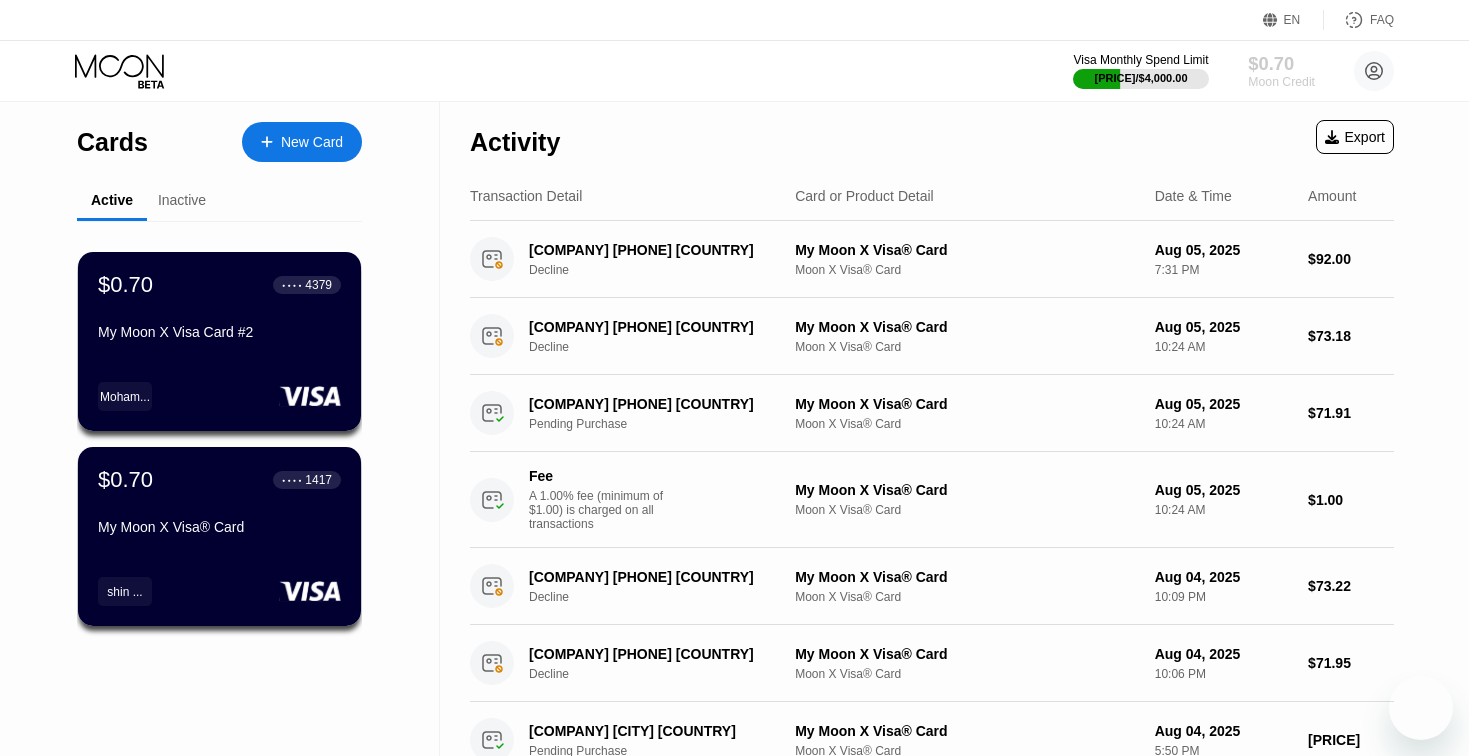 click on "Moon Credit" at bounding box center (1281, 82) 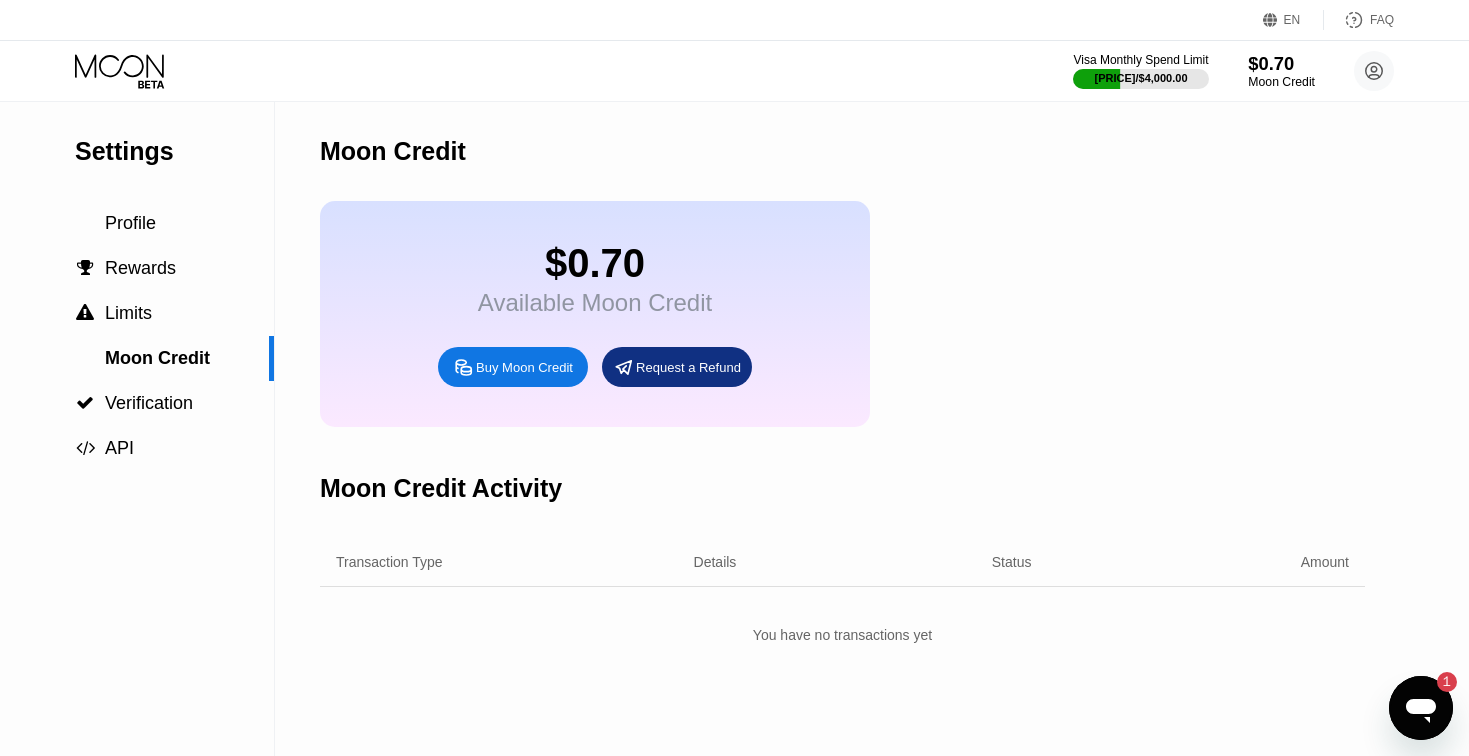 scroll, scrollTop: 0, scrollLeft: 0, axis: both 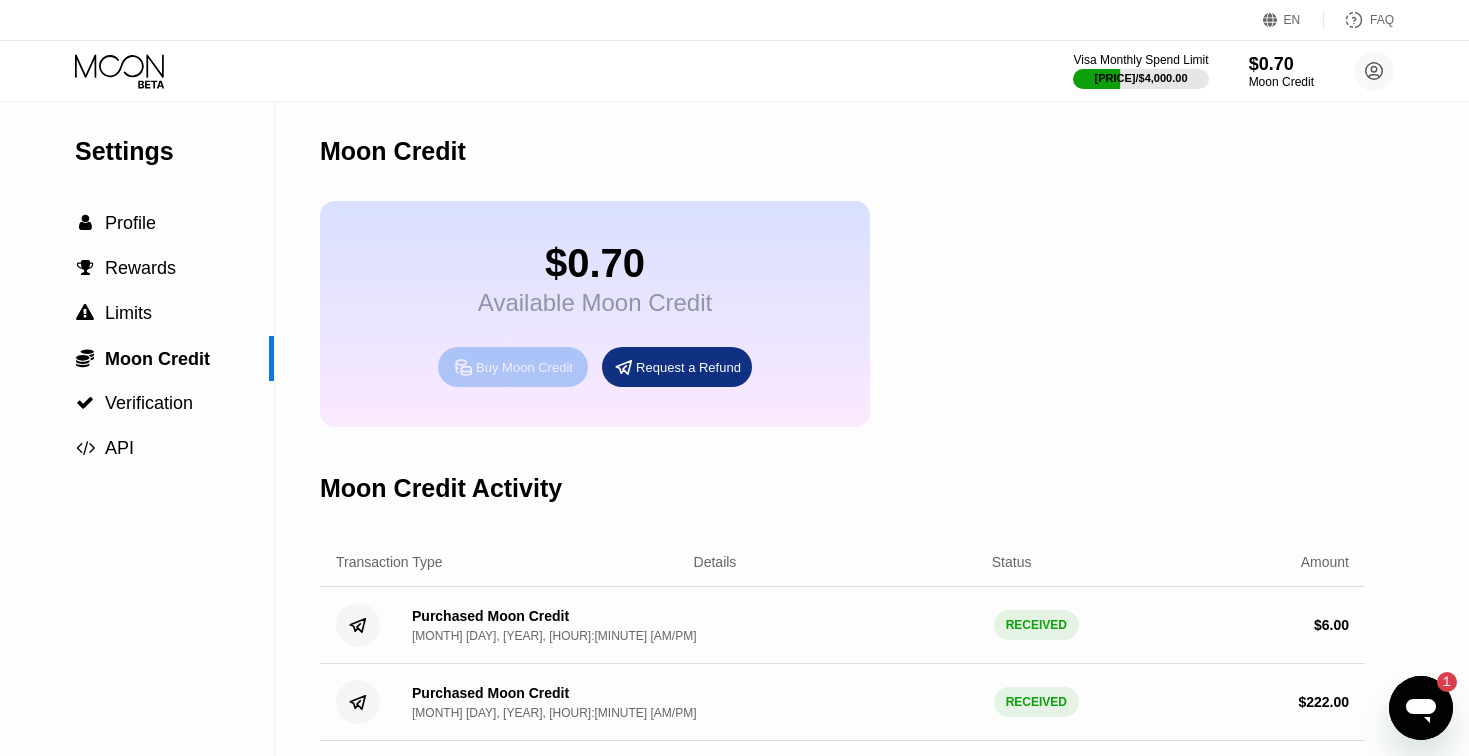 click on "Buy Moon Credit" at bounding box center [524, 367] 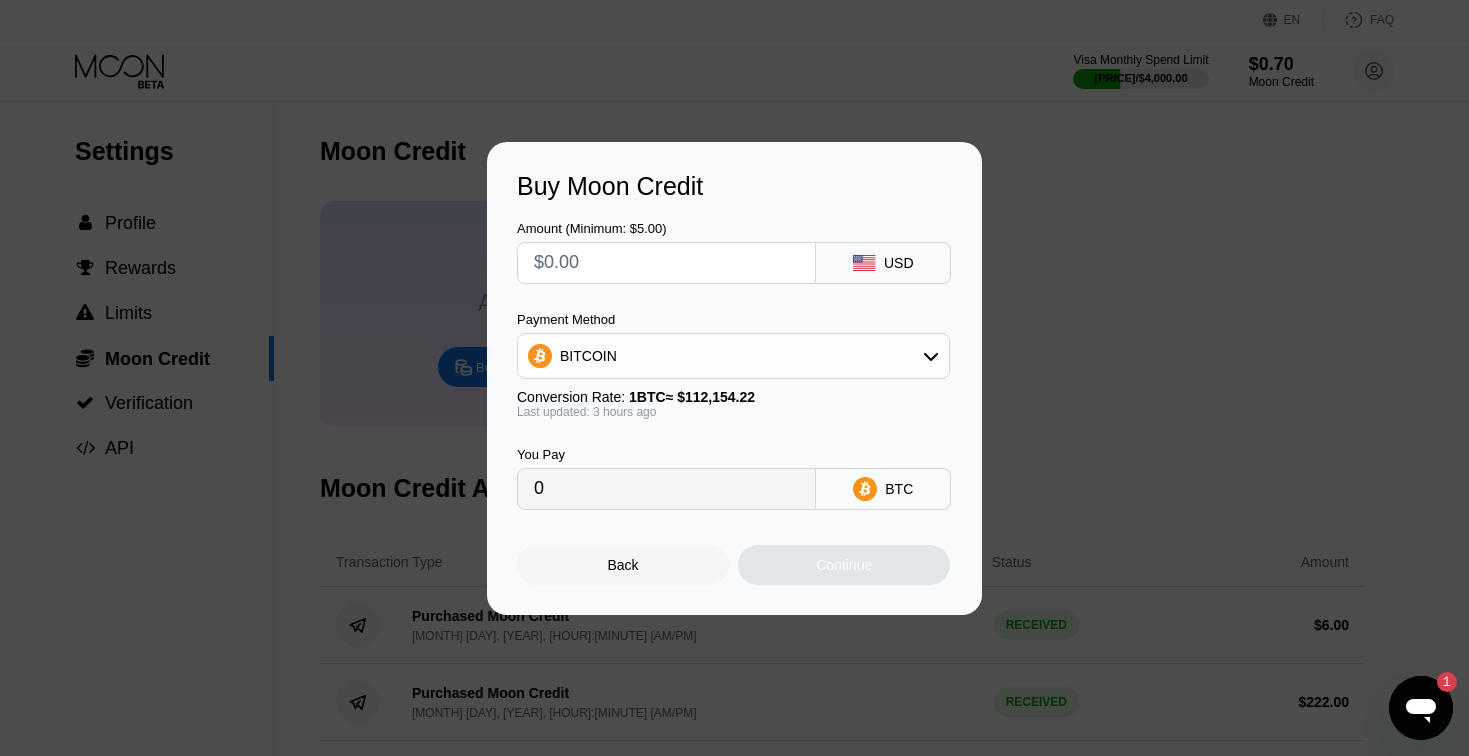 click at bounding box center [666, 263] 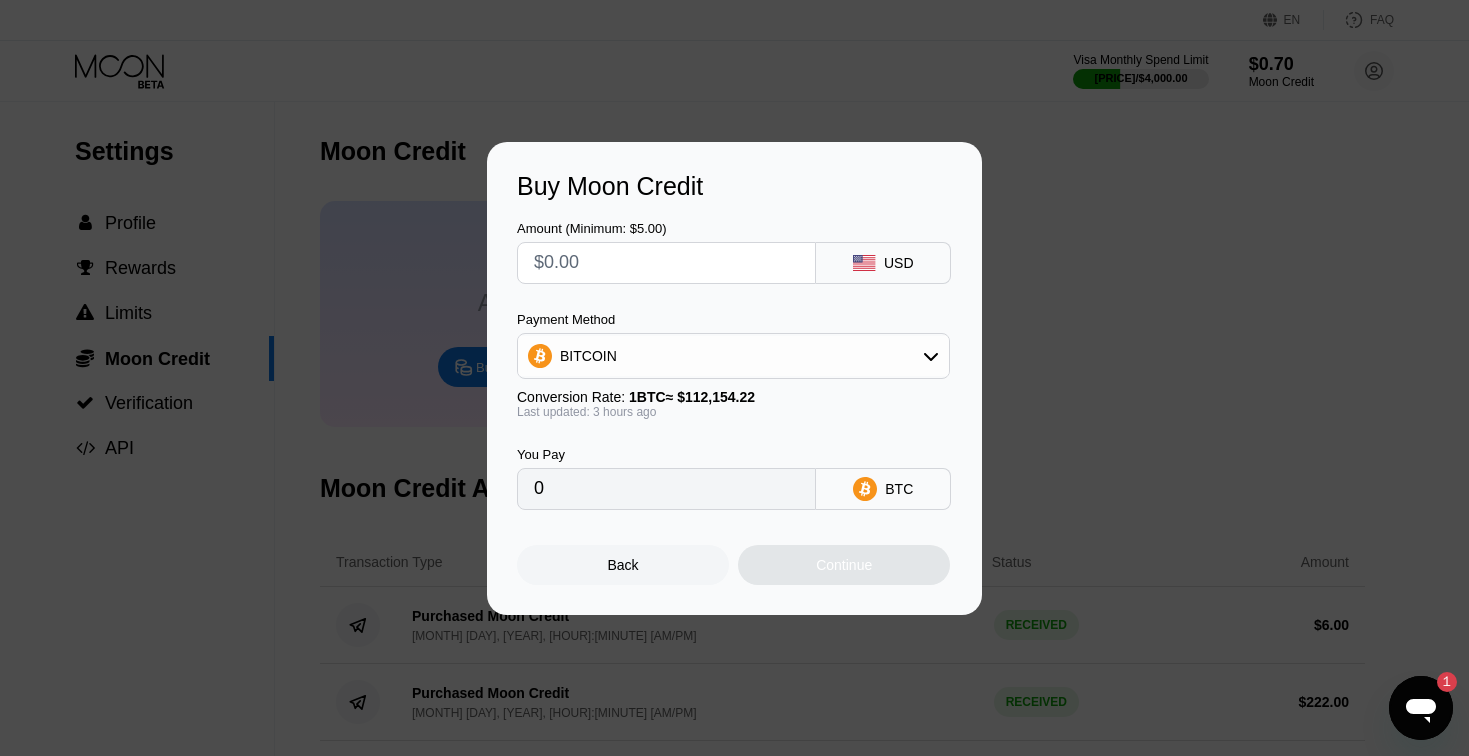 type on "$2" 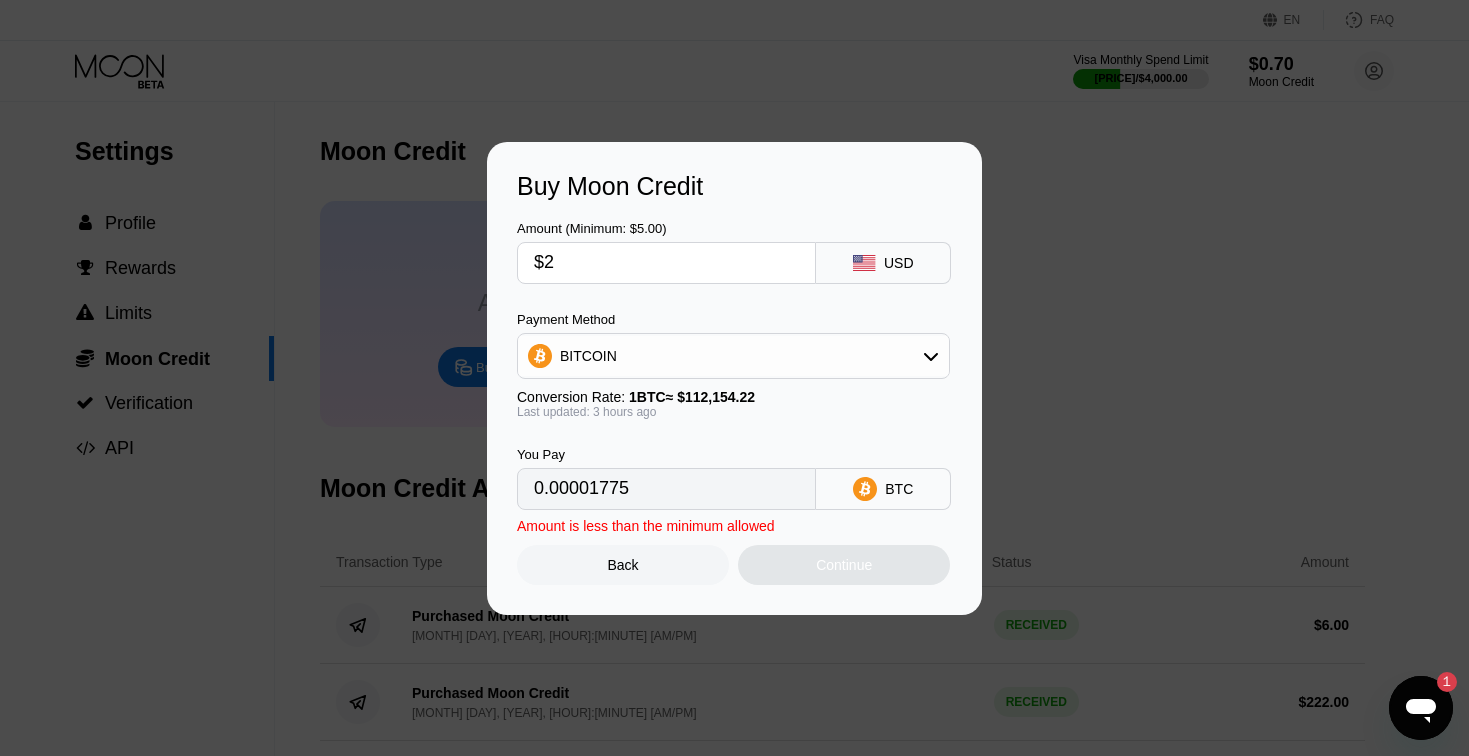 type on "0.00001775" 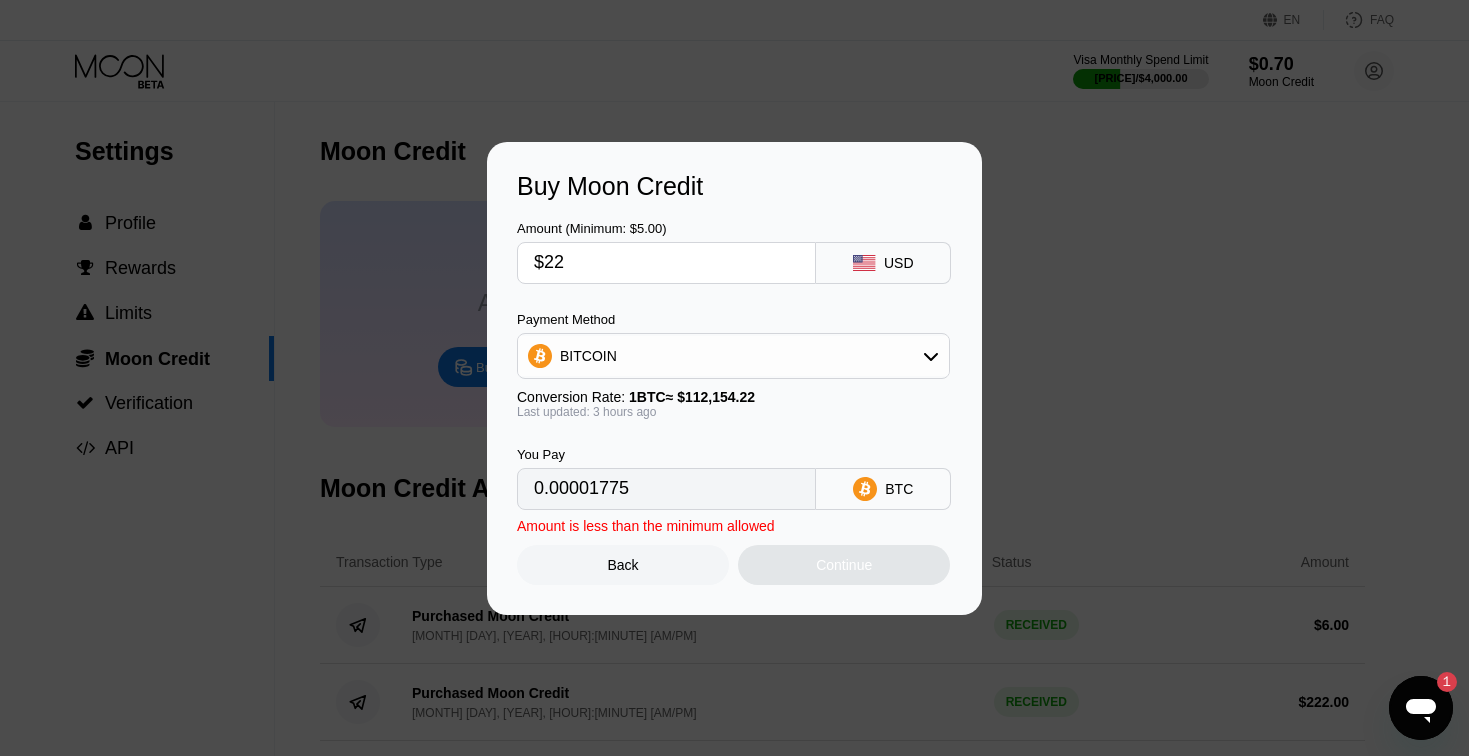 type on "$222" 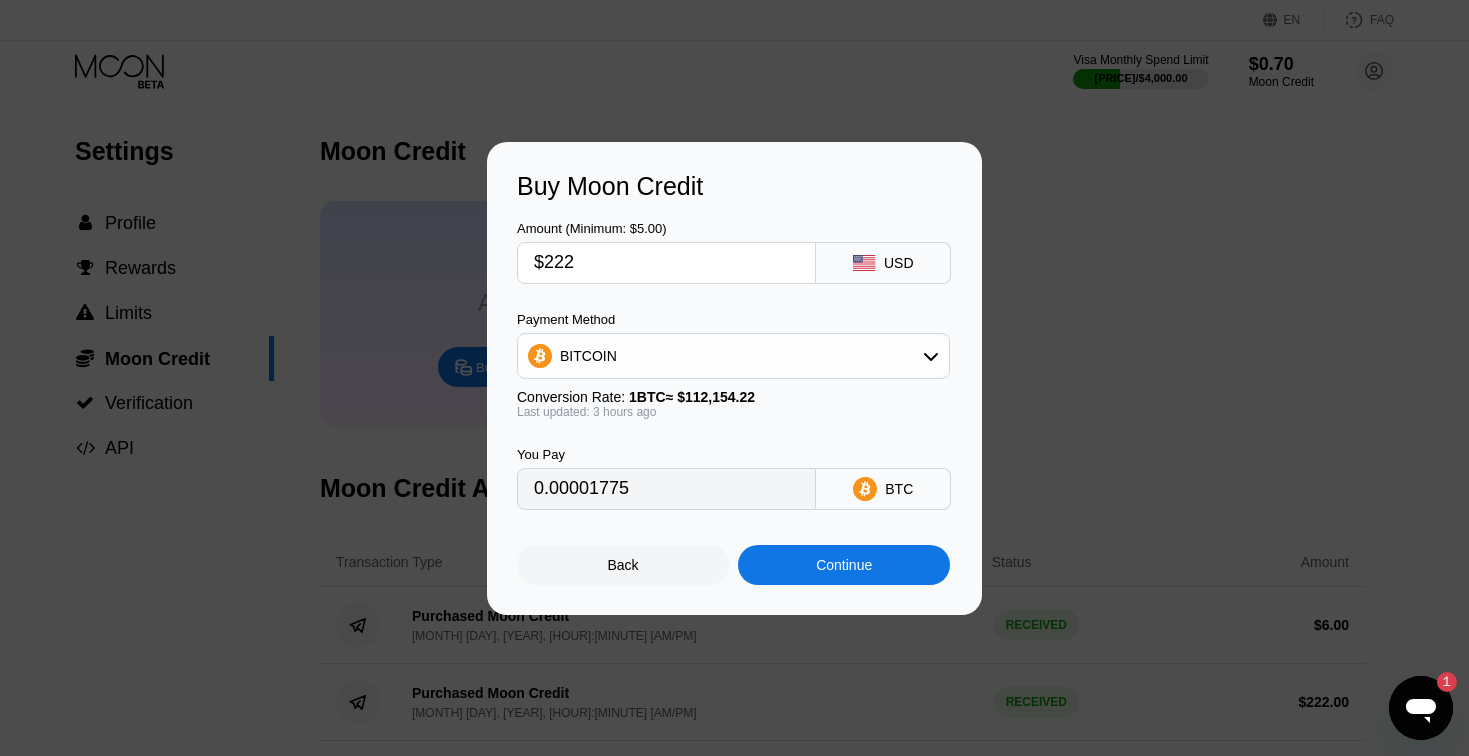 type on "0.00196964" 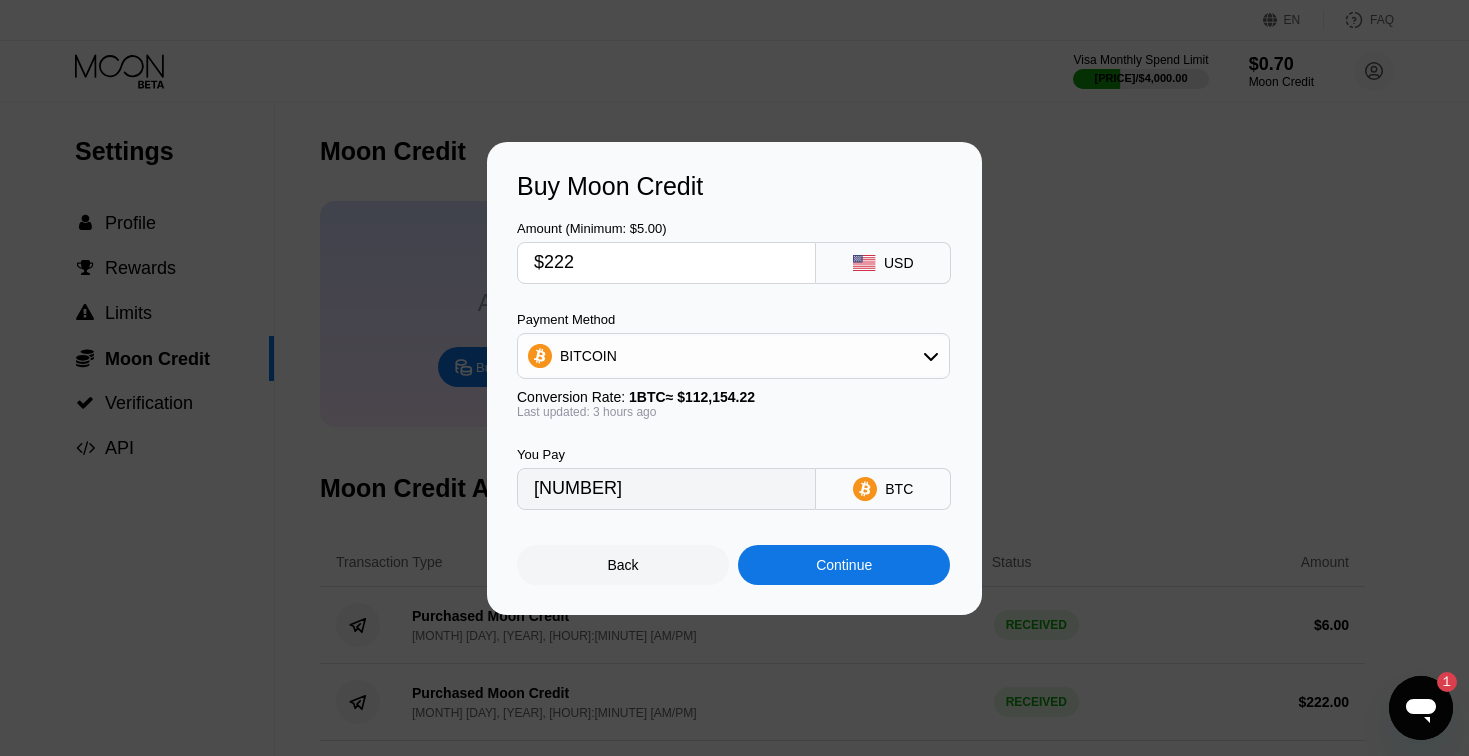 type on "$222" 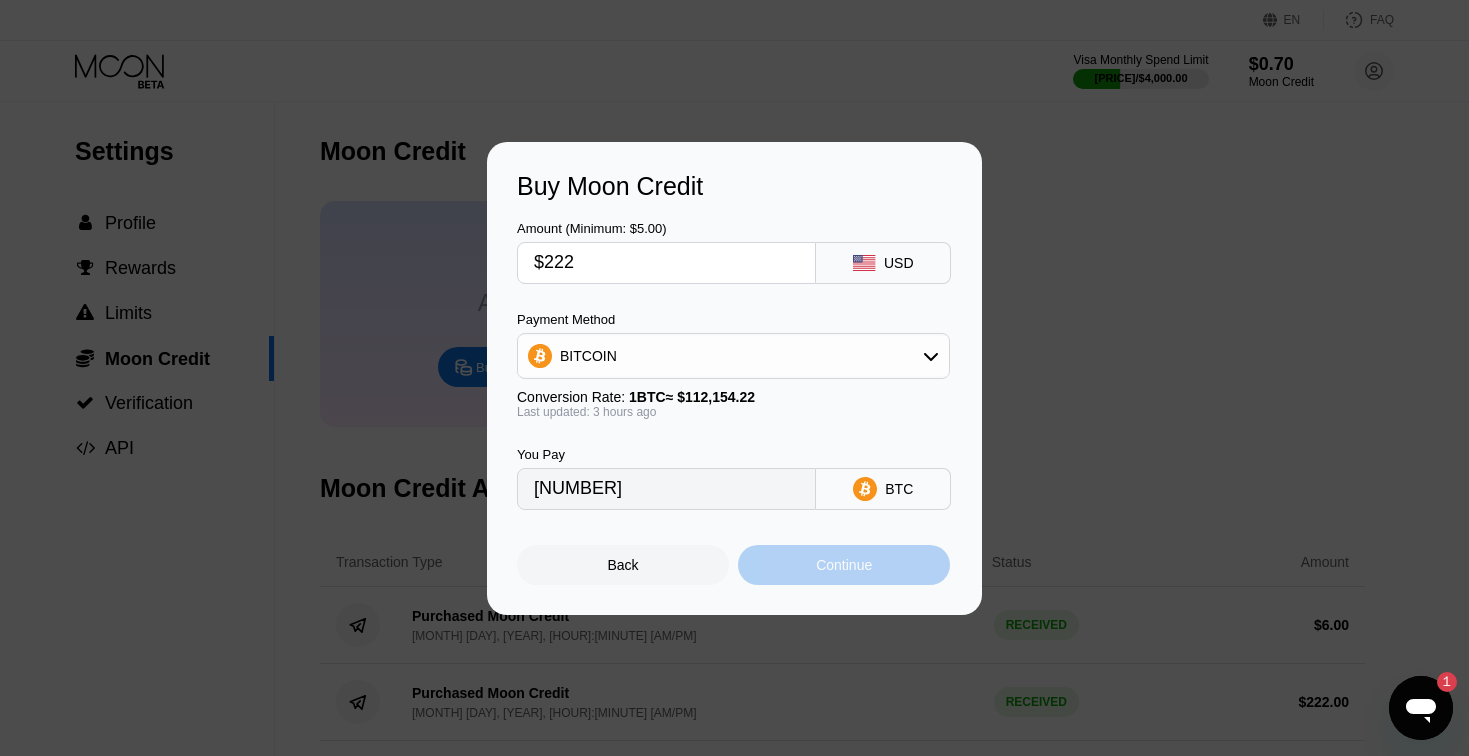 click on "Continue" at bounding box center (844, 565) 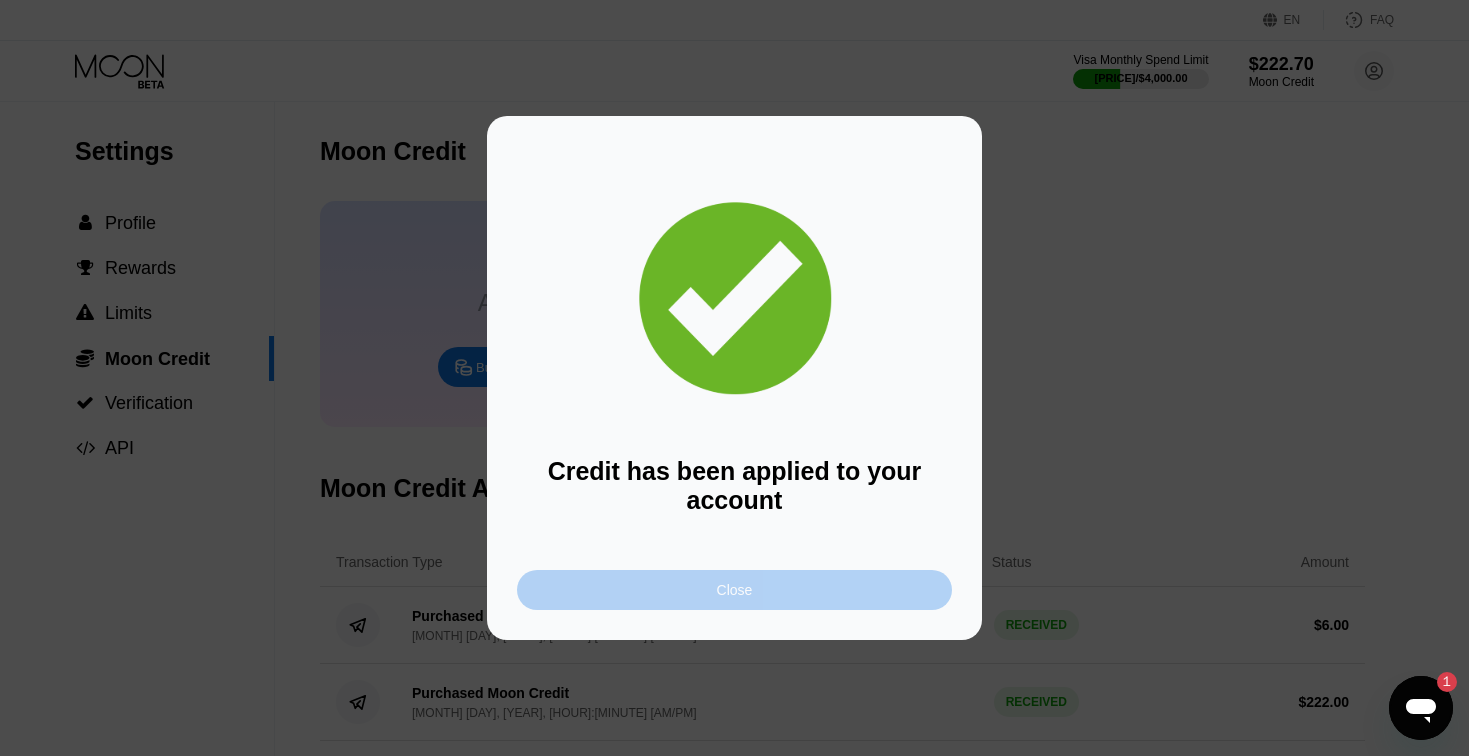 click on "Close" at bounding box center [734, 590] 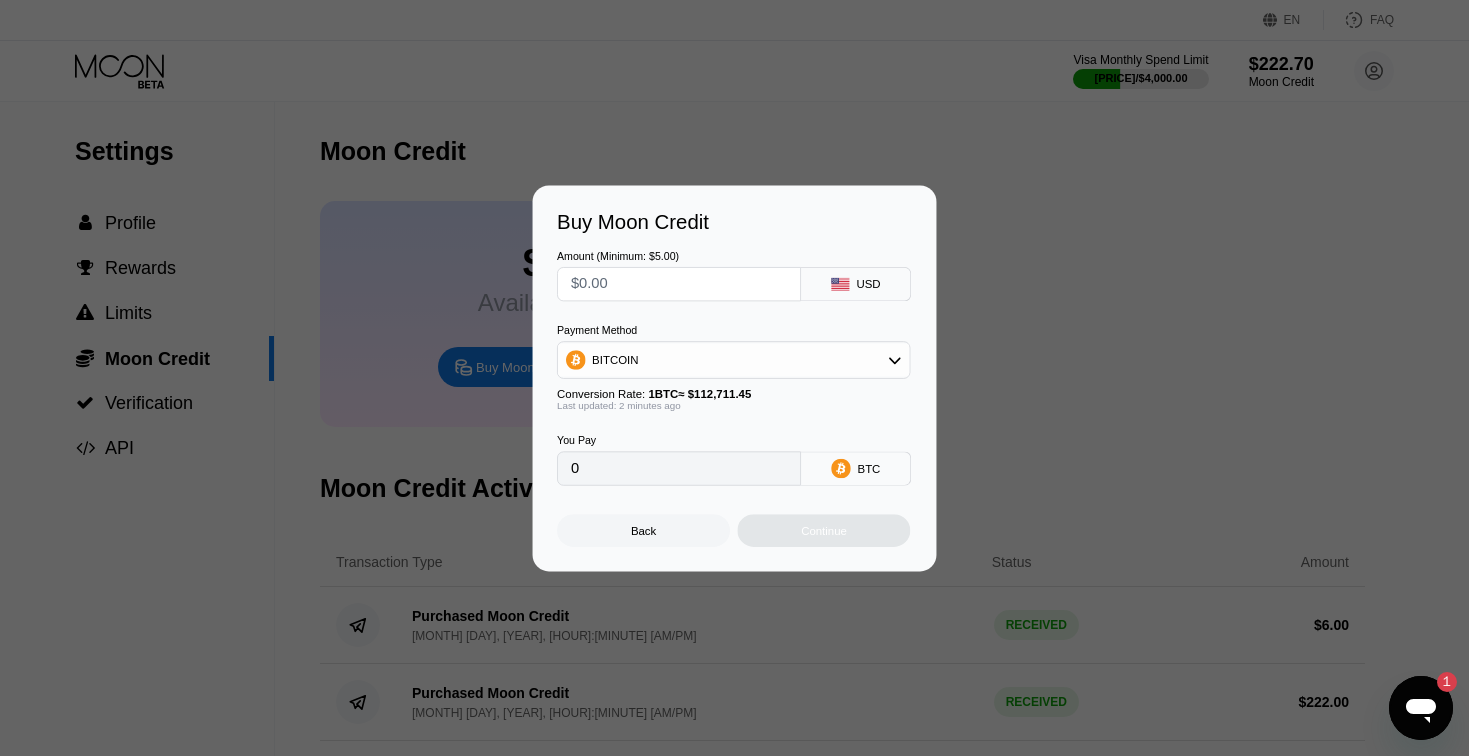 type on "0" 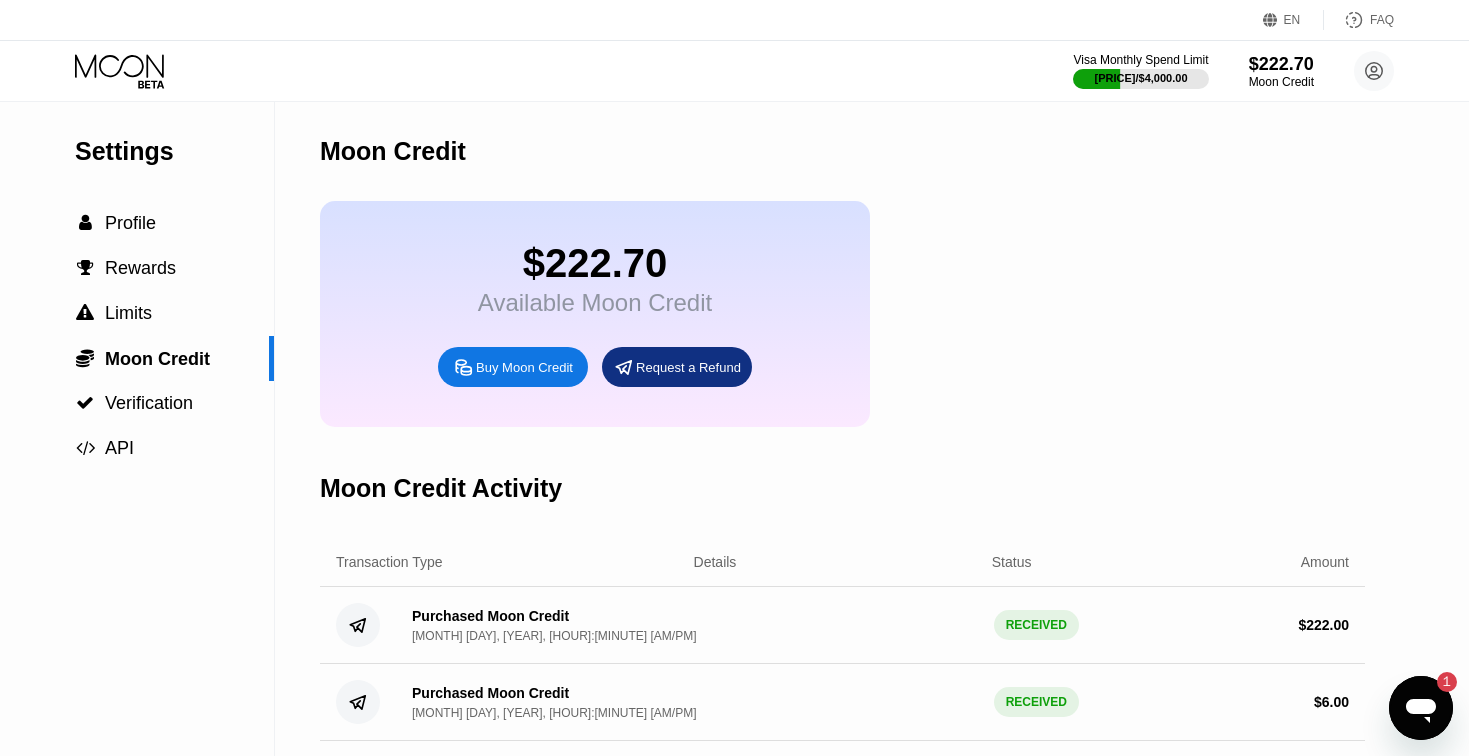 click on "Buy Moon Credit" at bounding box center (524, 367) 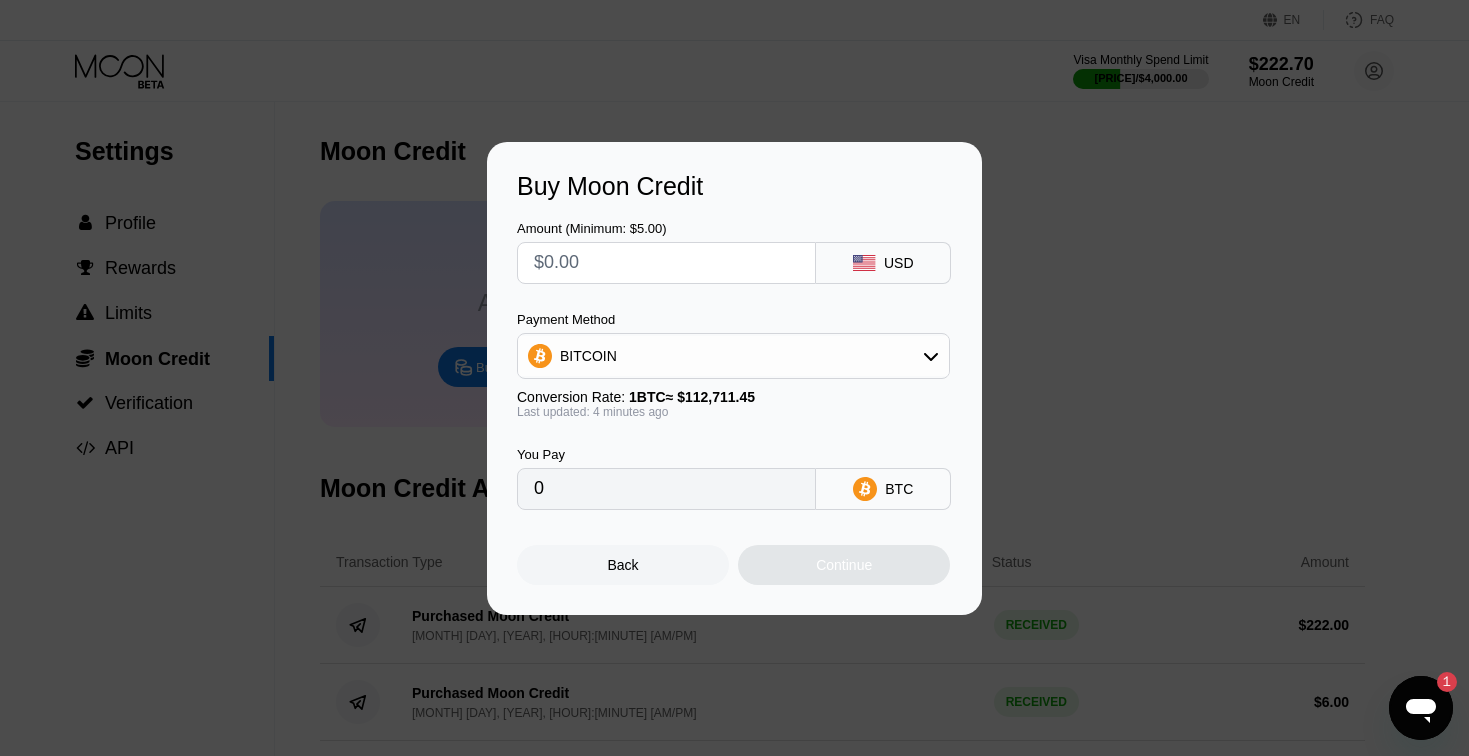 click at bounding box center (666, 263) 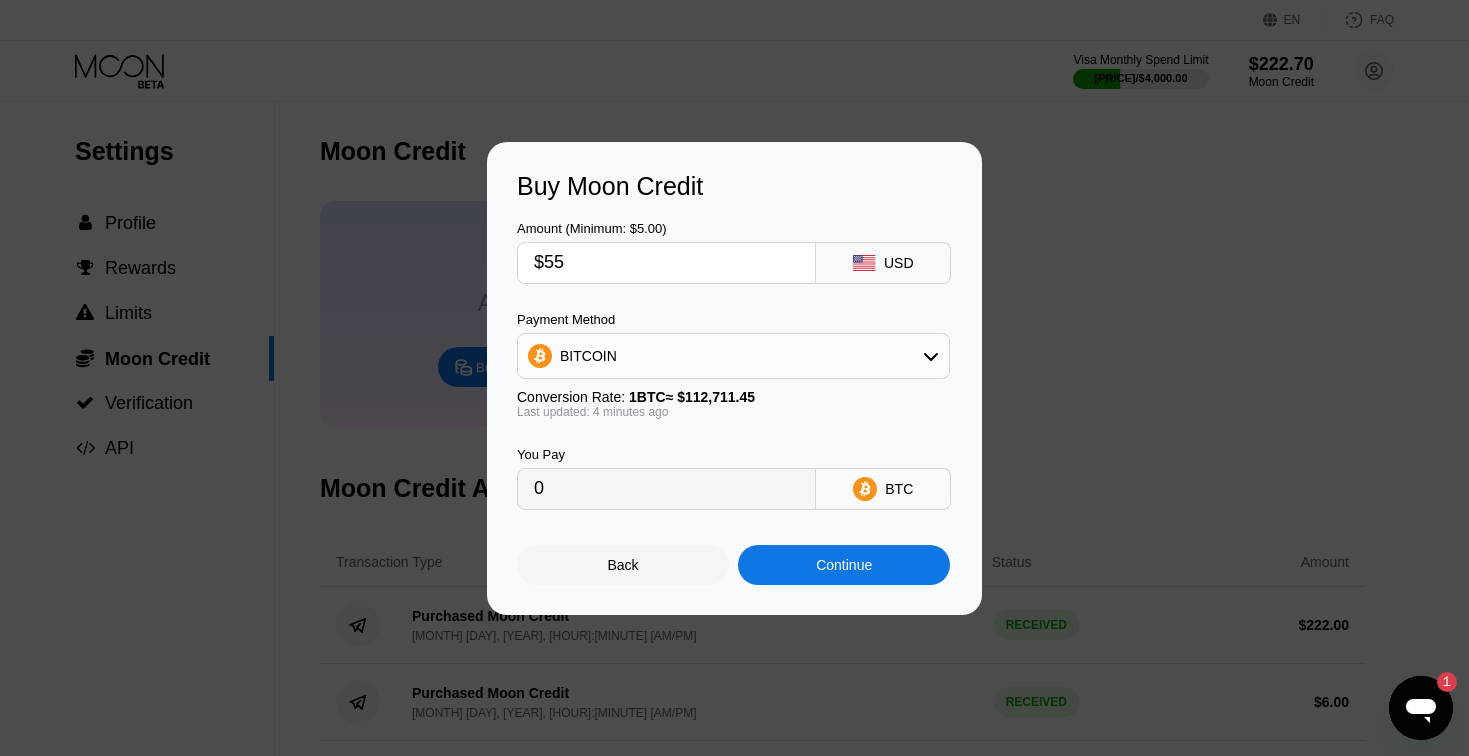 type on "$555" 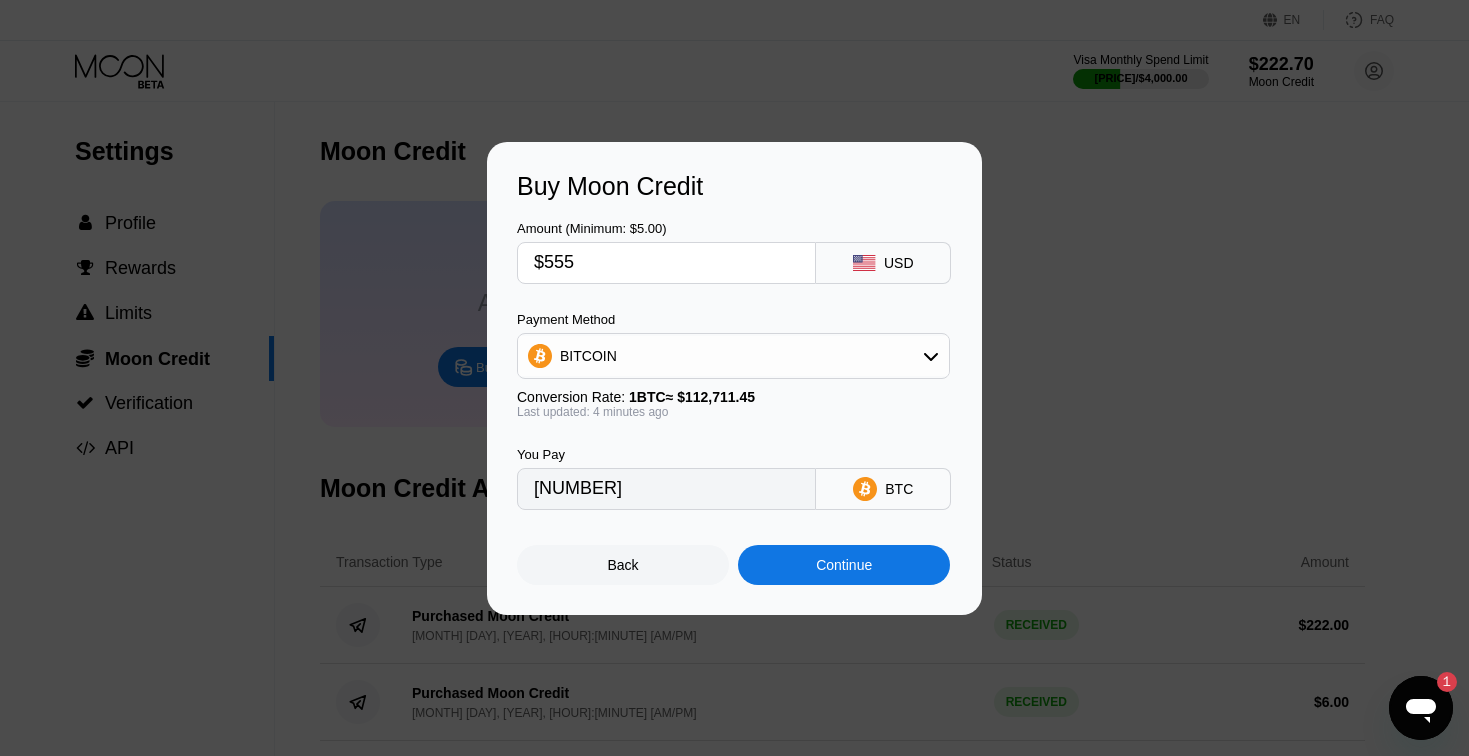 type on "0.00492161" 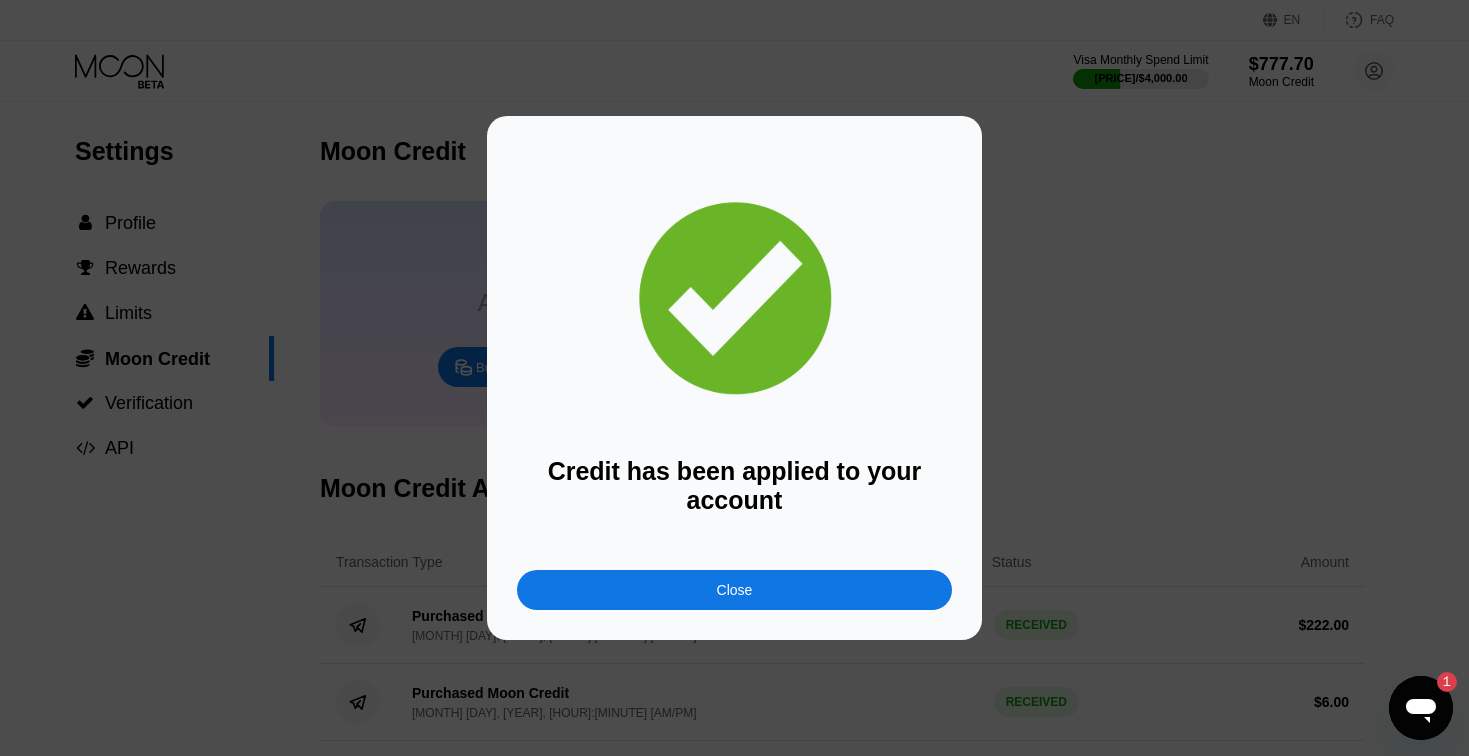 click on "Close" at bounding box center [734, 590] 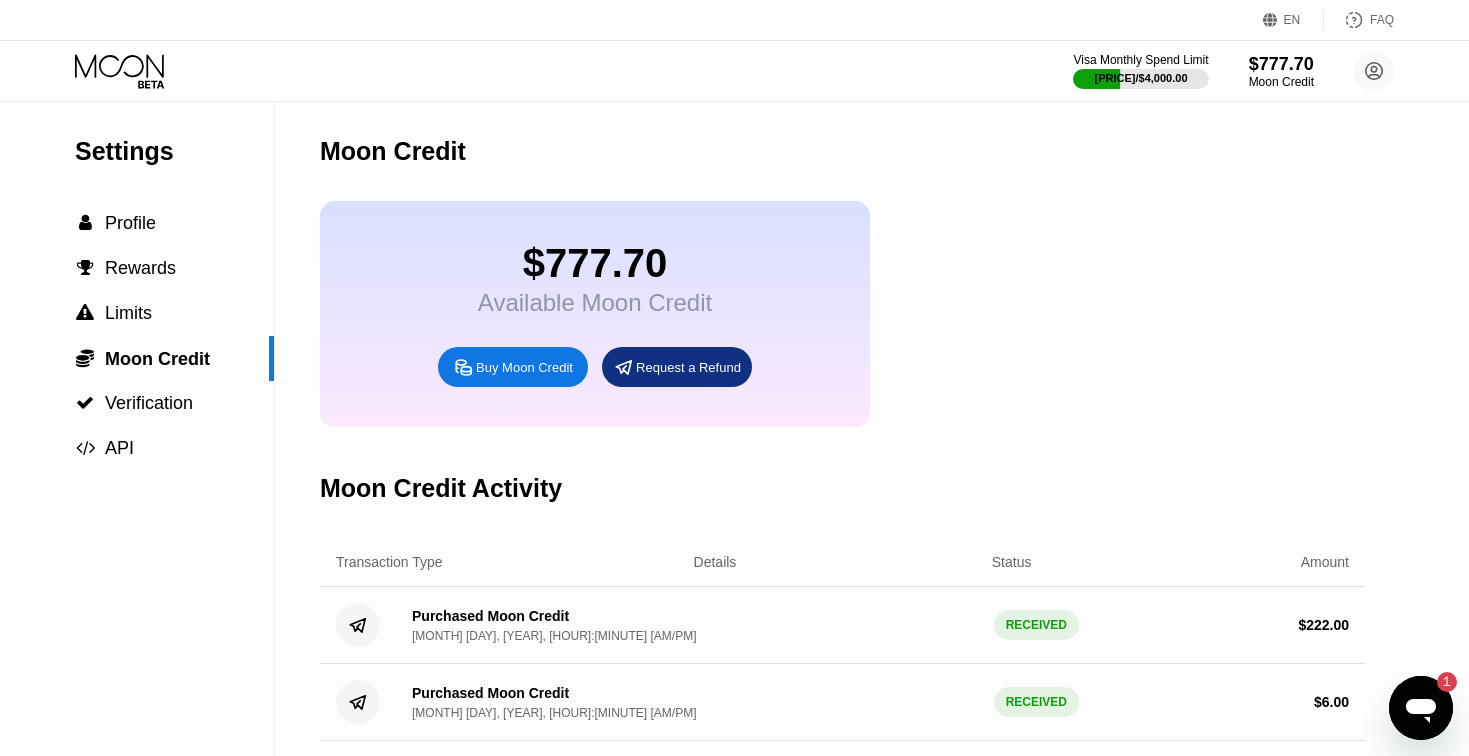 click 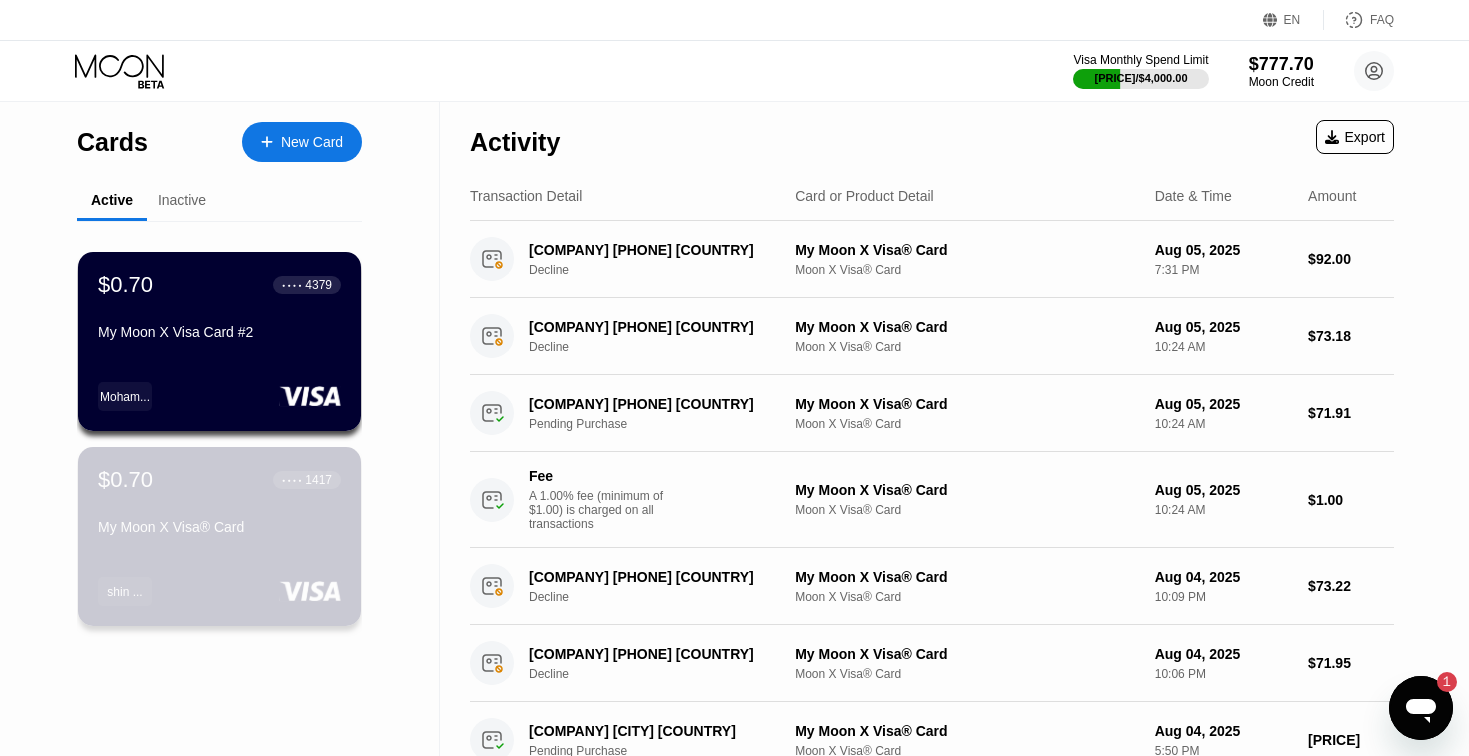 click on "$0.70 ● ● ● ● 1417 My Moon X Visa® Card" at bounding box center (219, 505) 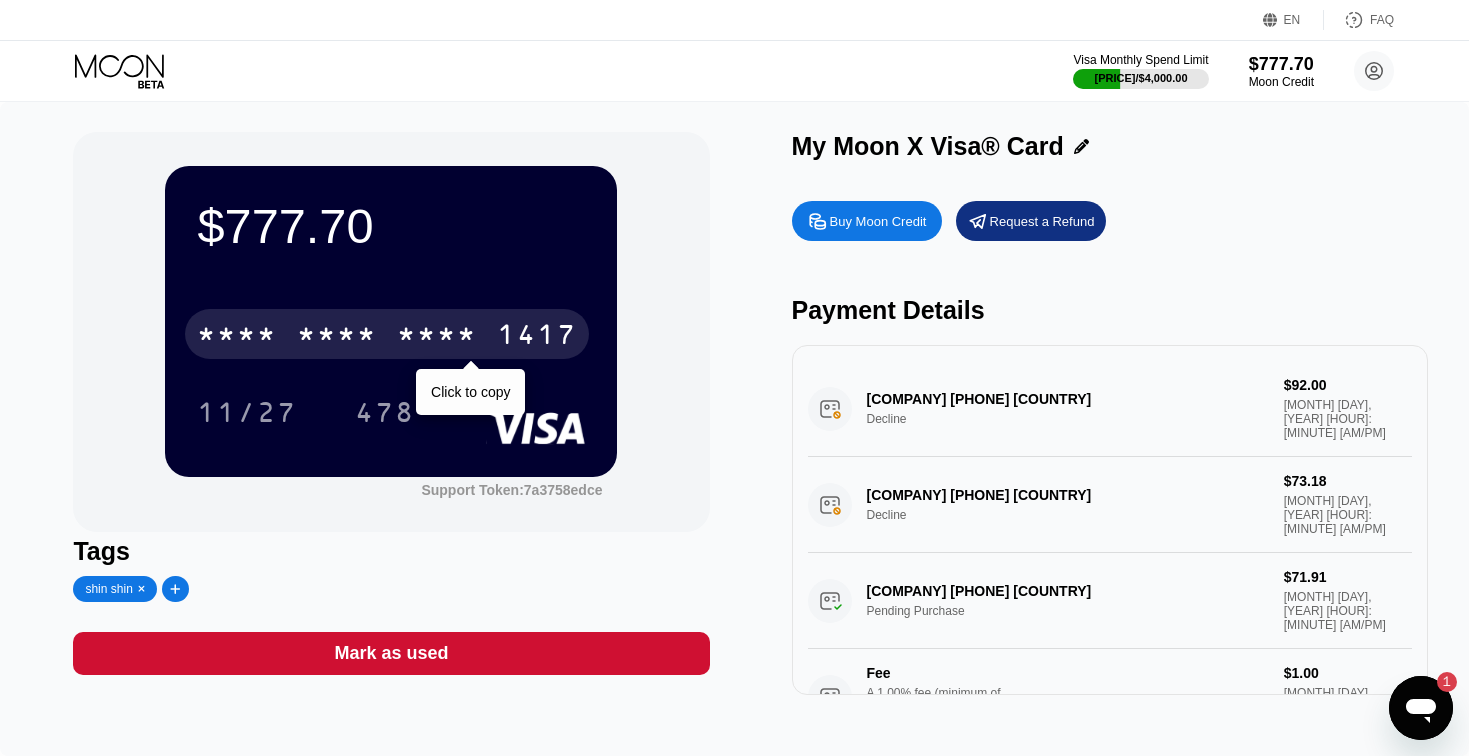 click on "1417" at bounding box center [537, 337] 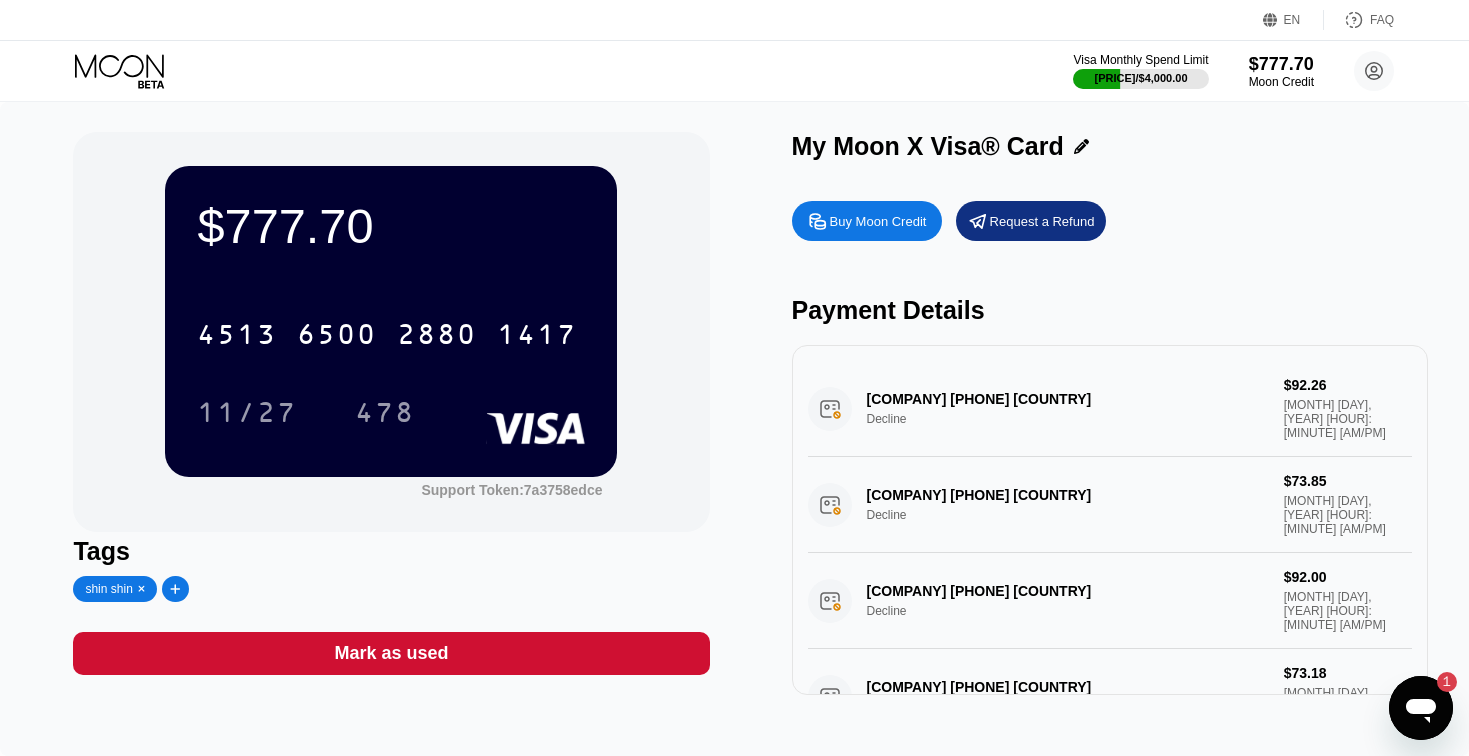 click 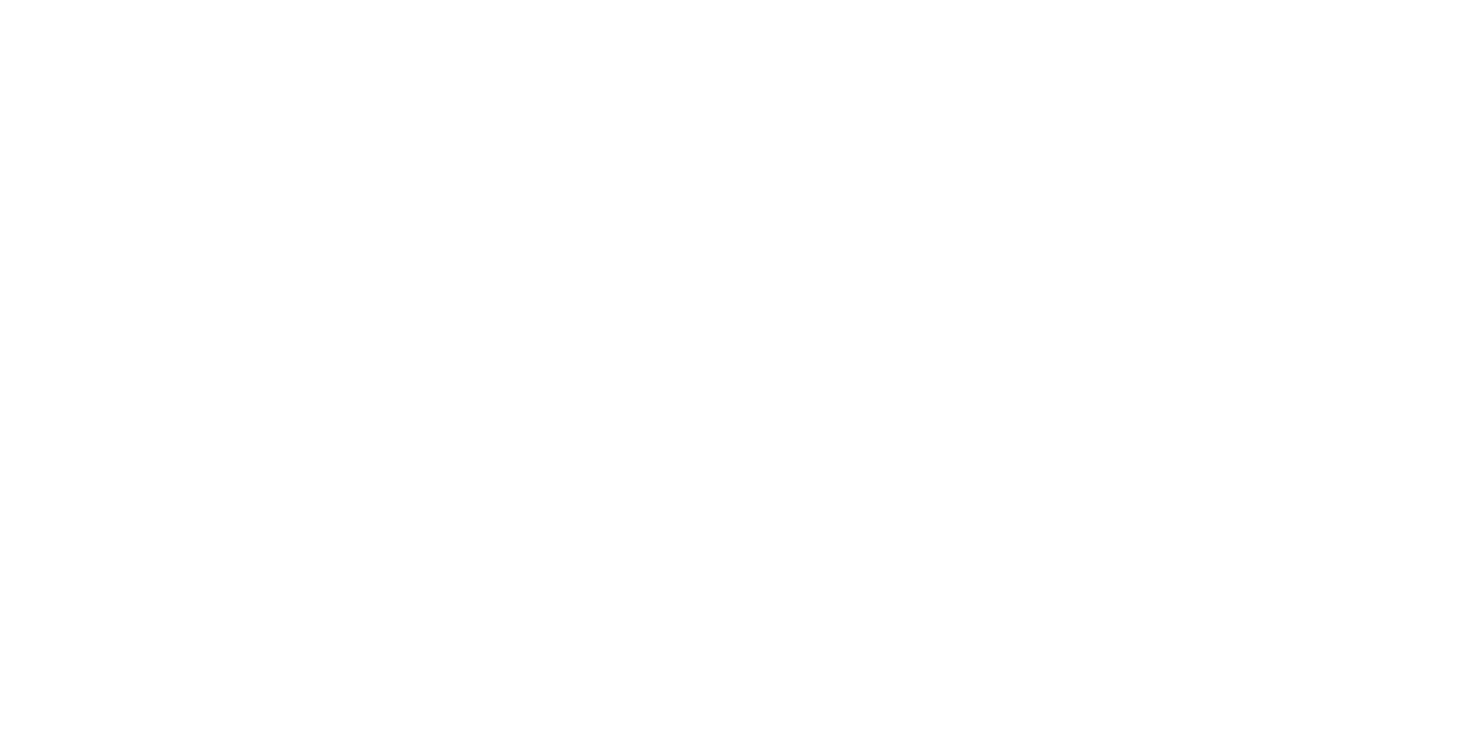 scroll, scrollTop: 0, scrollLeft: 0, axis: both 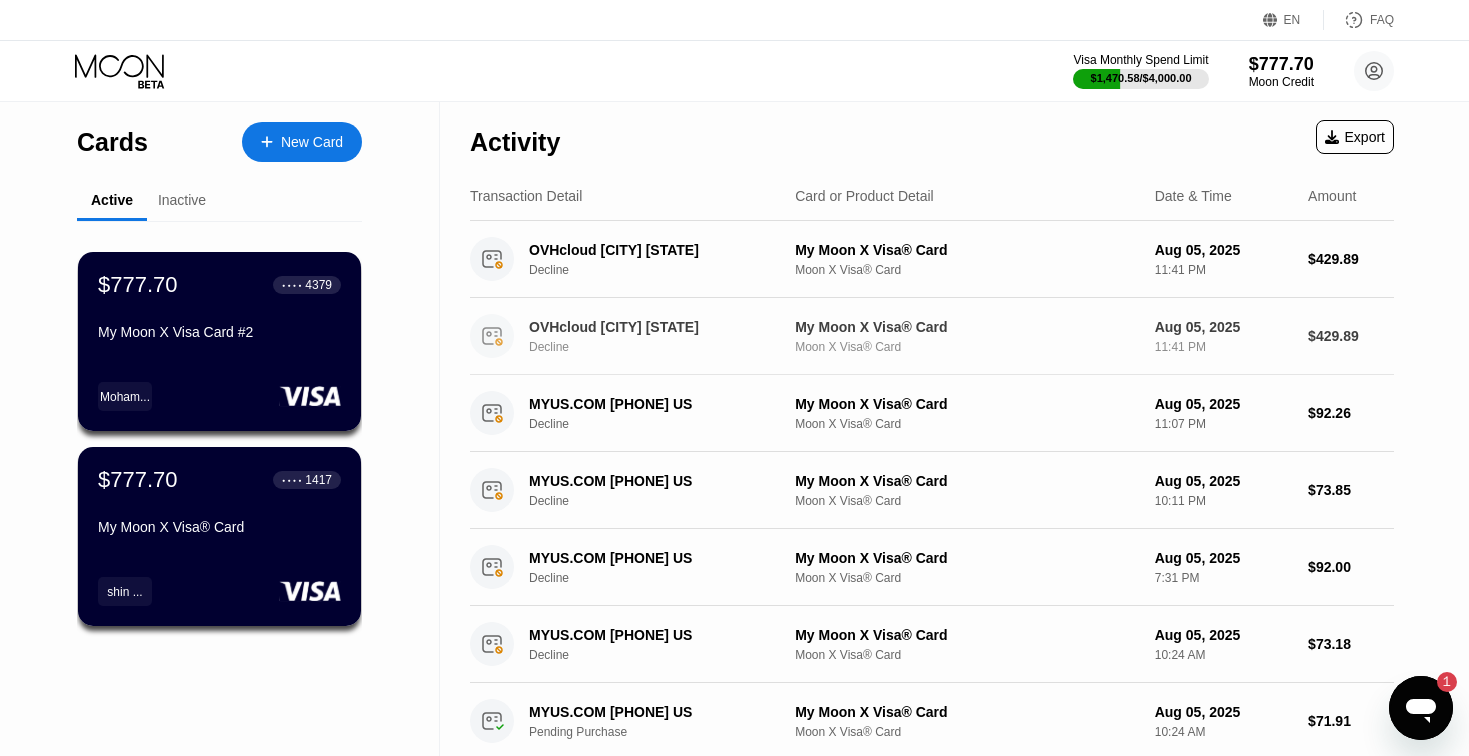 click on "Decline" at bounding box center (668, 347) 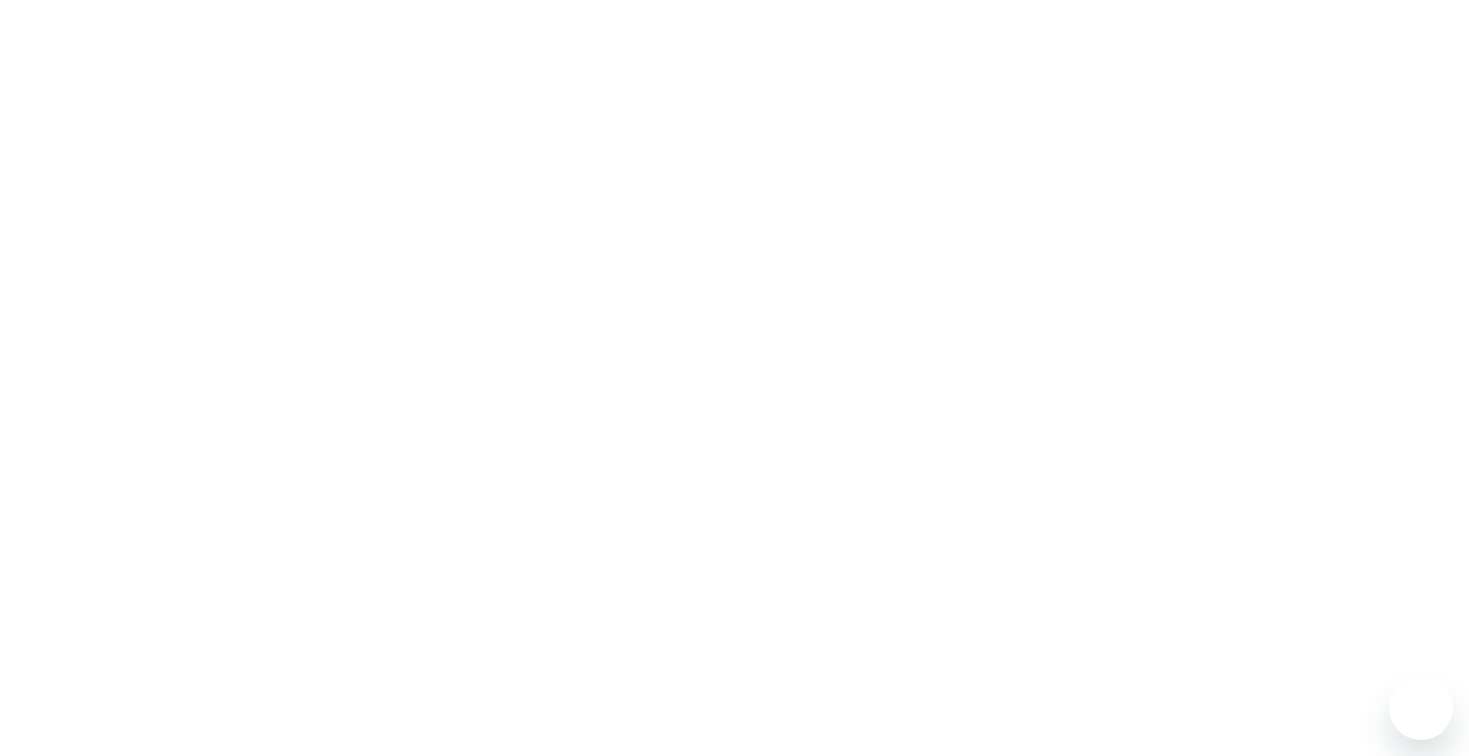 scroll, scrollTop: 0, scrollLeft: 0, axis: both 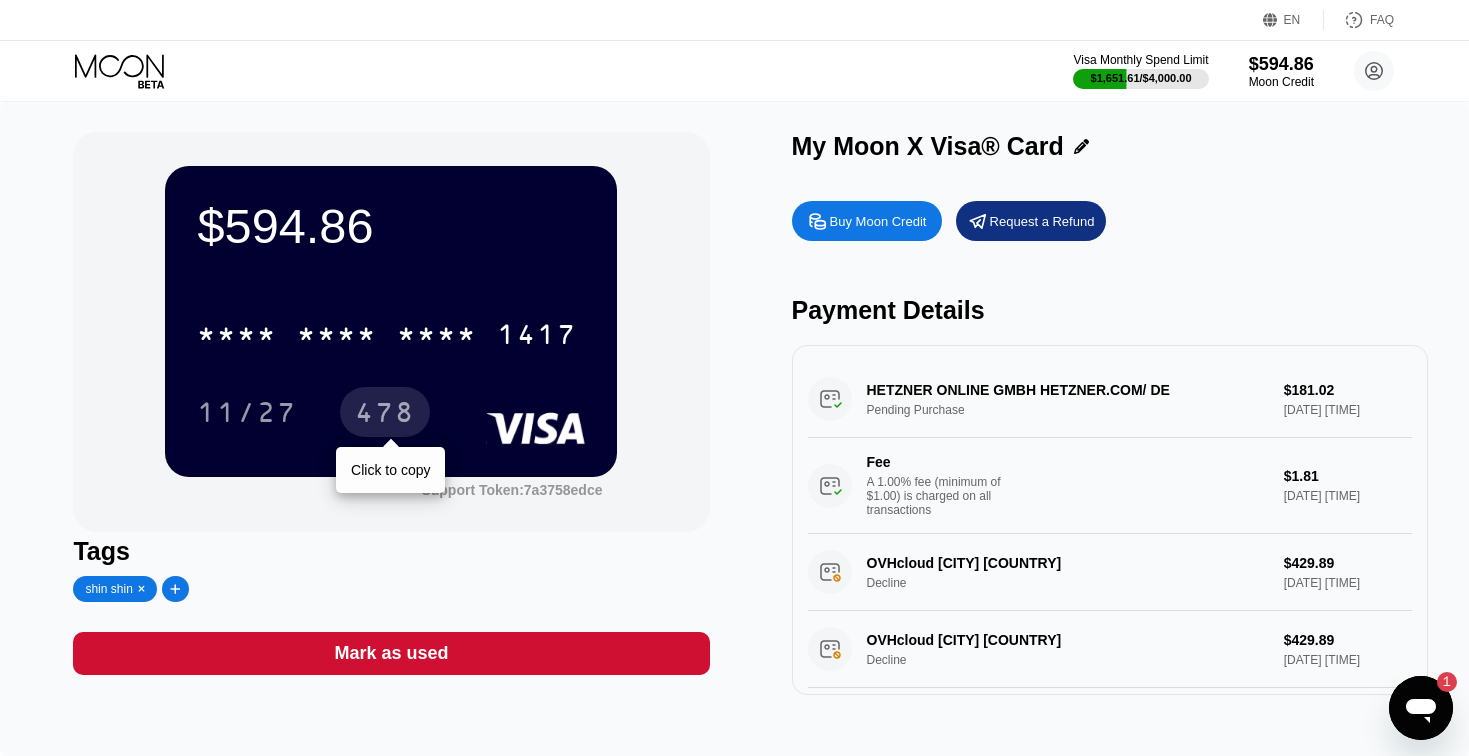 click on "478" at bounding box center (385, 415) 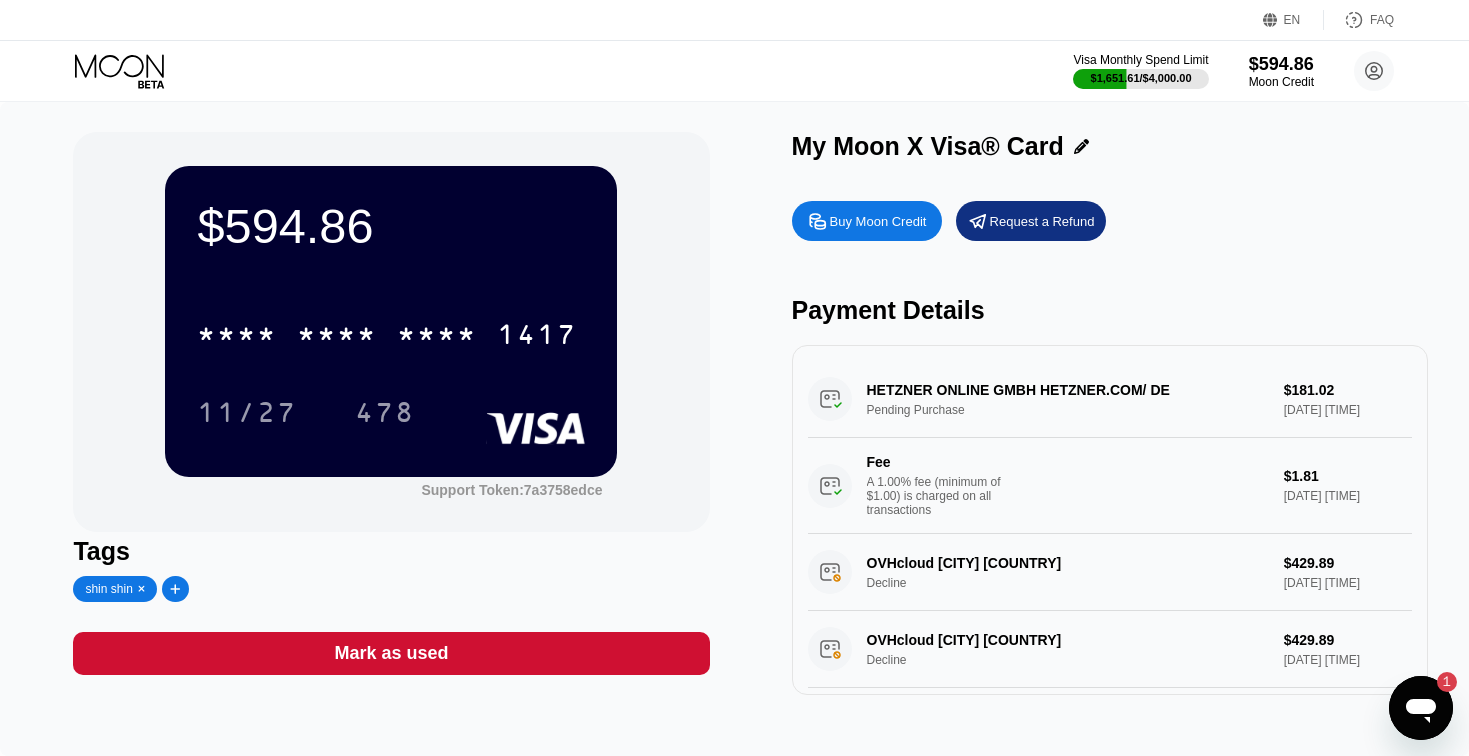 click 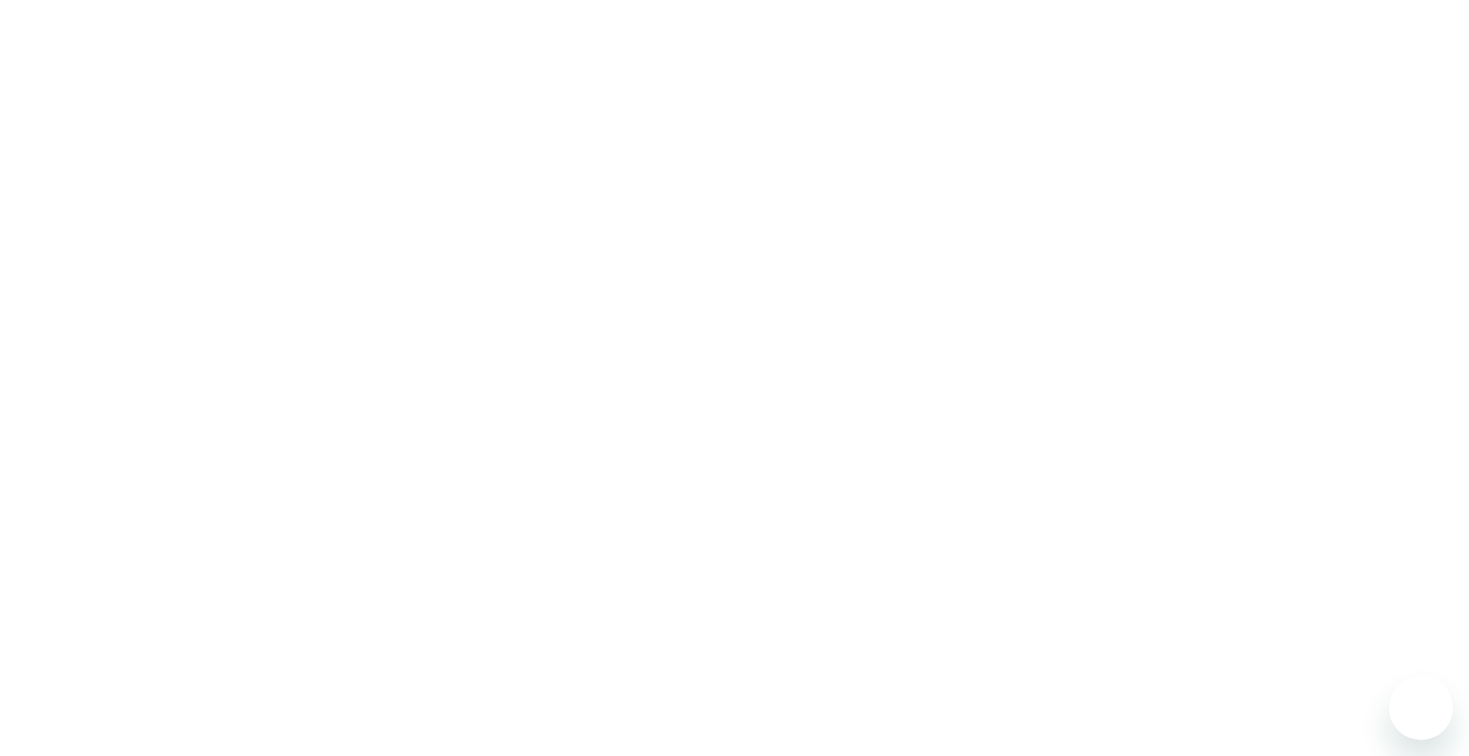 scroll, scrollTop: 0, scrollLeft: 0, axis: both 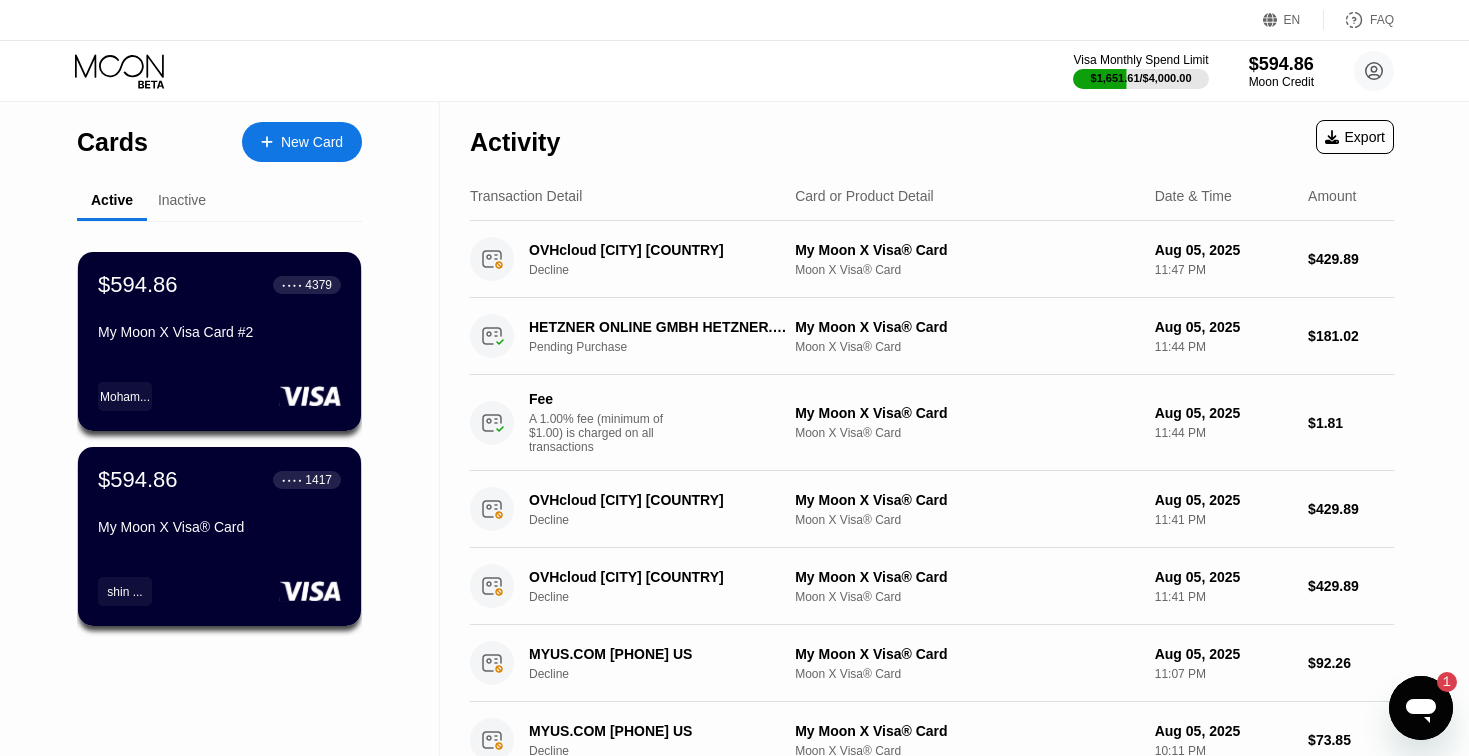 click 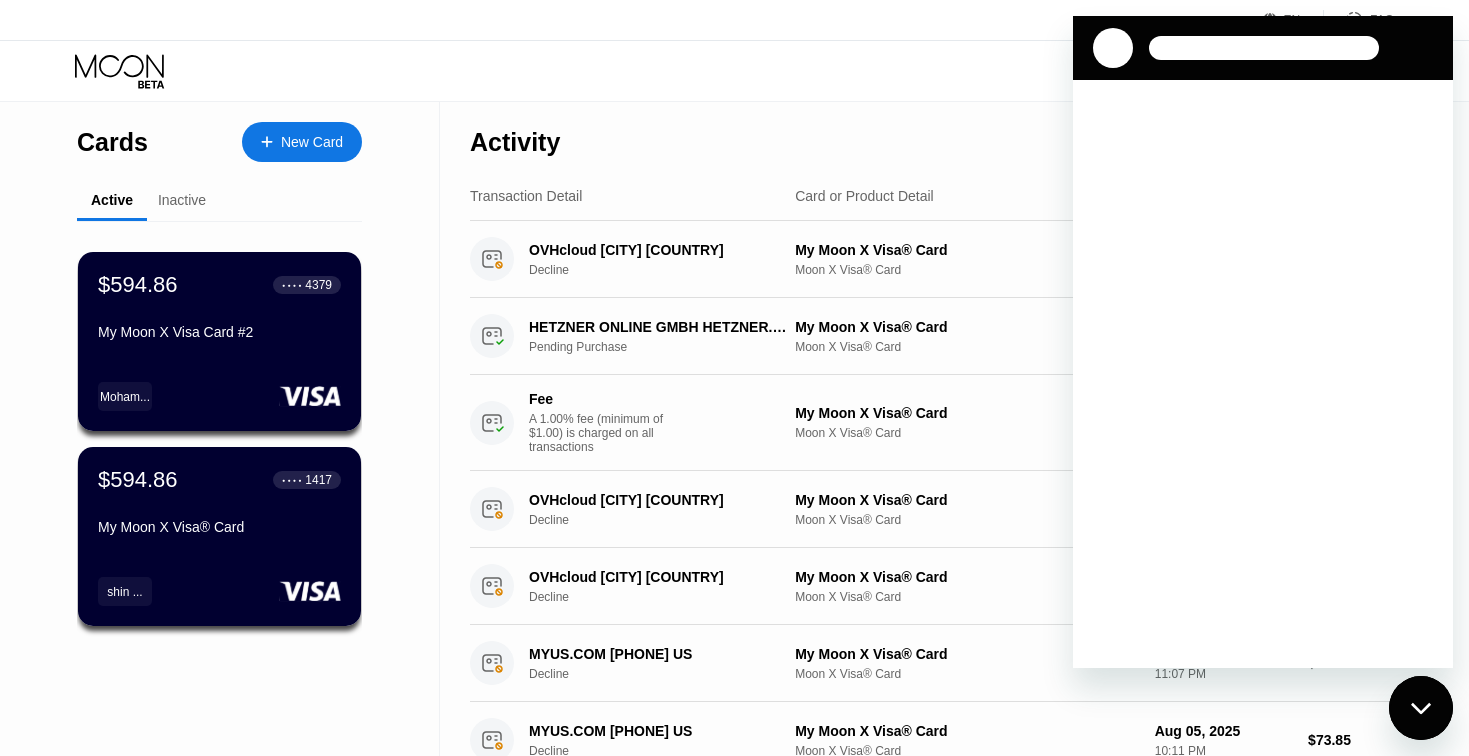scroll, scrollTop: 0, scrollLeft: 0, axis: both 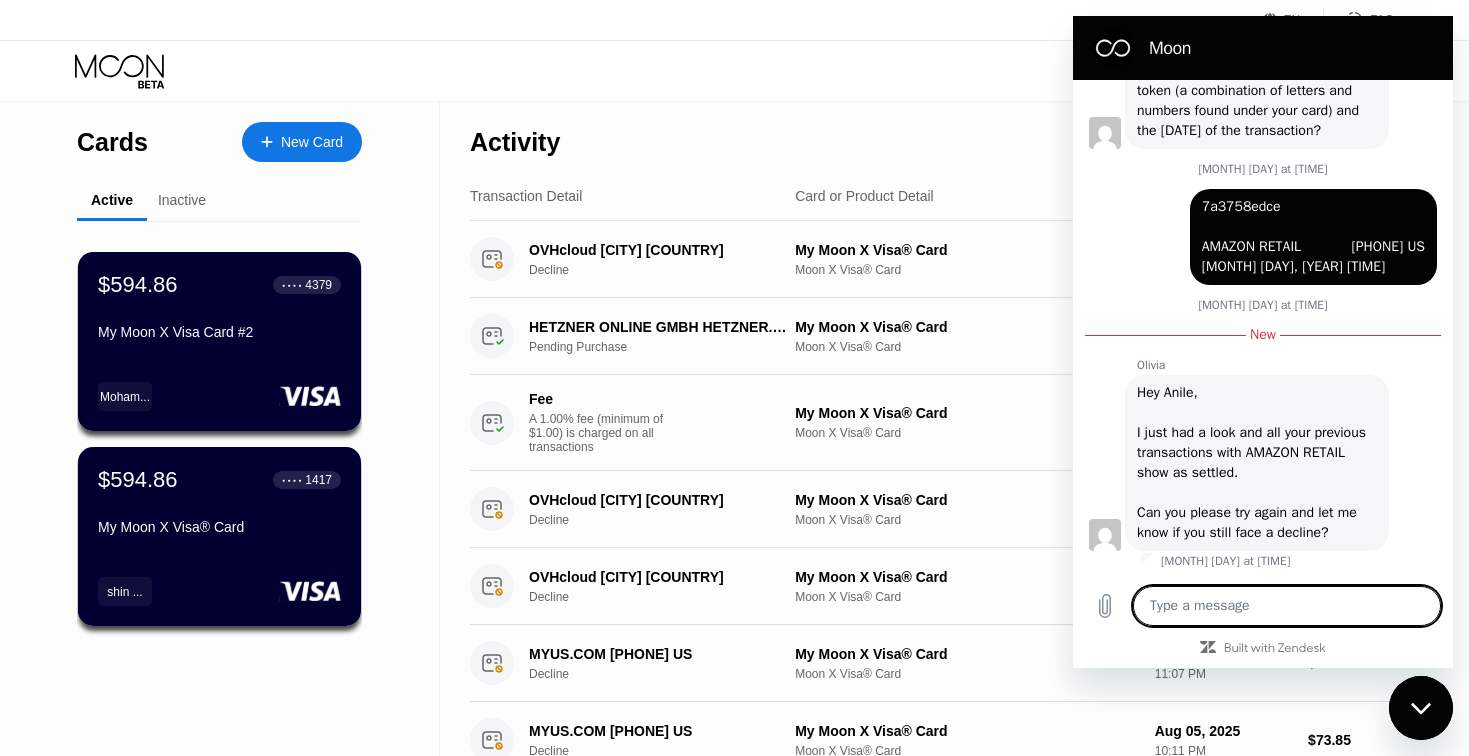 click at bounding box center [1421, 708] 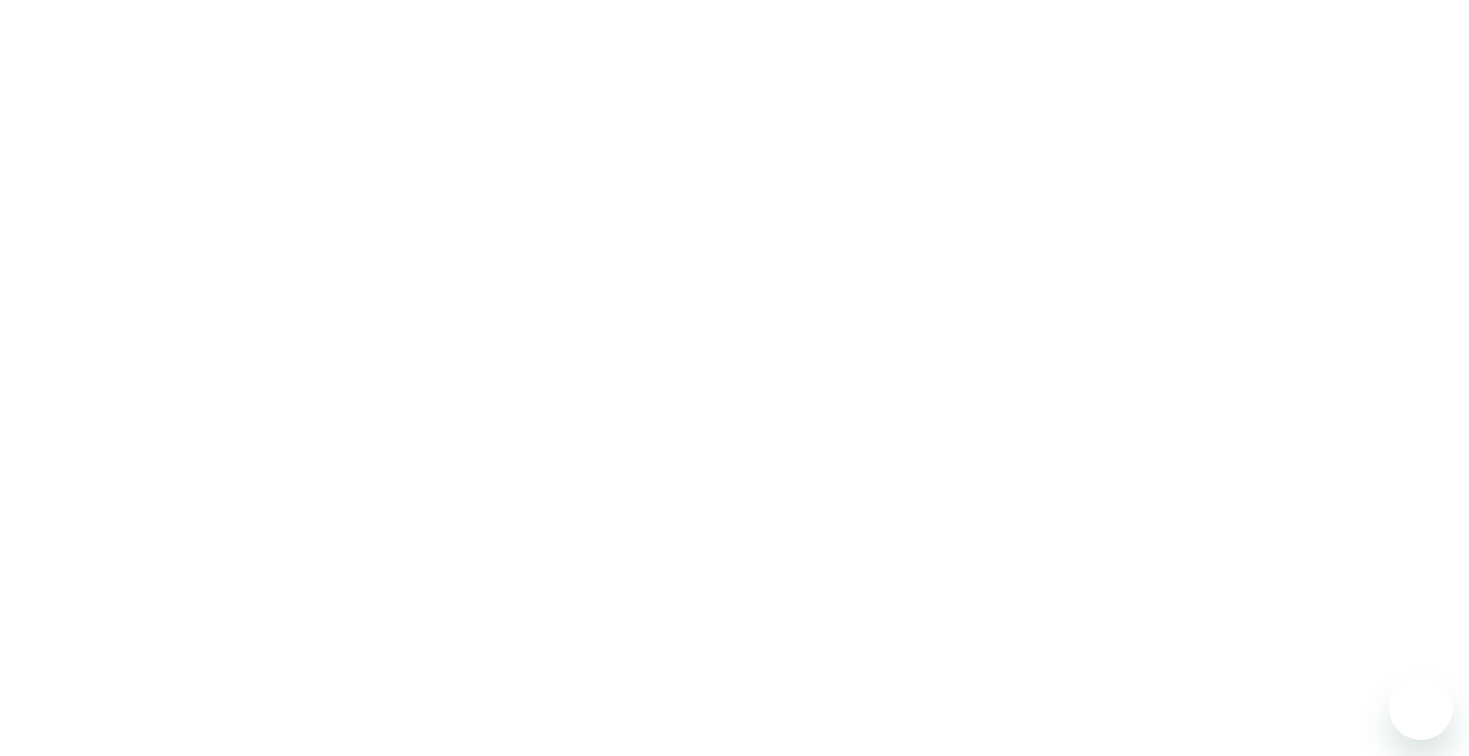 scroll, scrollTop: 0, scrollLeft: 0, axis: both 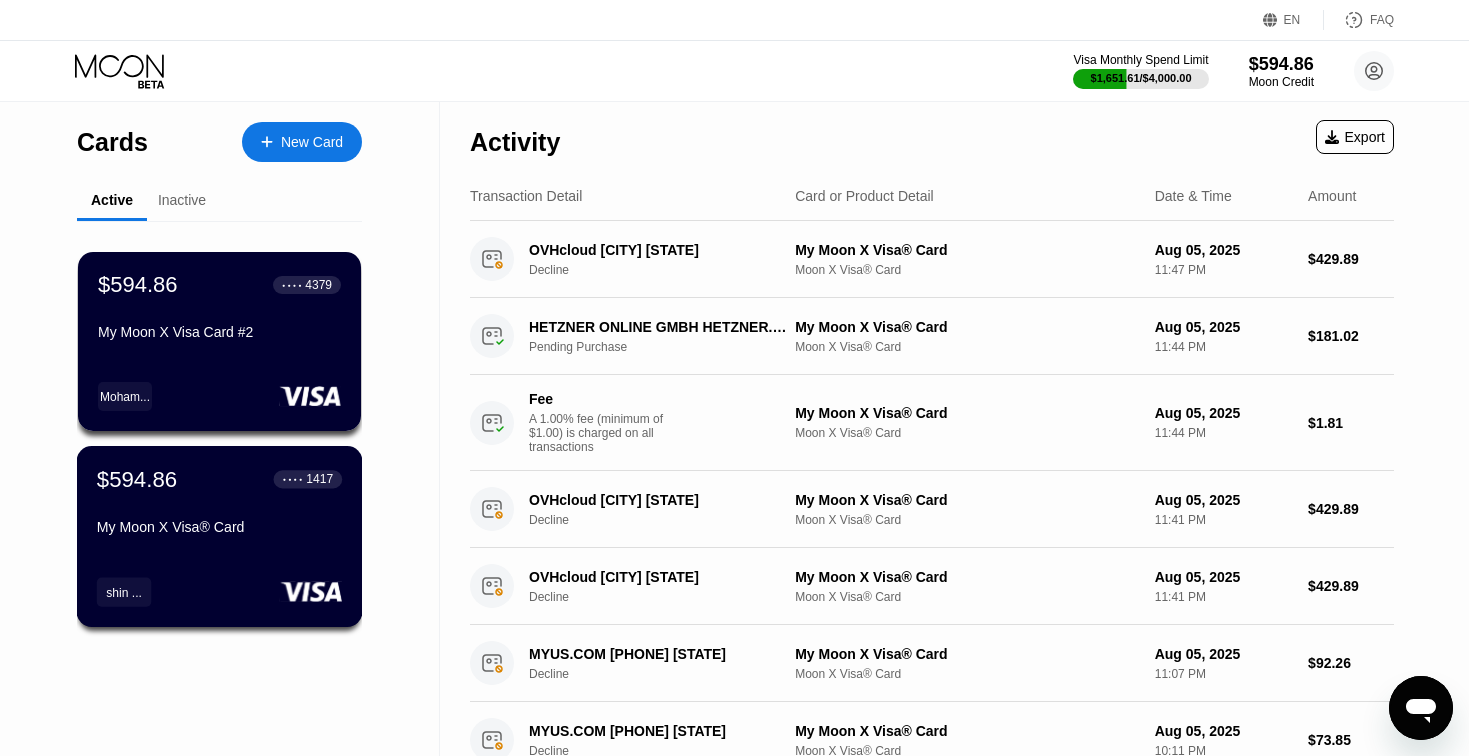 click on "My Moon X Visa® Card" at bounding box center [219, 531] 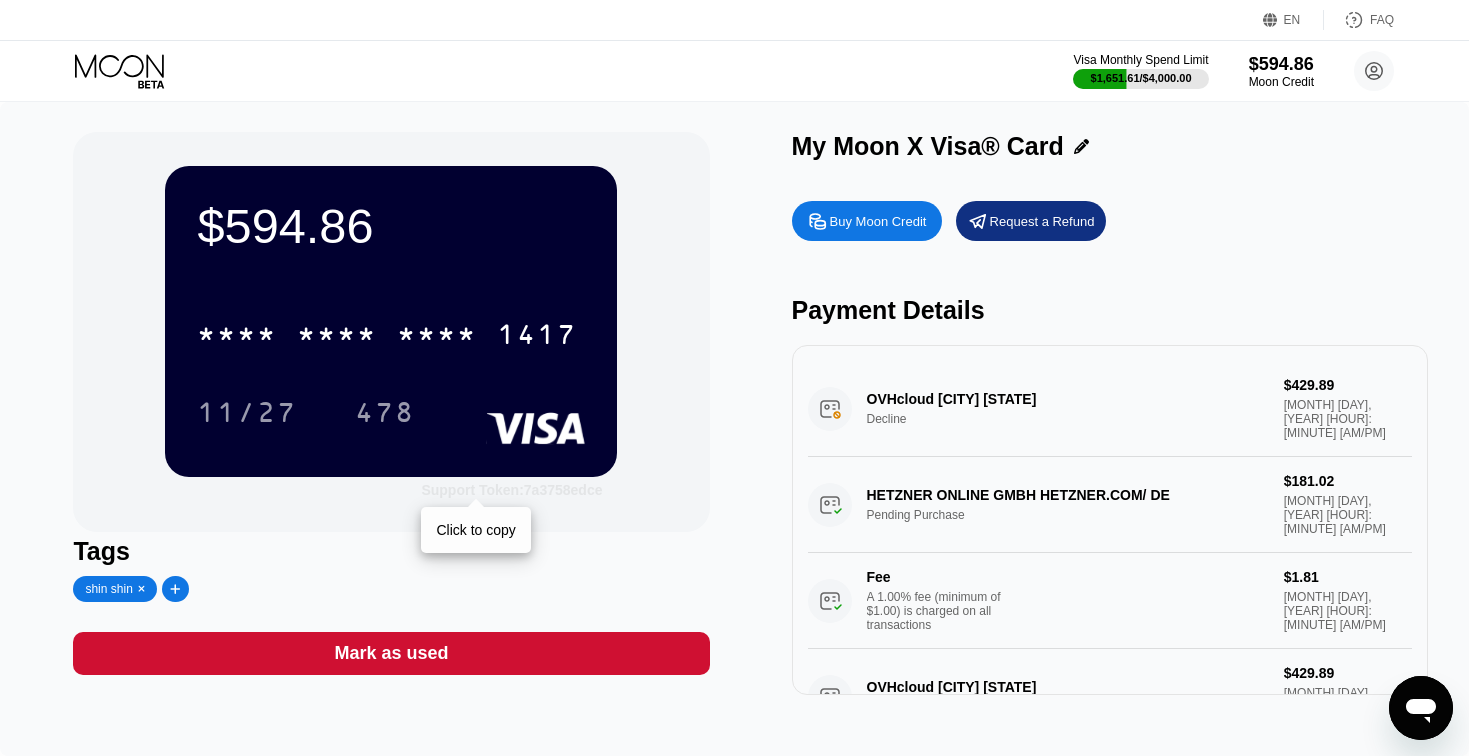 click on "Support Token:  [TOKEN]" at bounding box center [511, 490] 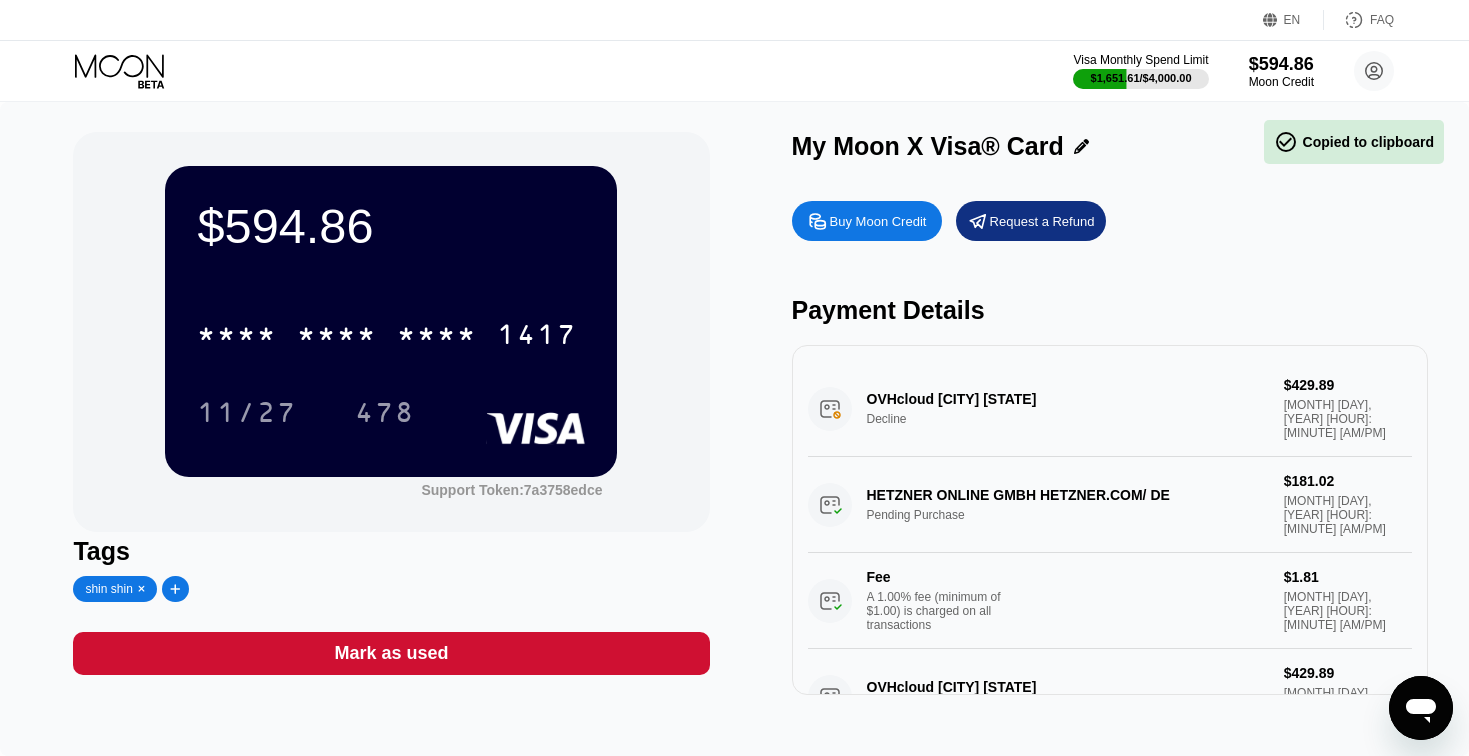 click 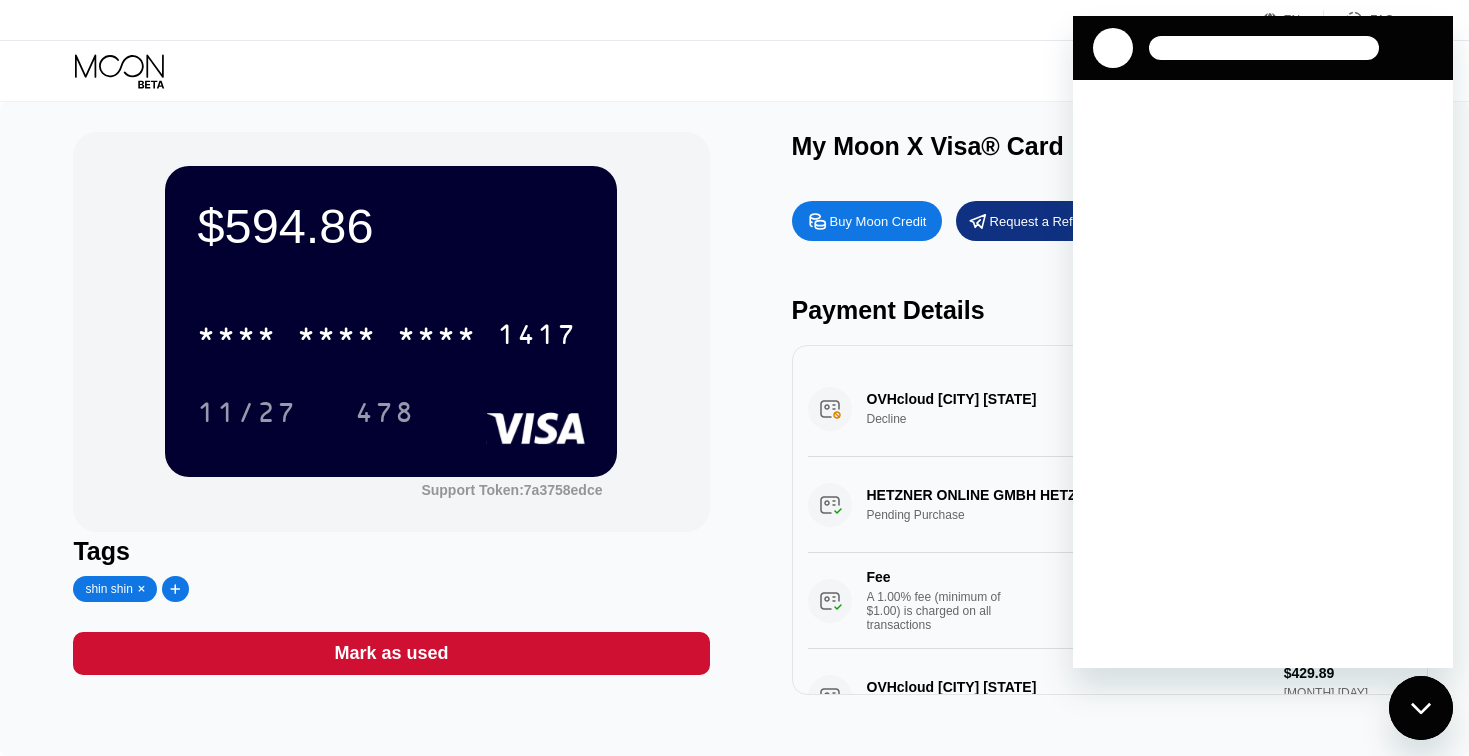 scroll, scrollTop: 0, scrollLeft: 0, axis: both 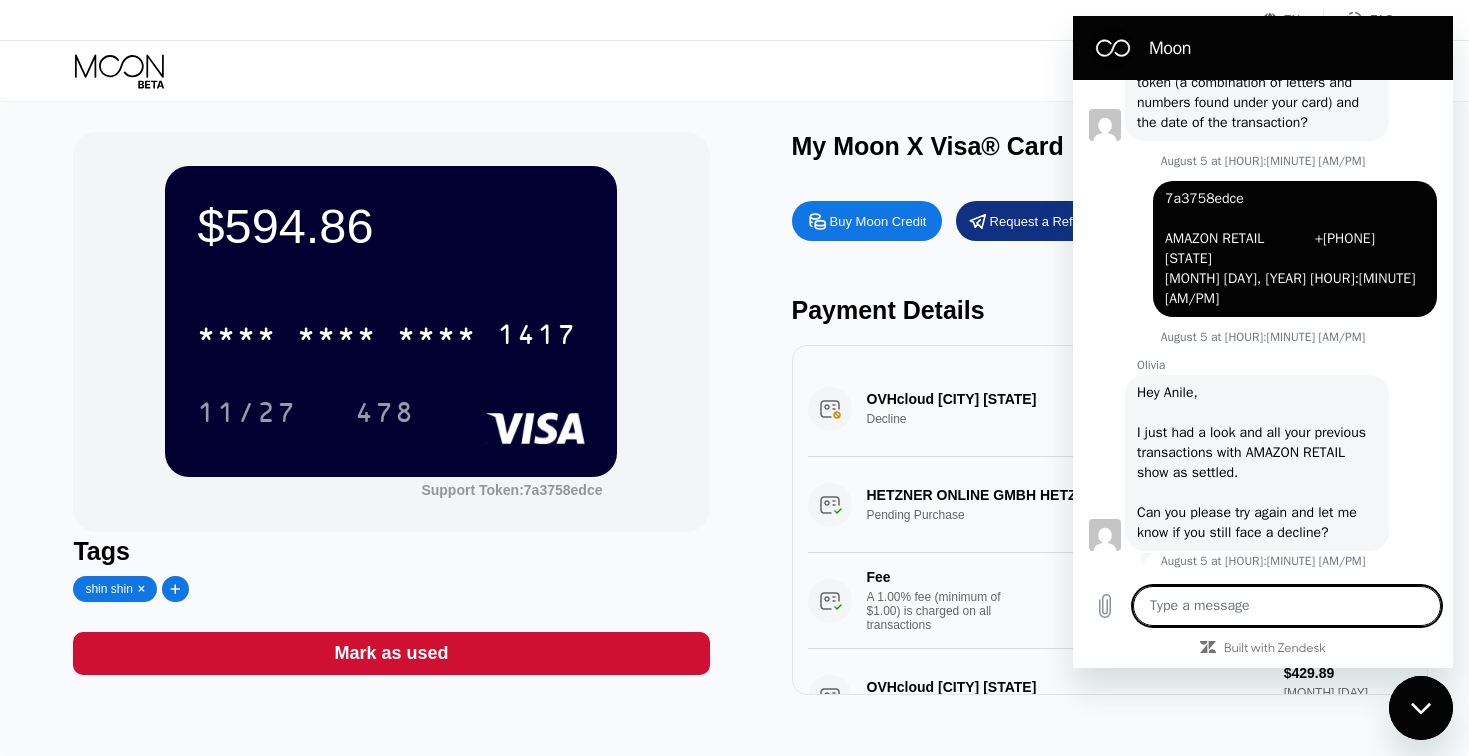 click at bounding box center [1287, 606] 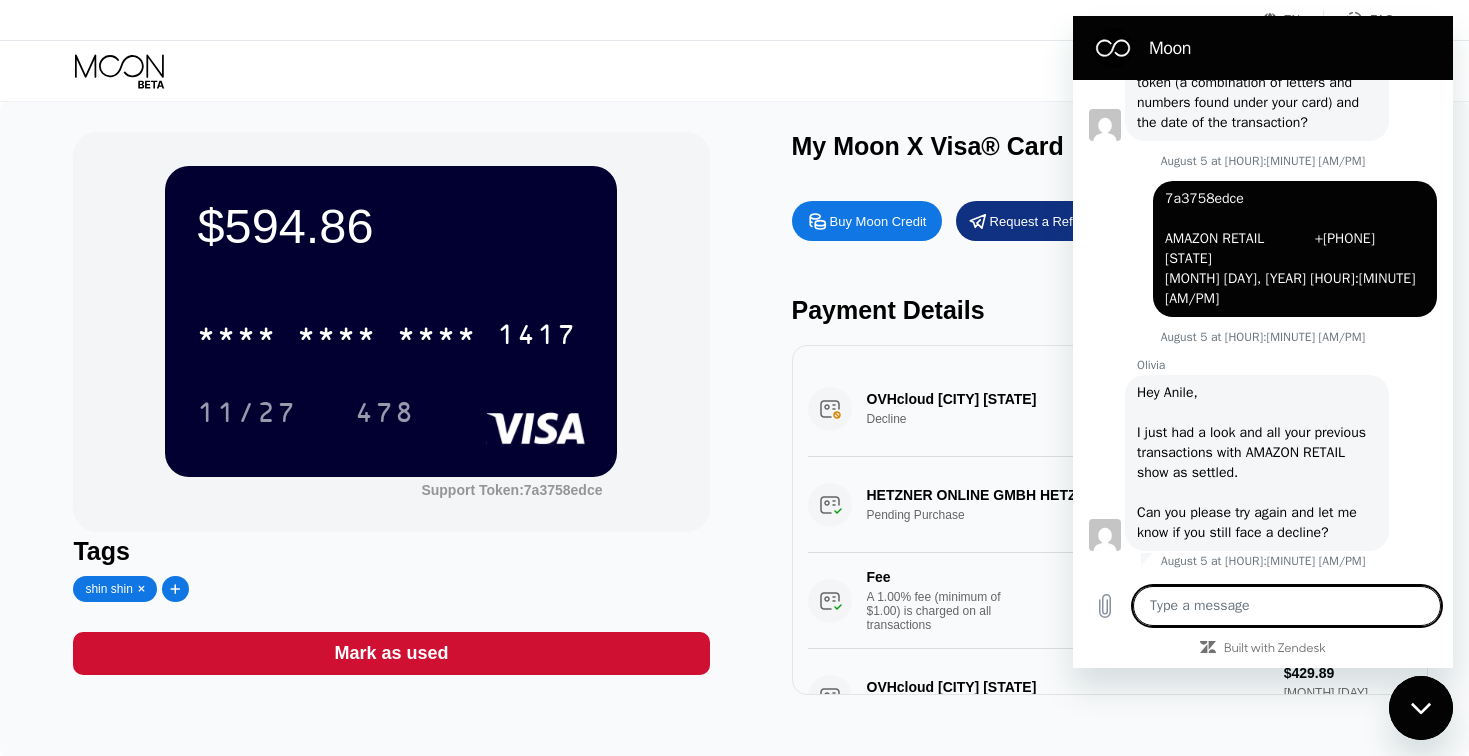 type on "i" 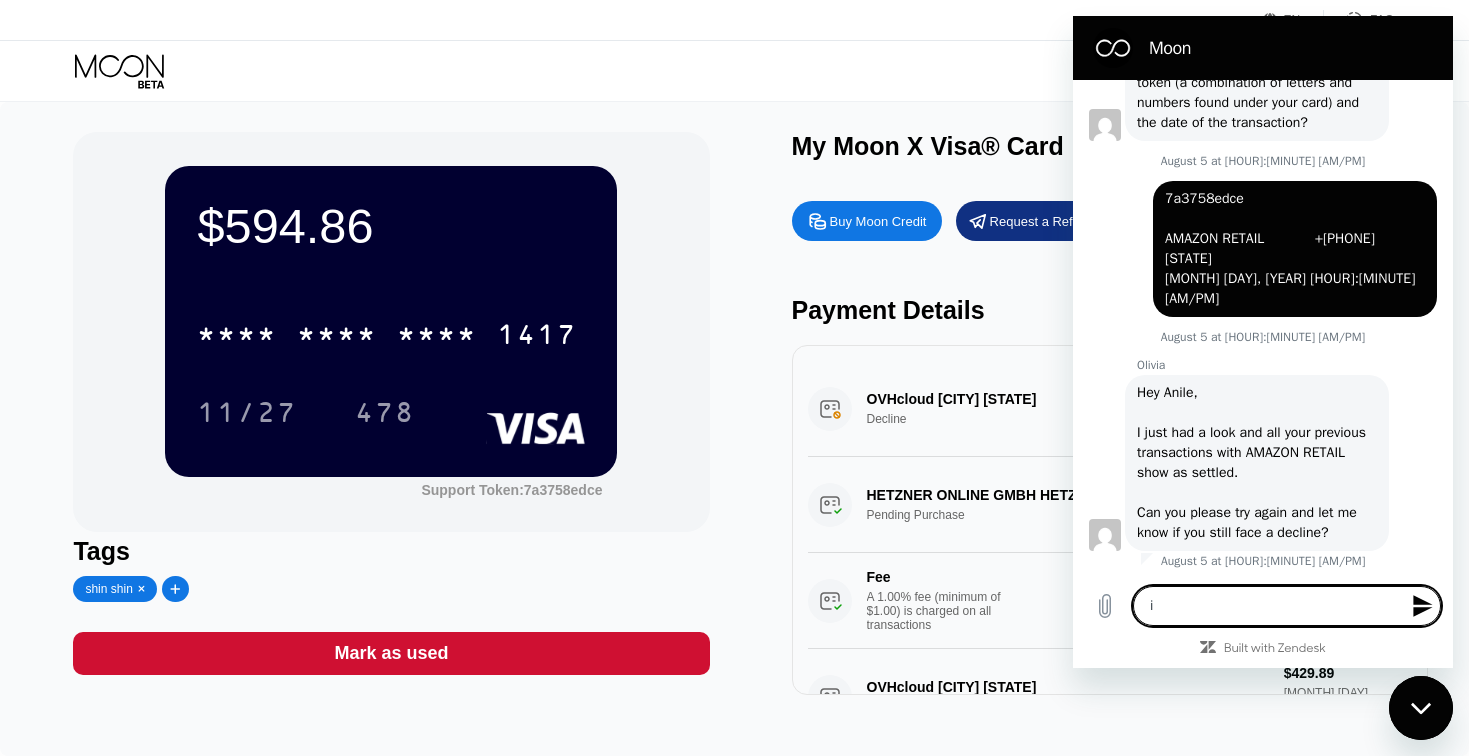 type on "it" 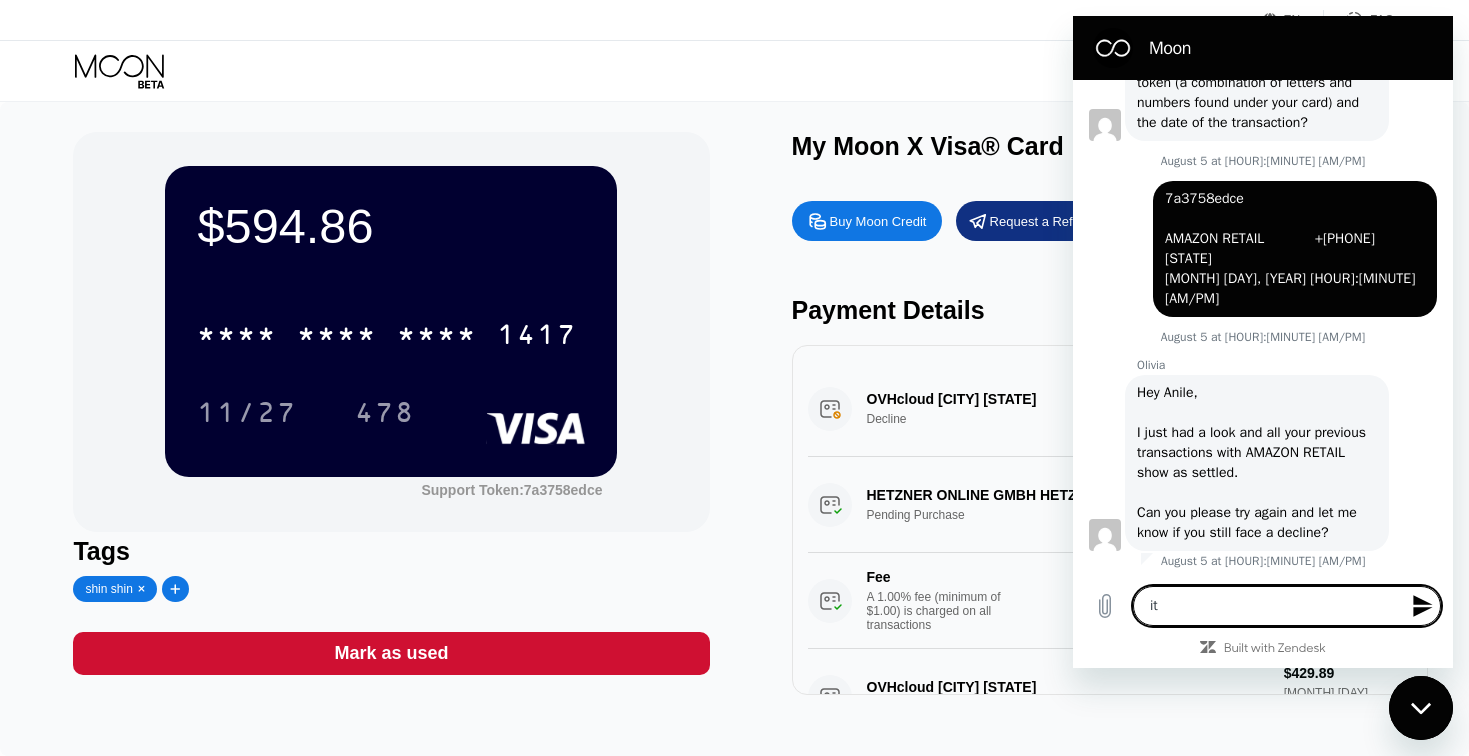 type on "it" 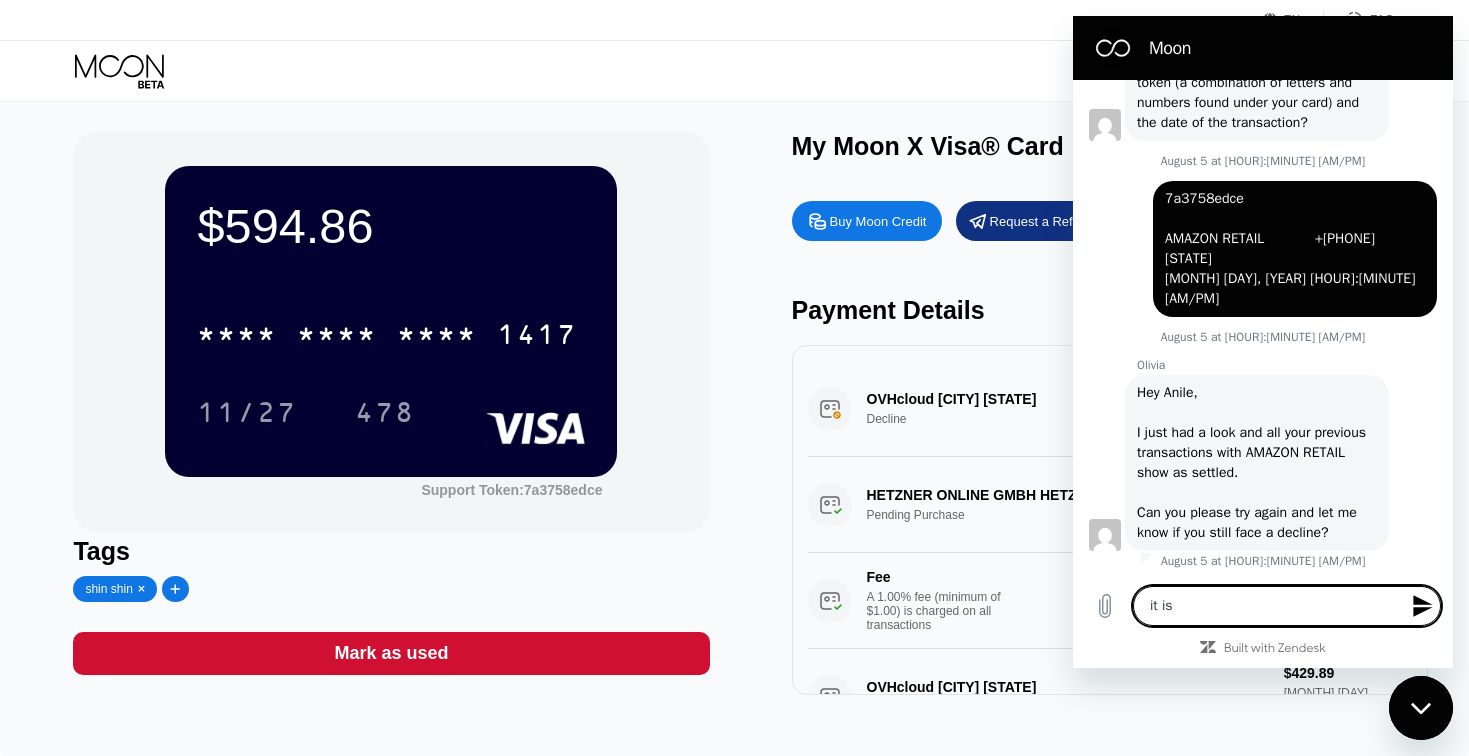 type on "it is" 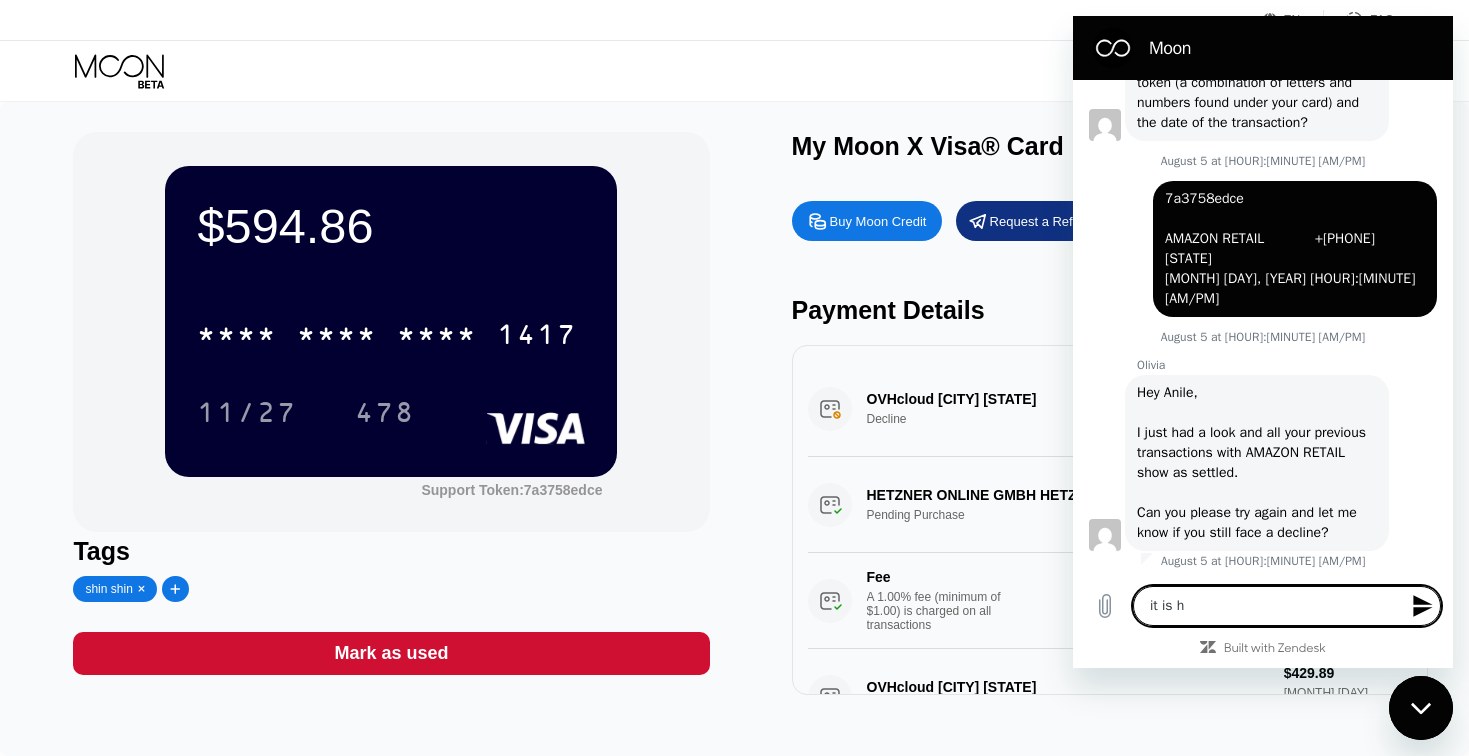 type on "it is ha" 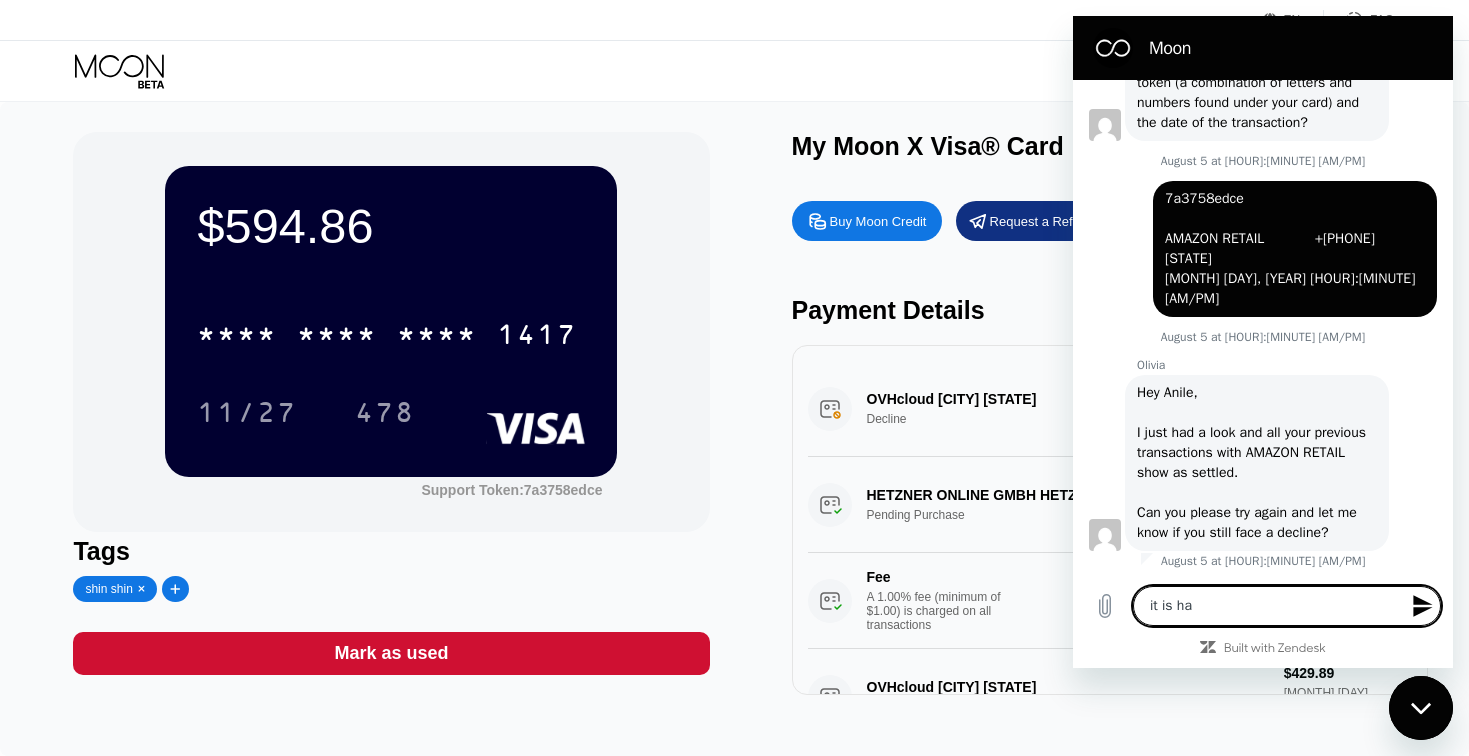 type on "it is hap" 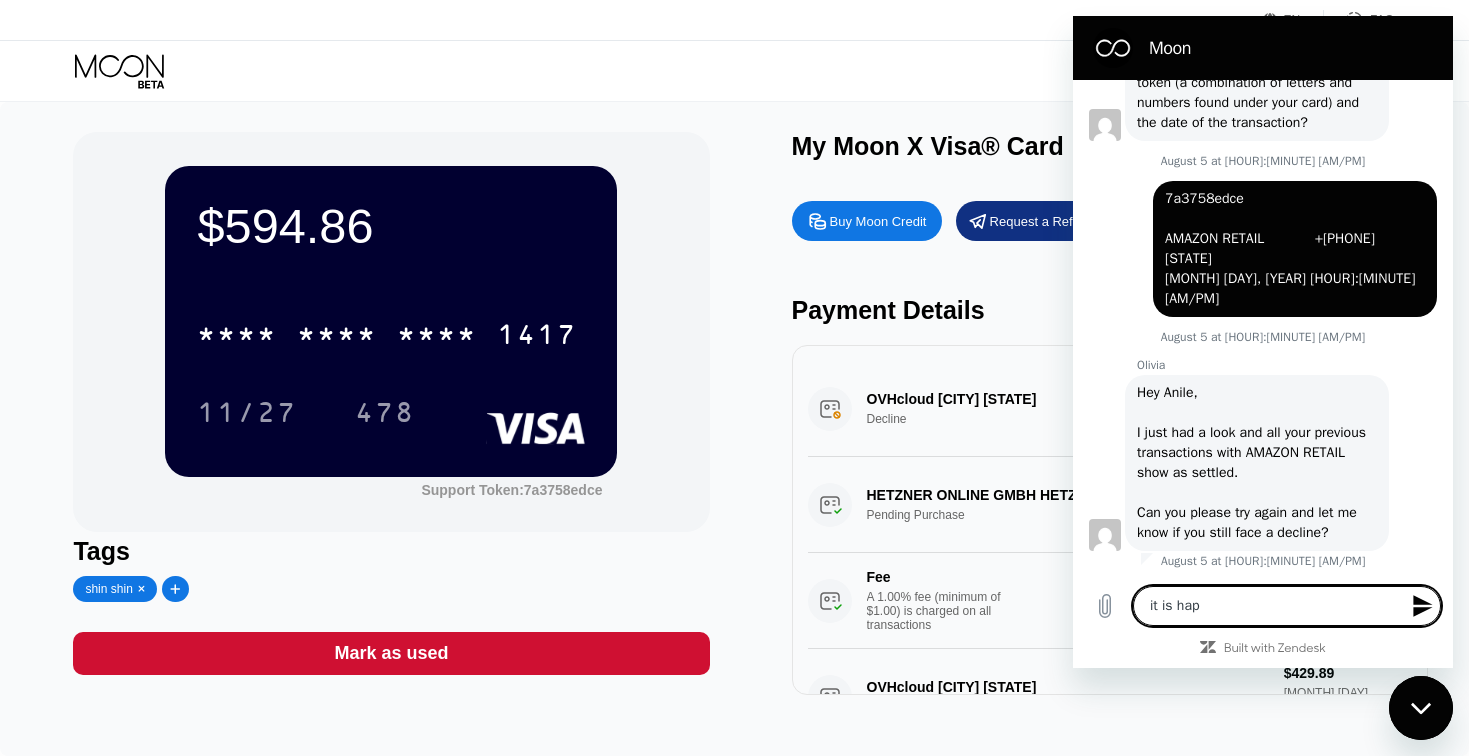type on "it is happ" 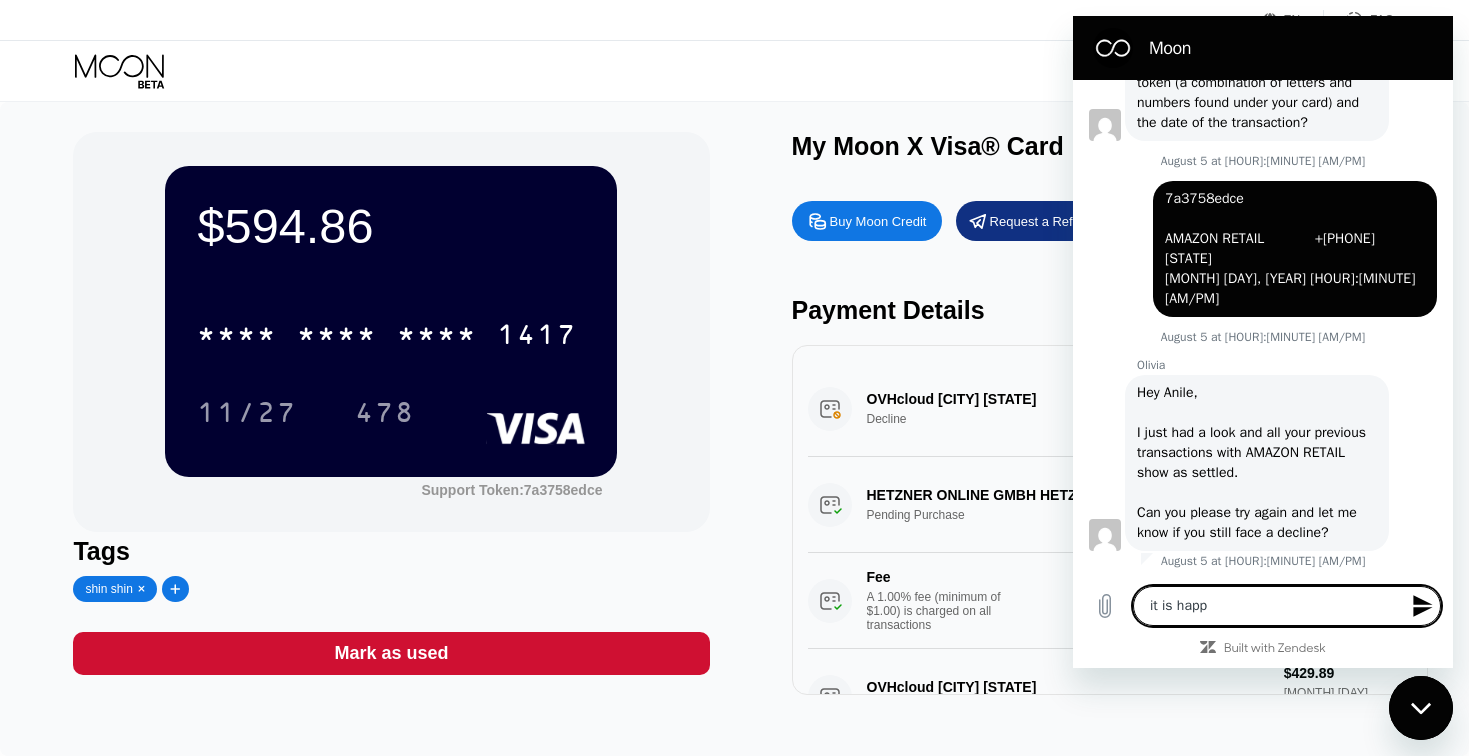 type on "it is happe" 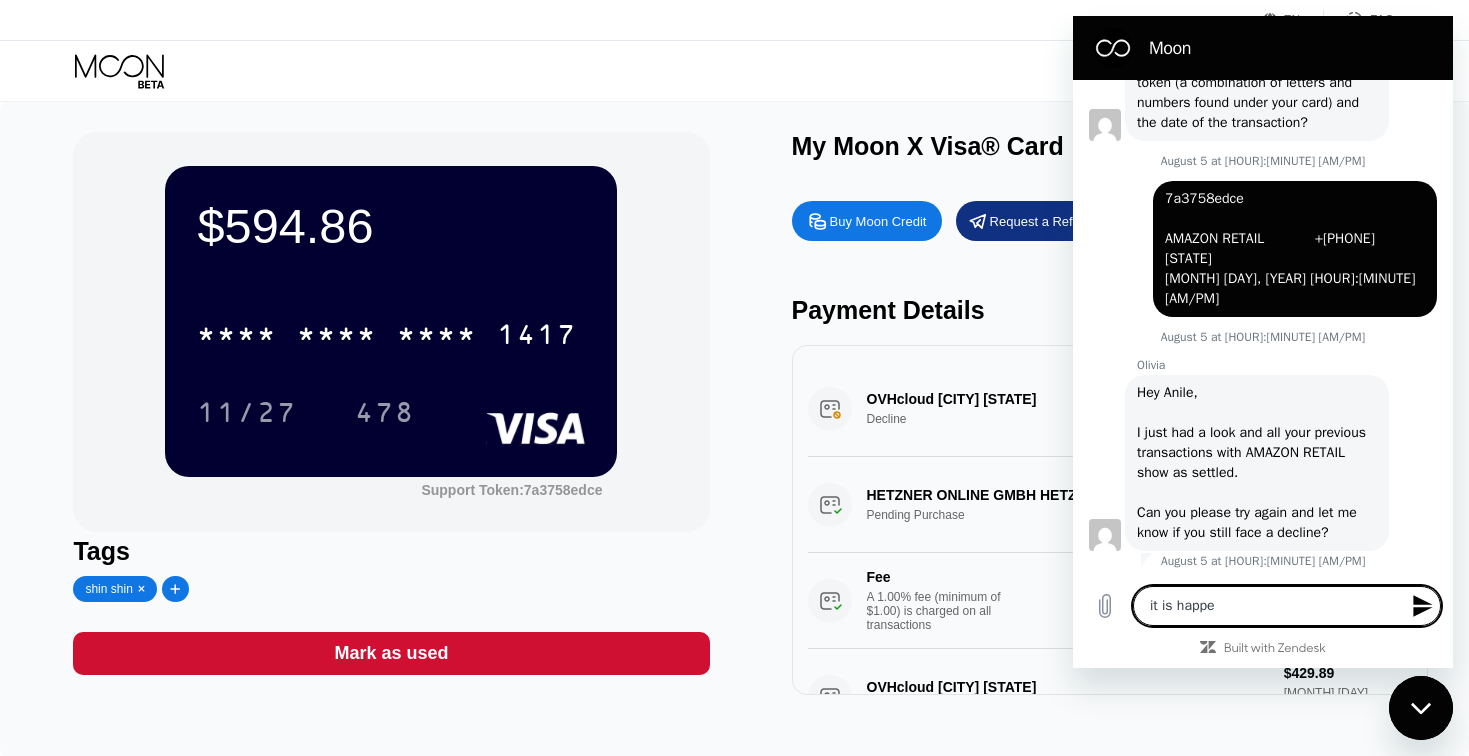 type on "it is happen" 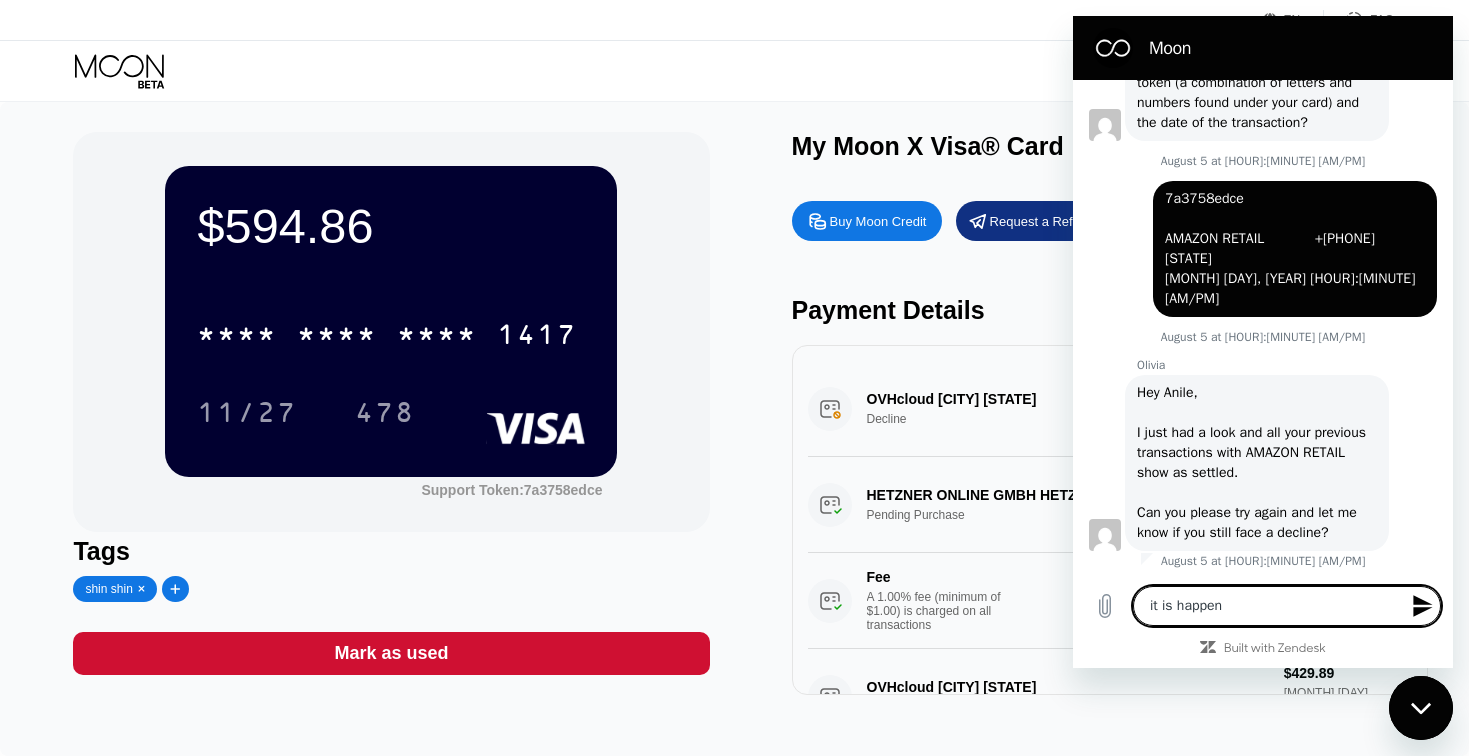 type on "it is happen" 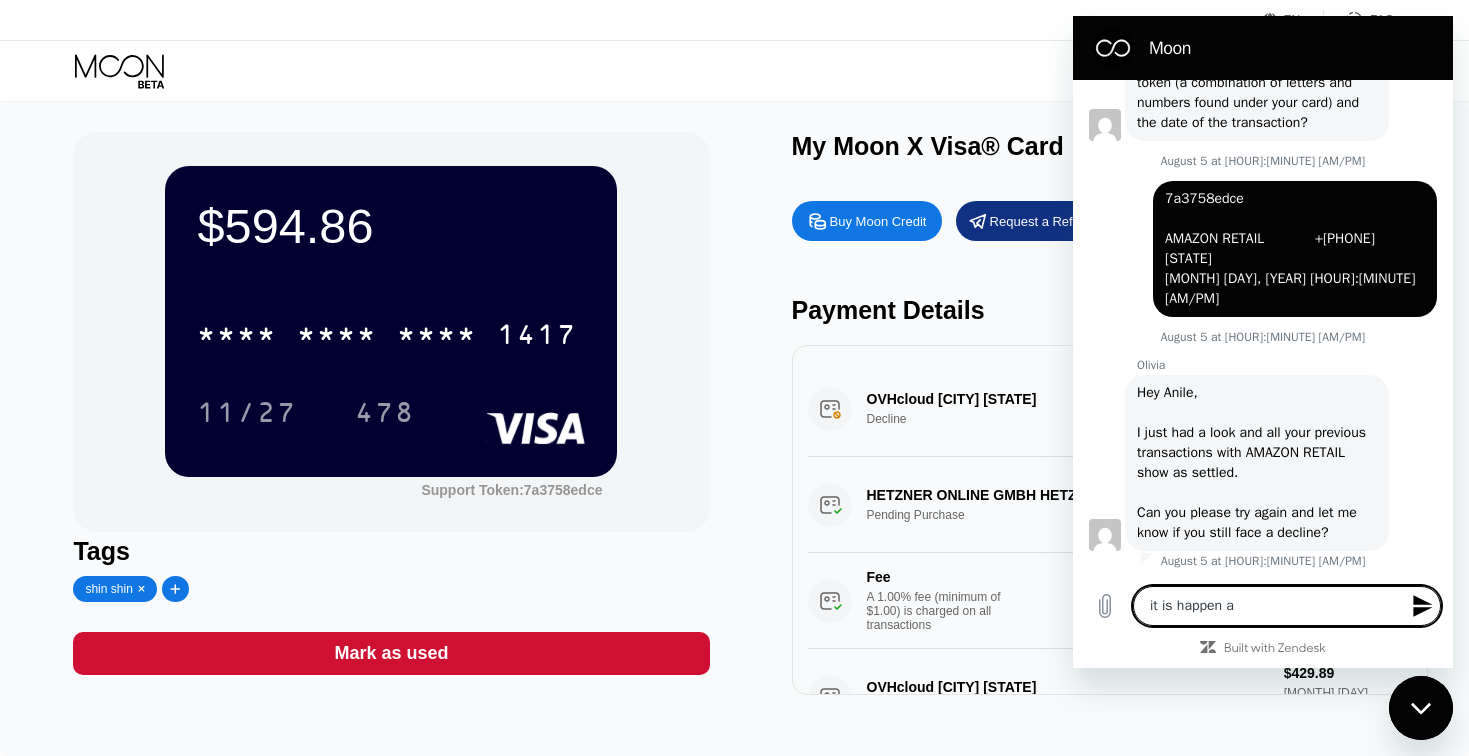type on "it is happen ag" 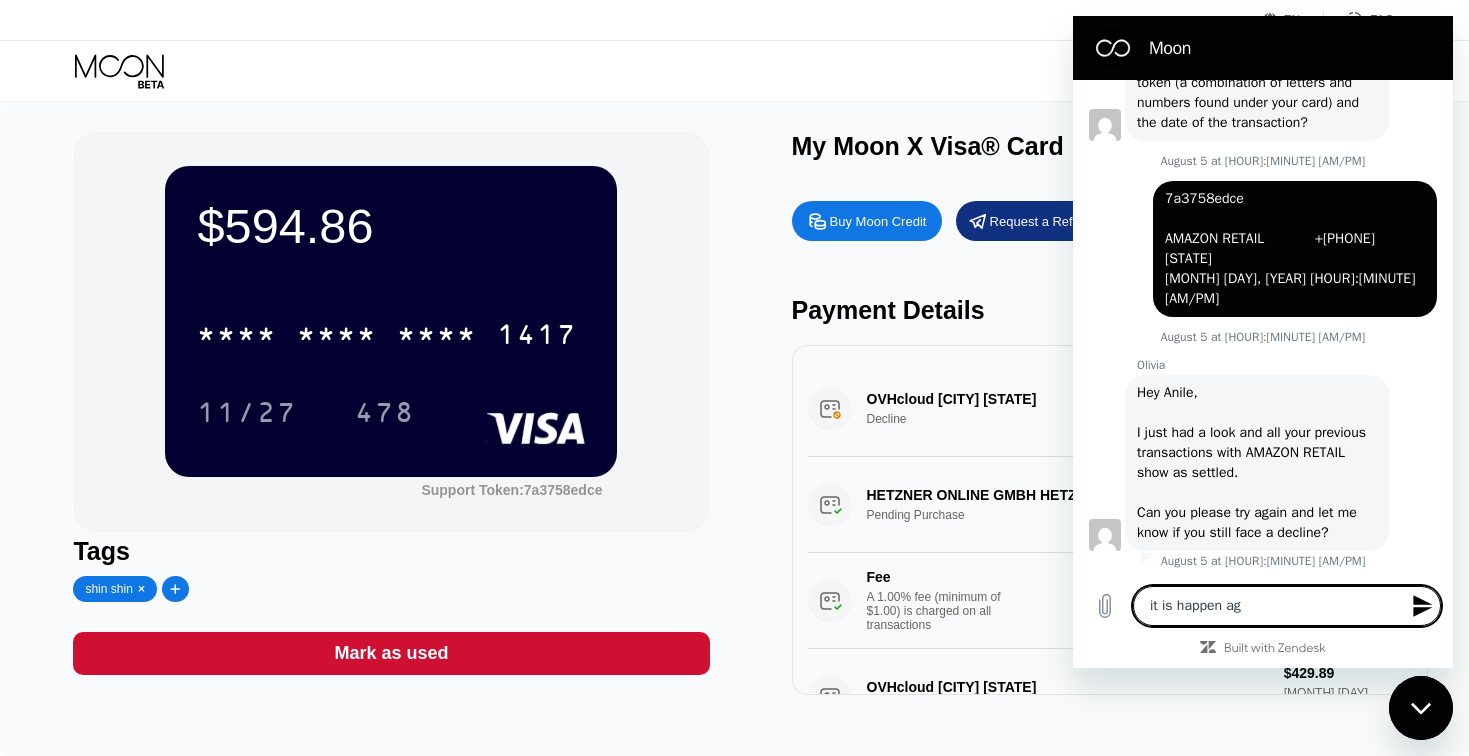 type on "it is happen aga" 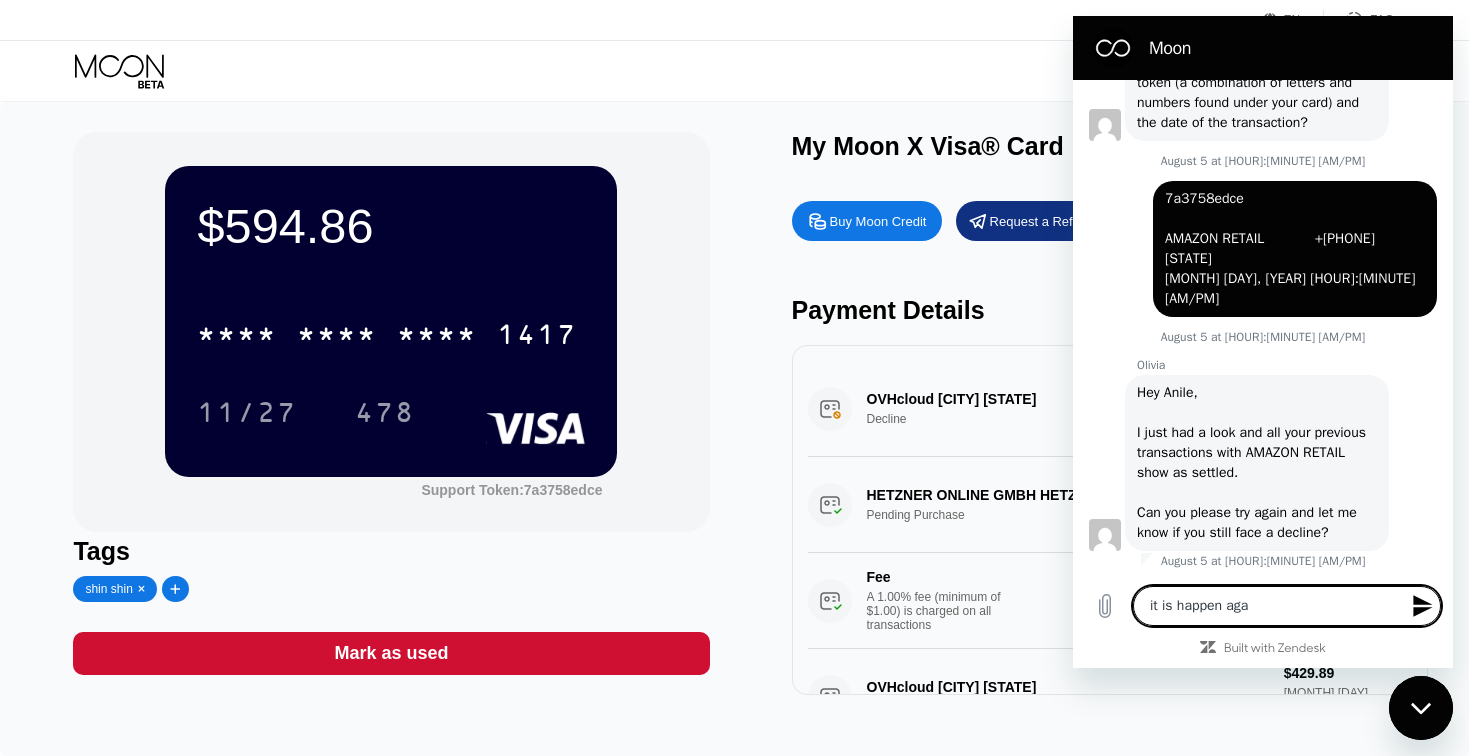 type on "it is happen agai" 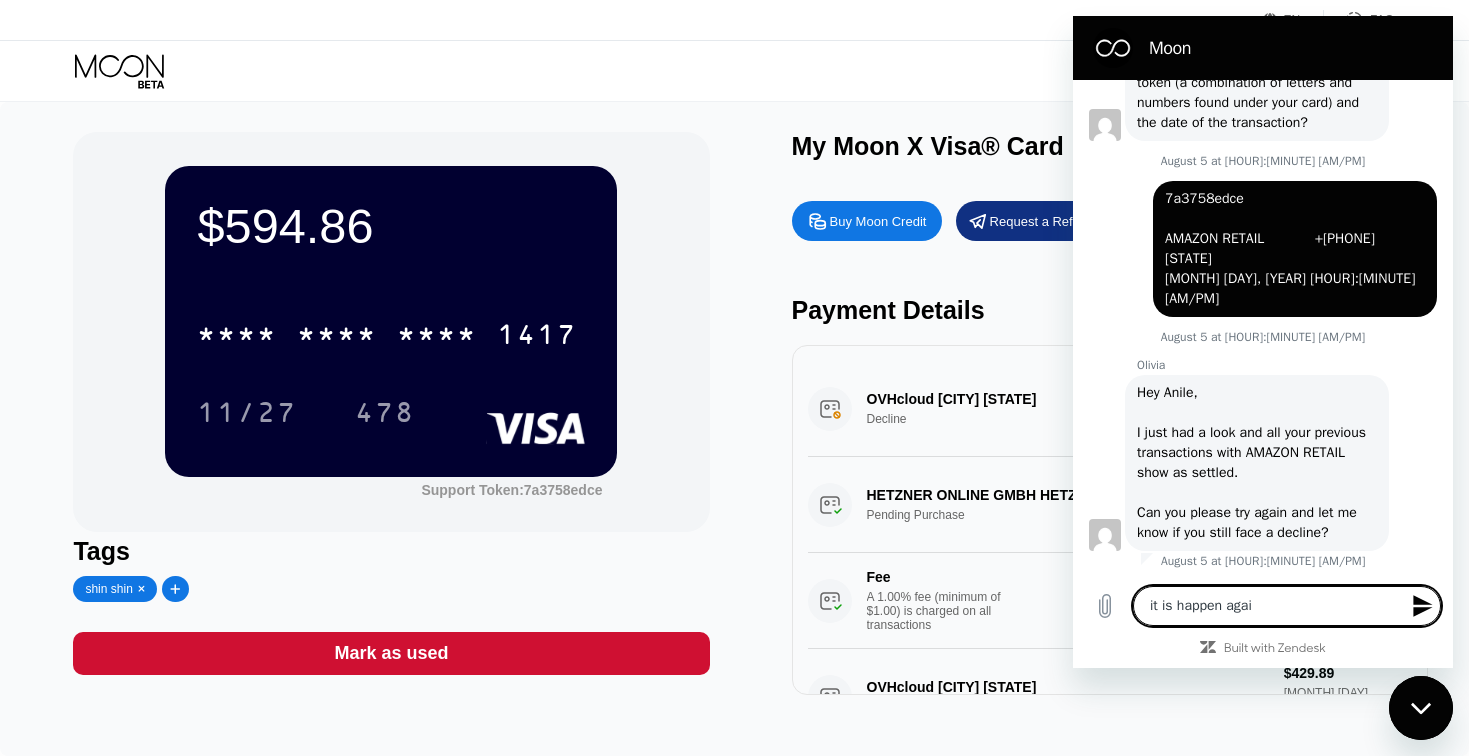 type on "it is happen again" 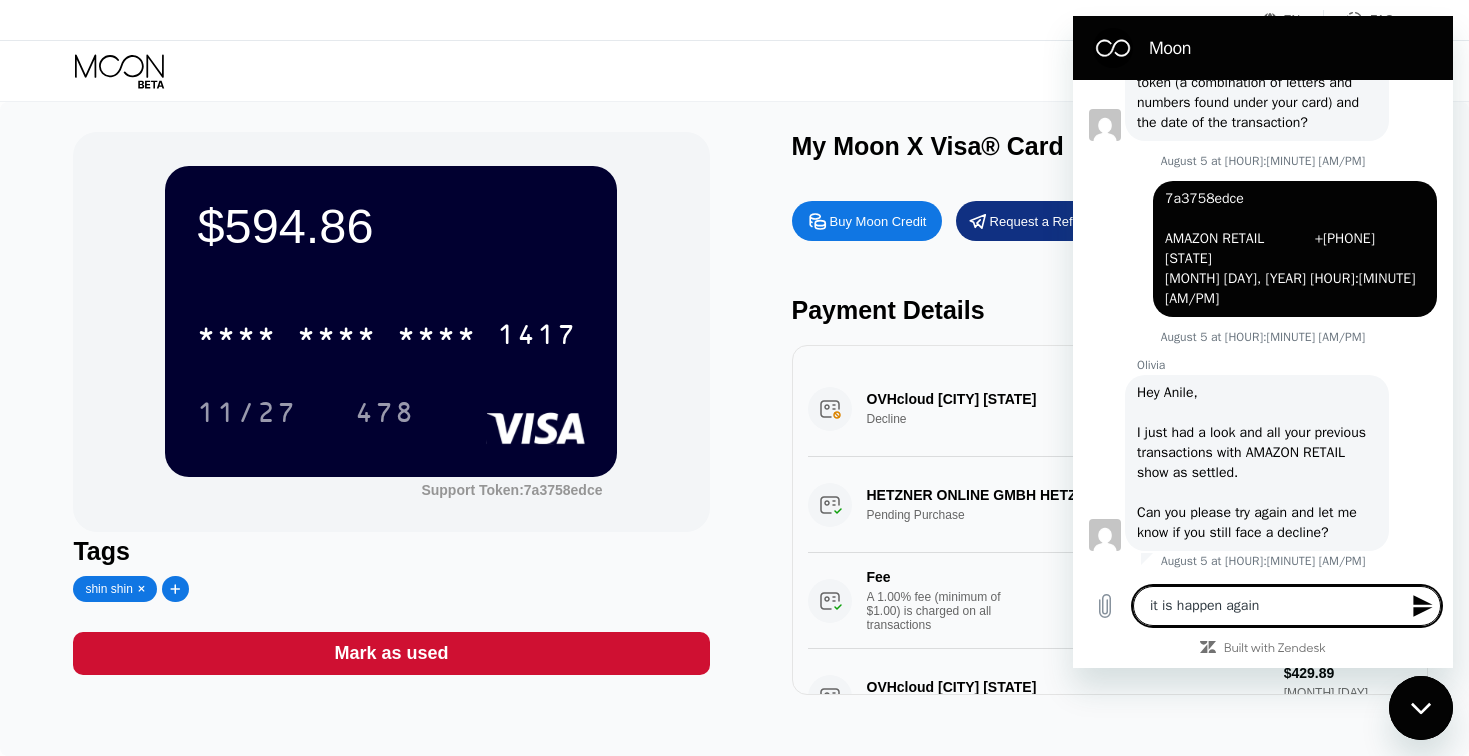 type on "it is happen again" 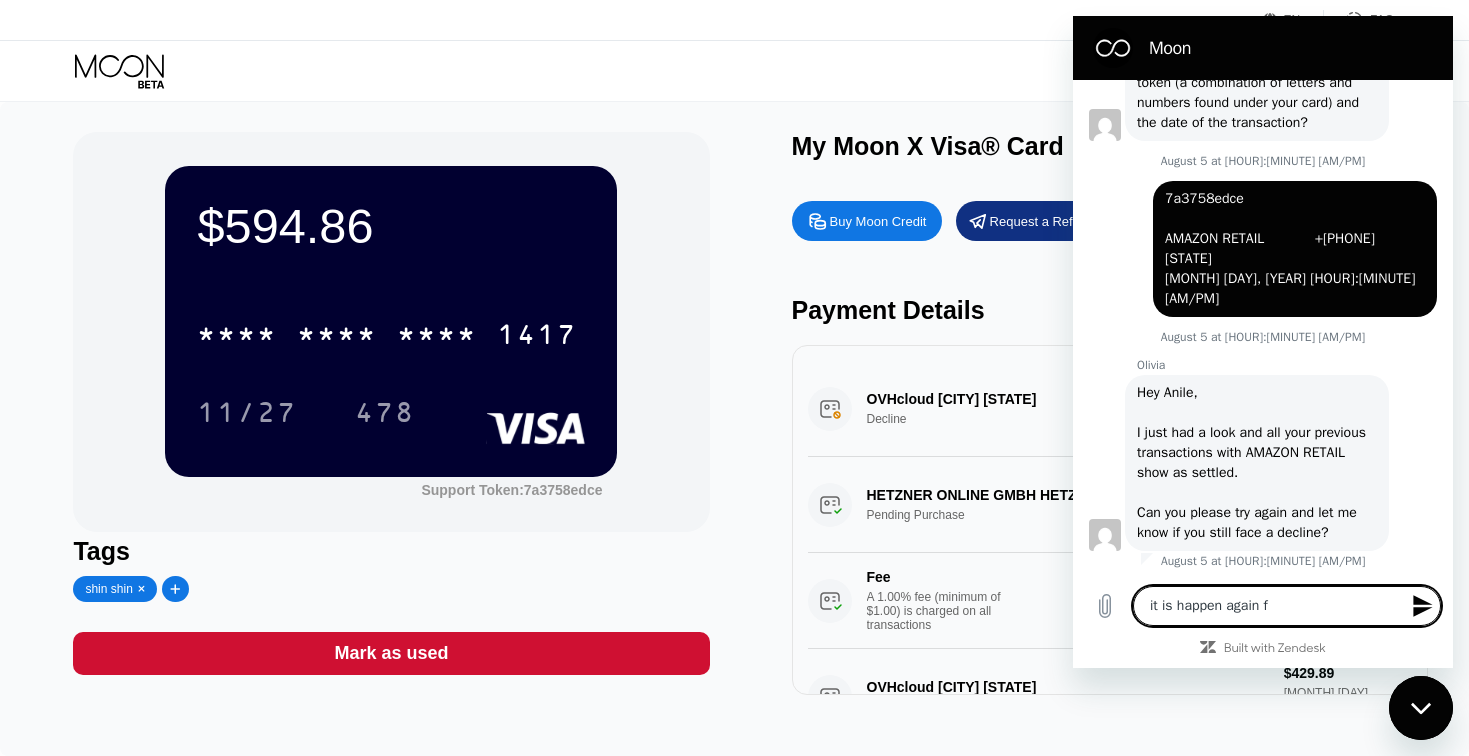 type on "it is happen again for" 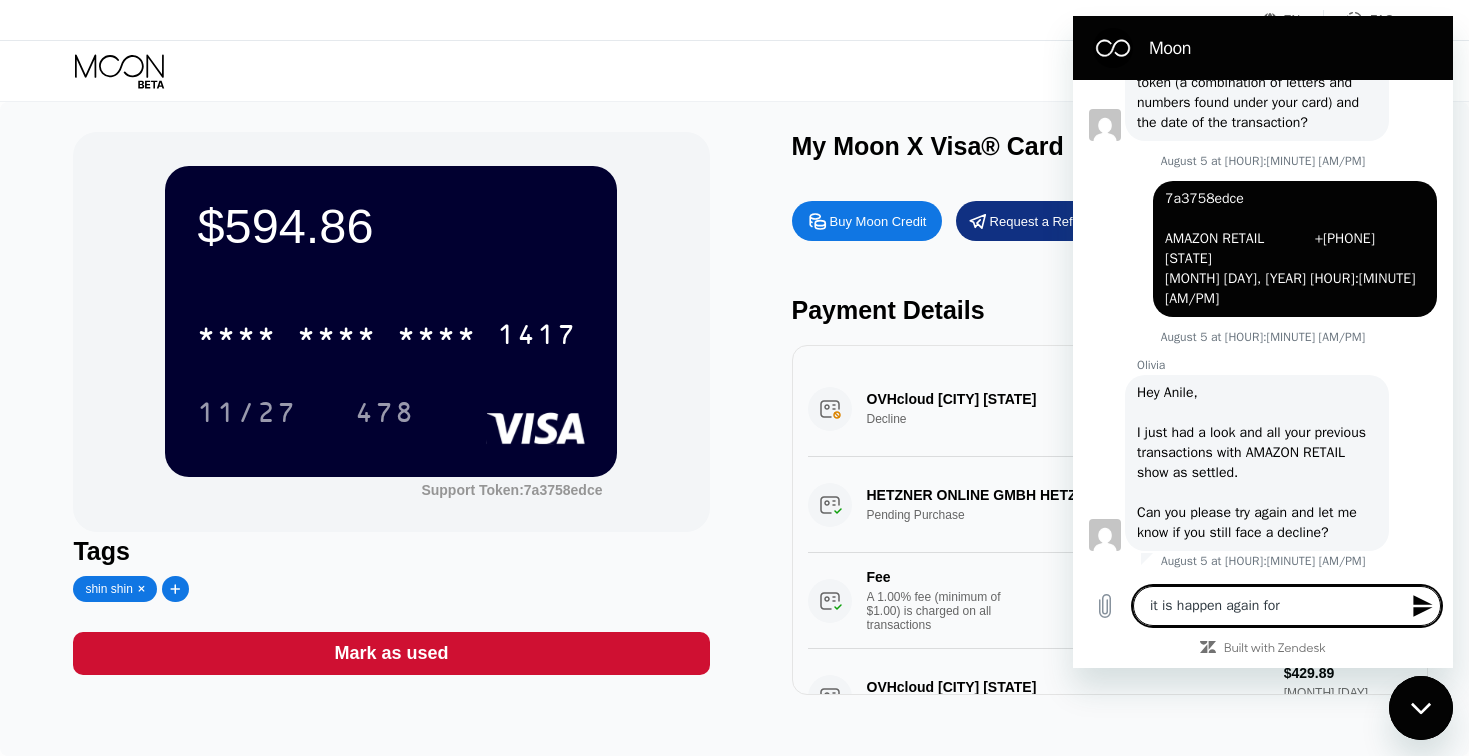 type on "it is happen again for" 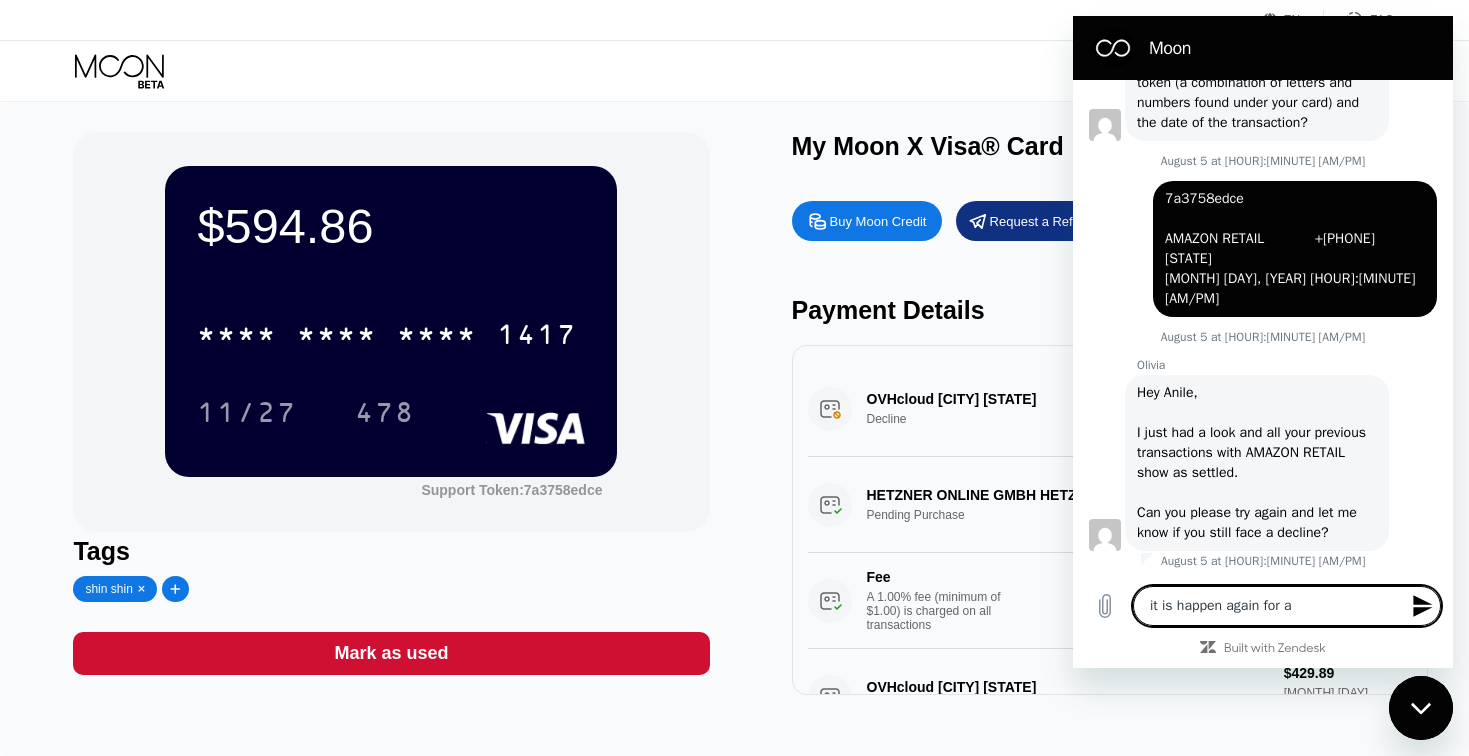 type on "it is happen again for an" 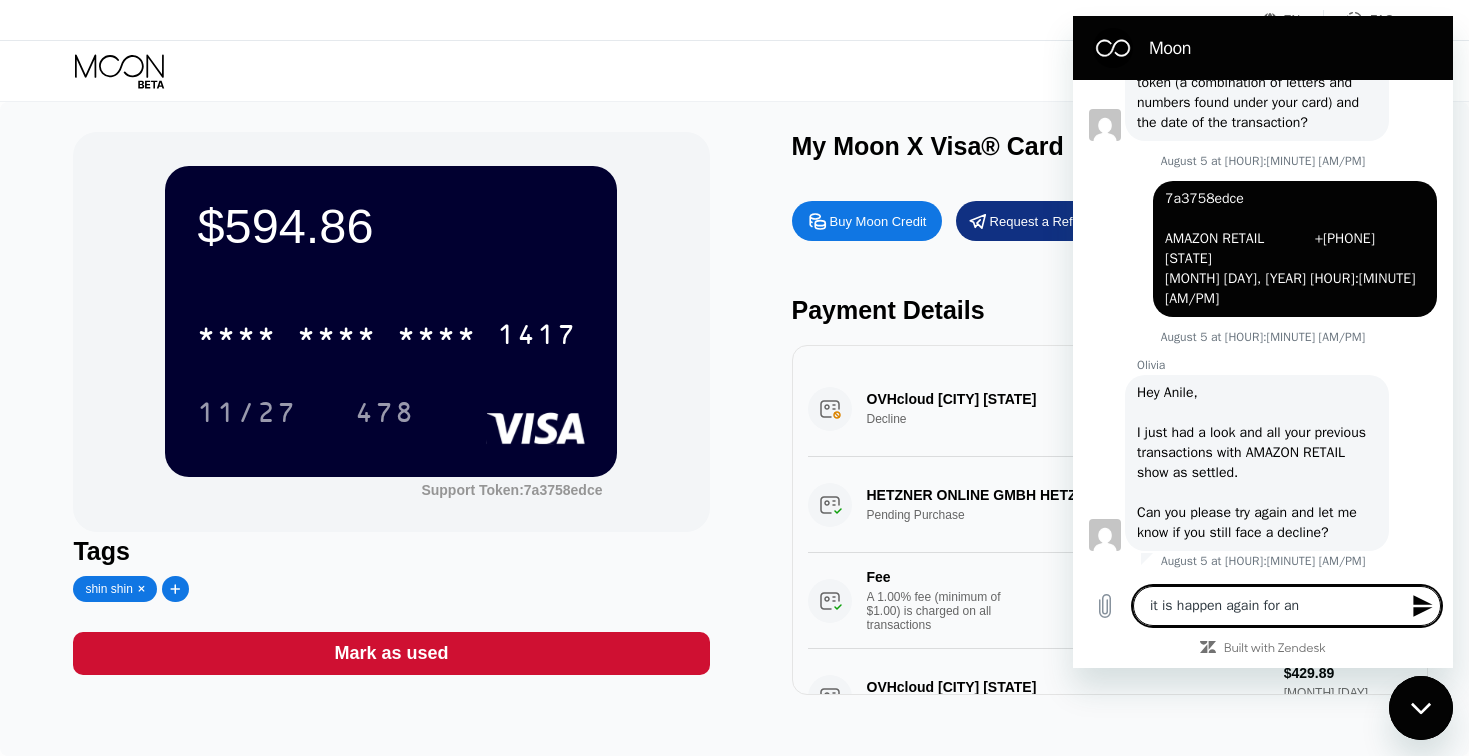 type on "it is happen again for ano" 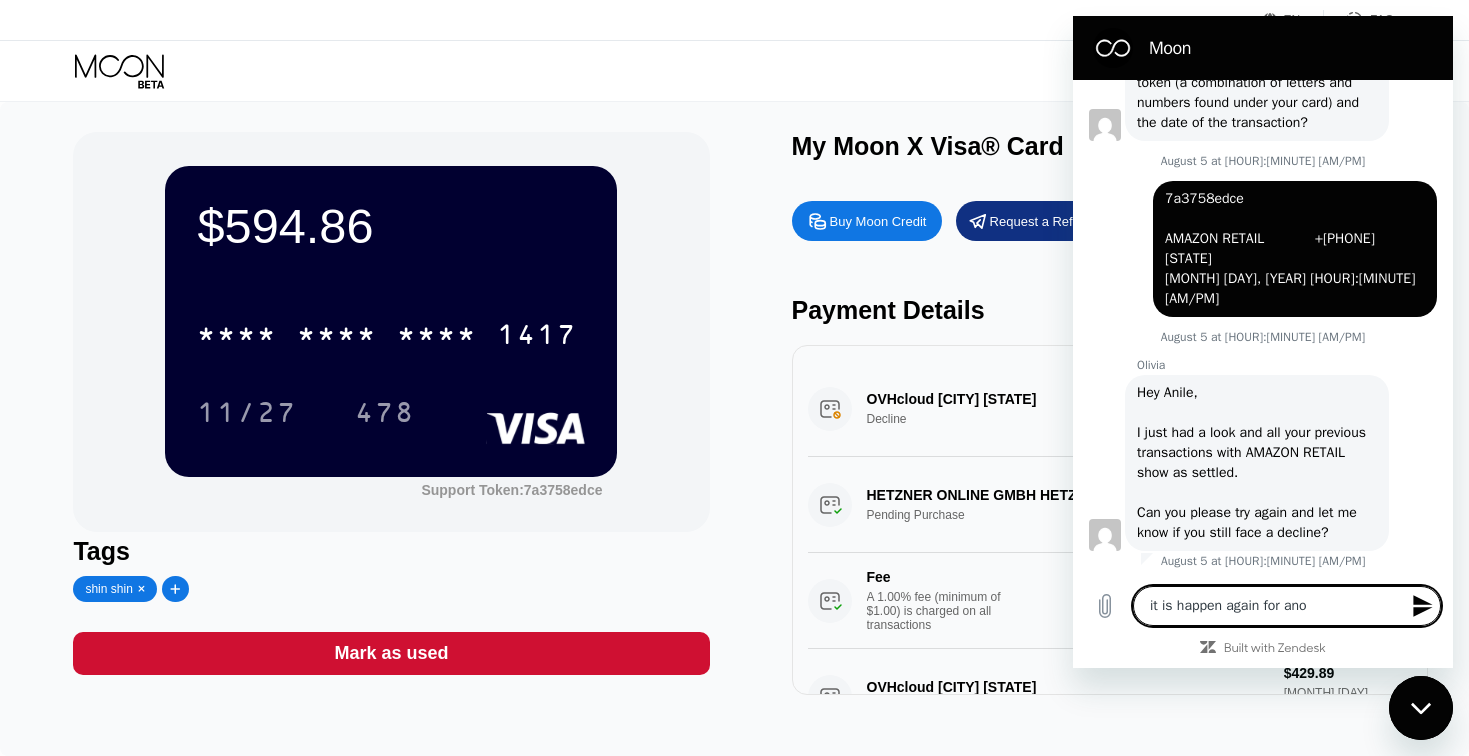 type on "it is happen again for anot" 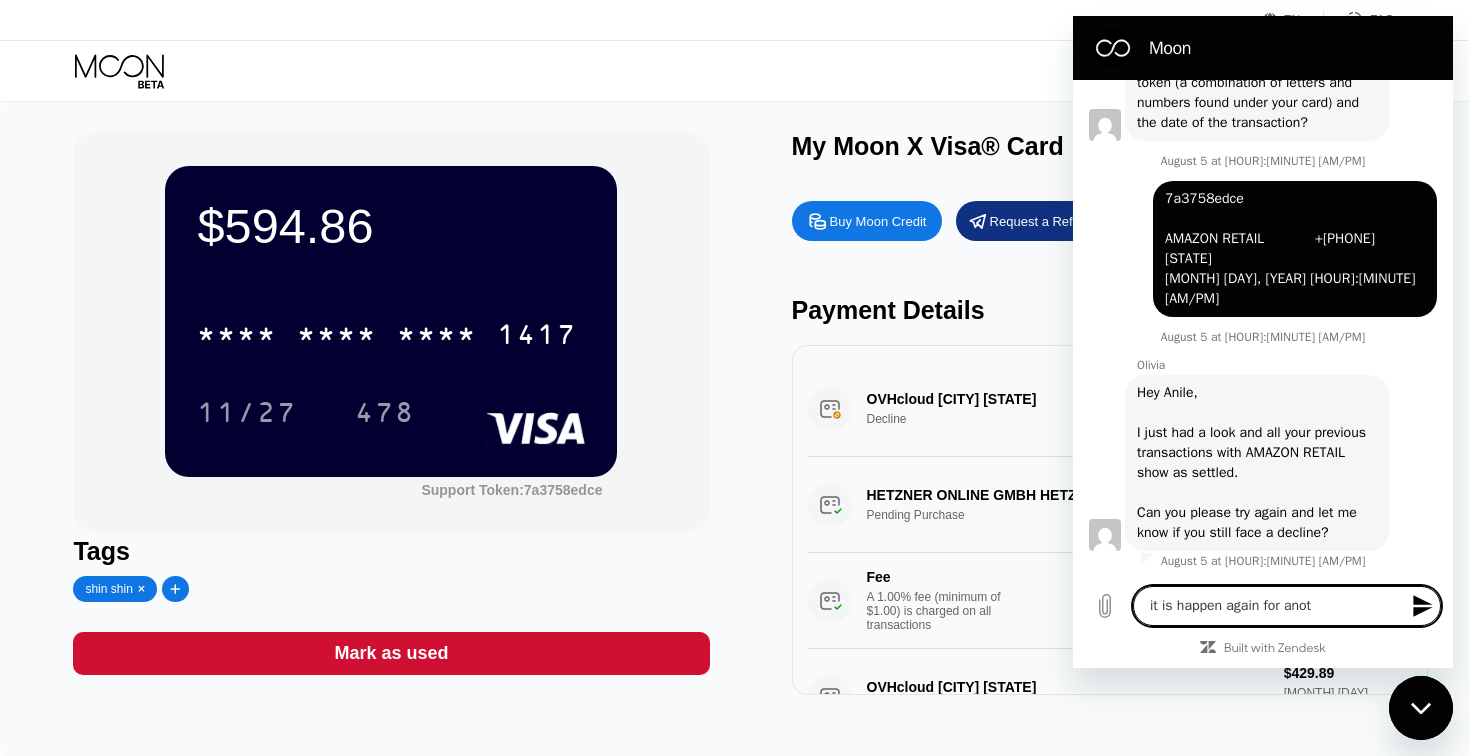 type on "it is happen again for anoth" 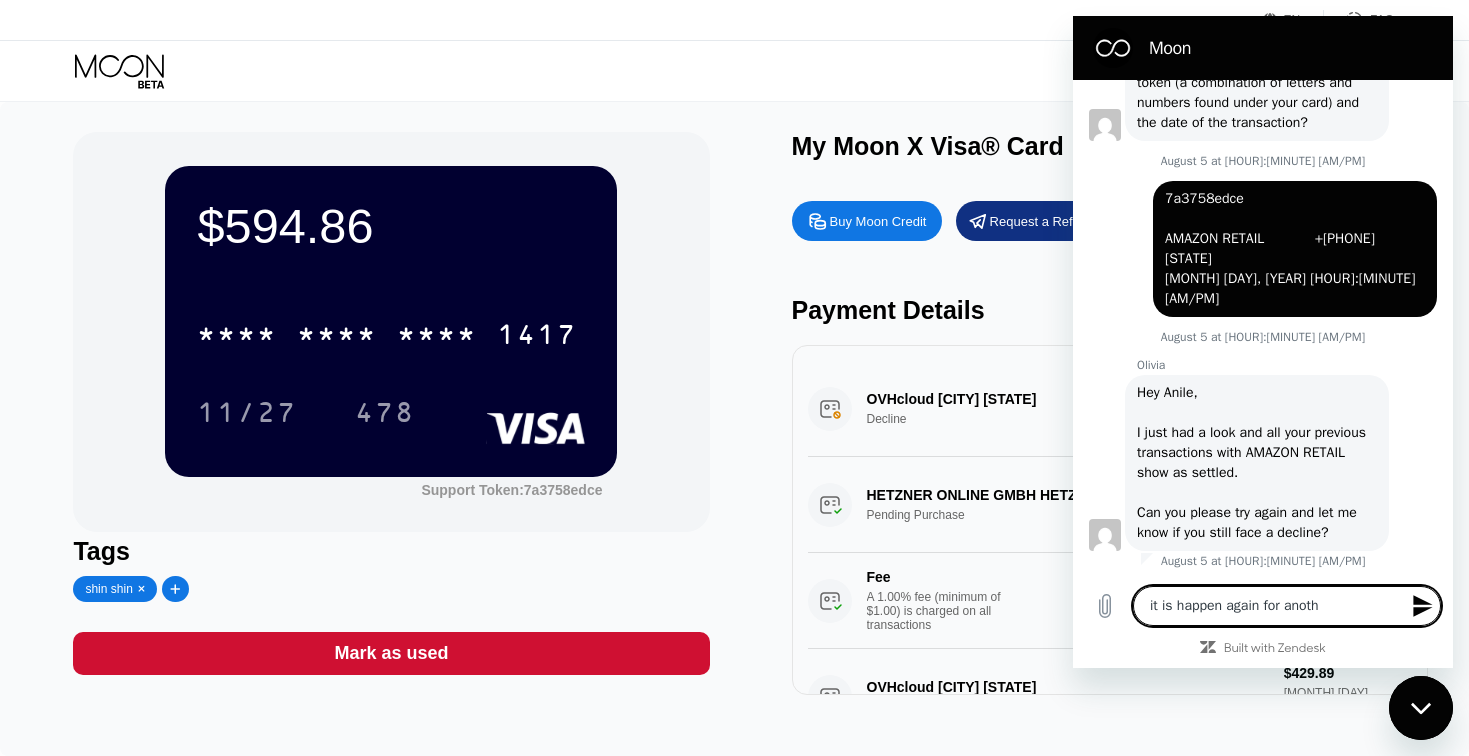 type on "it is happen again for anothe" 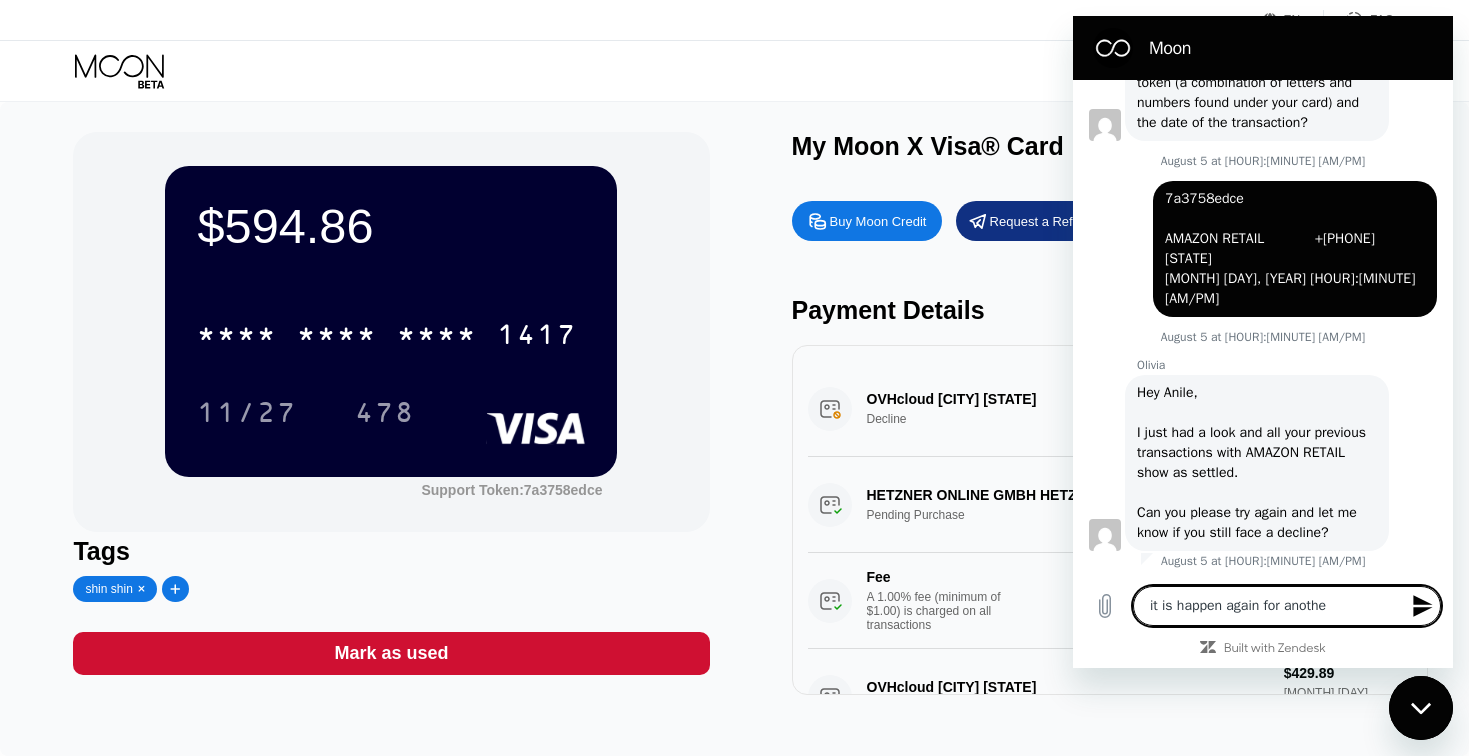 type on "it is happen again for another" 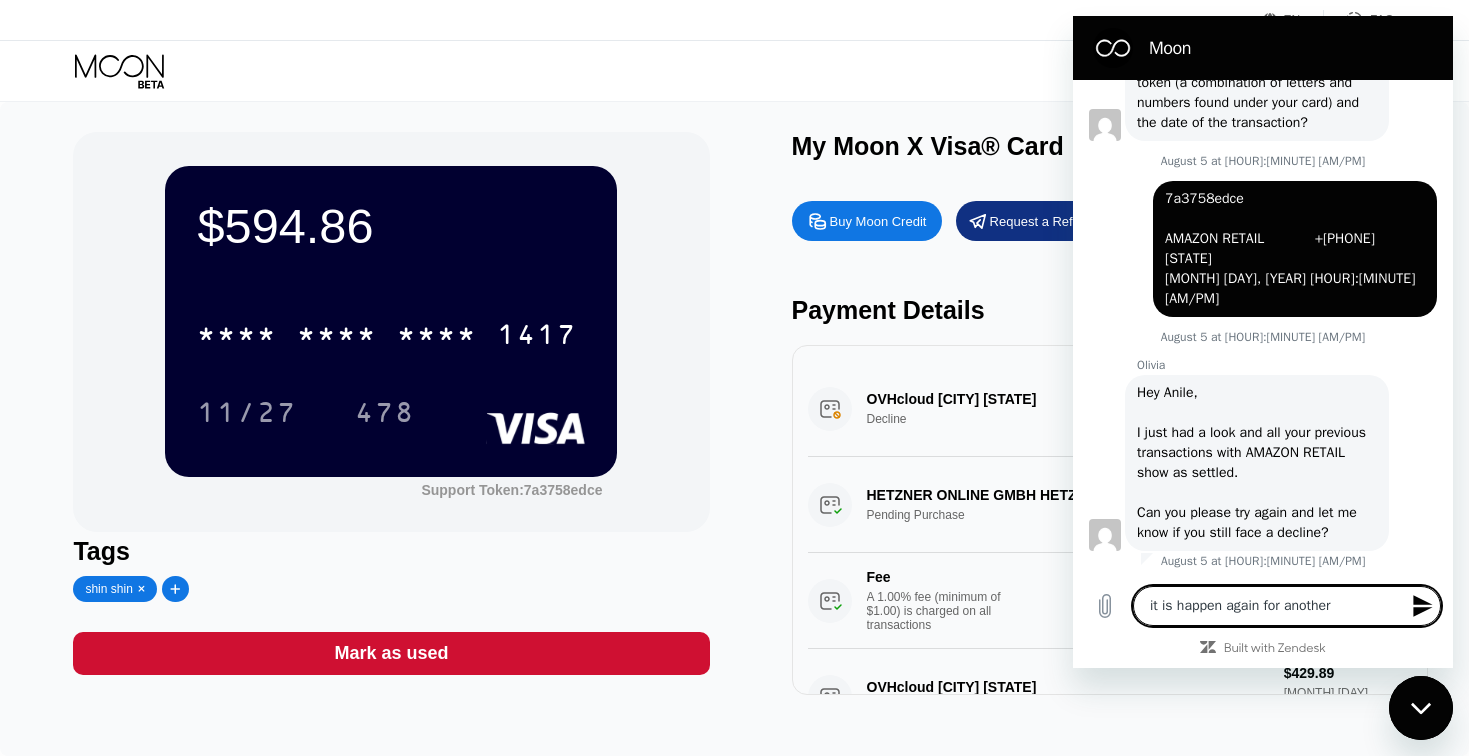 type on "x" 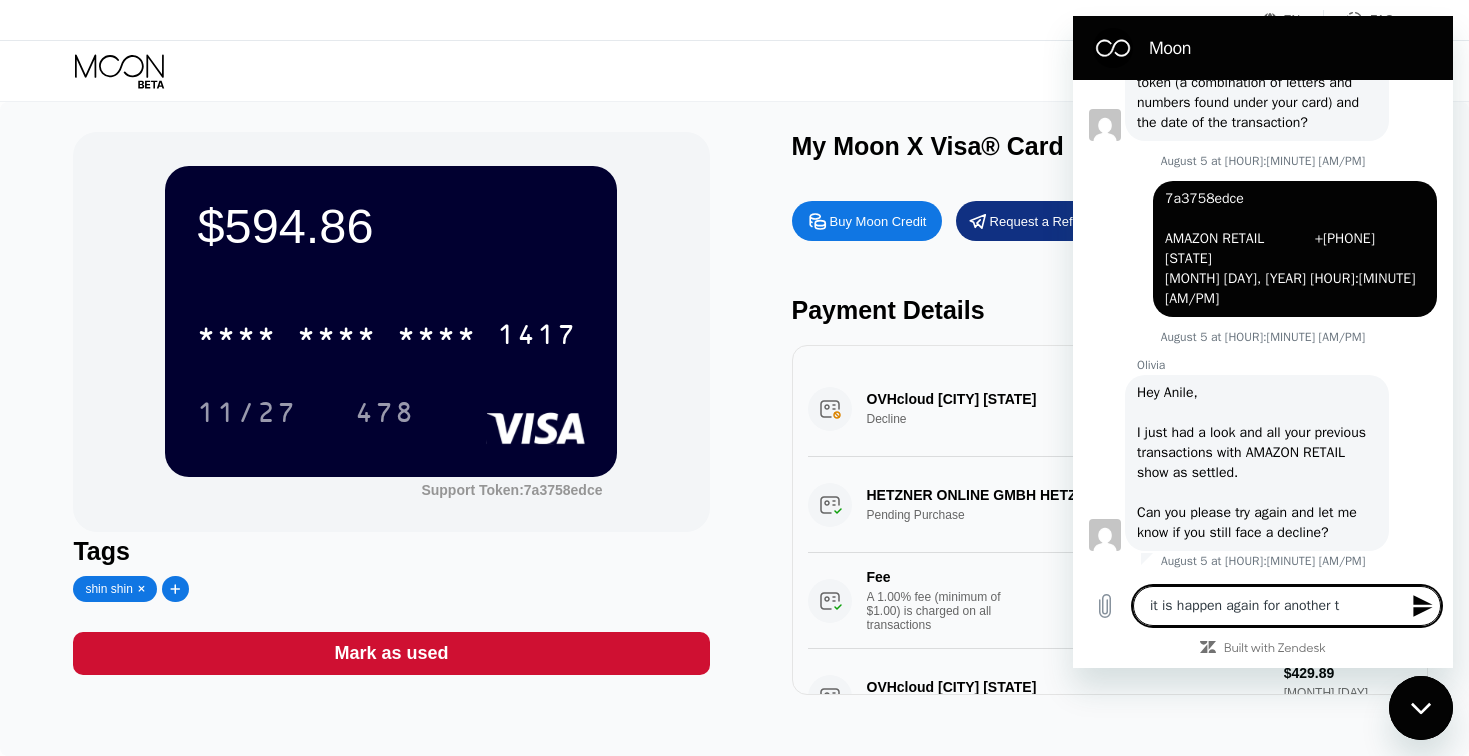 type on "it is happen again for another tr" 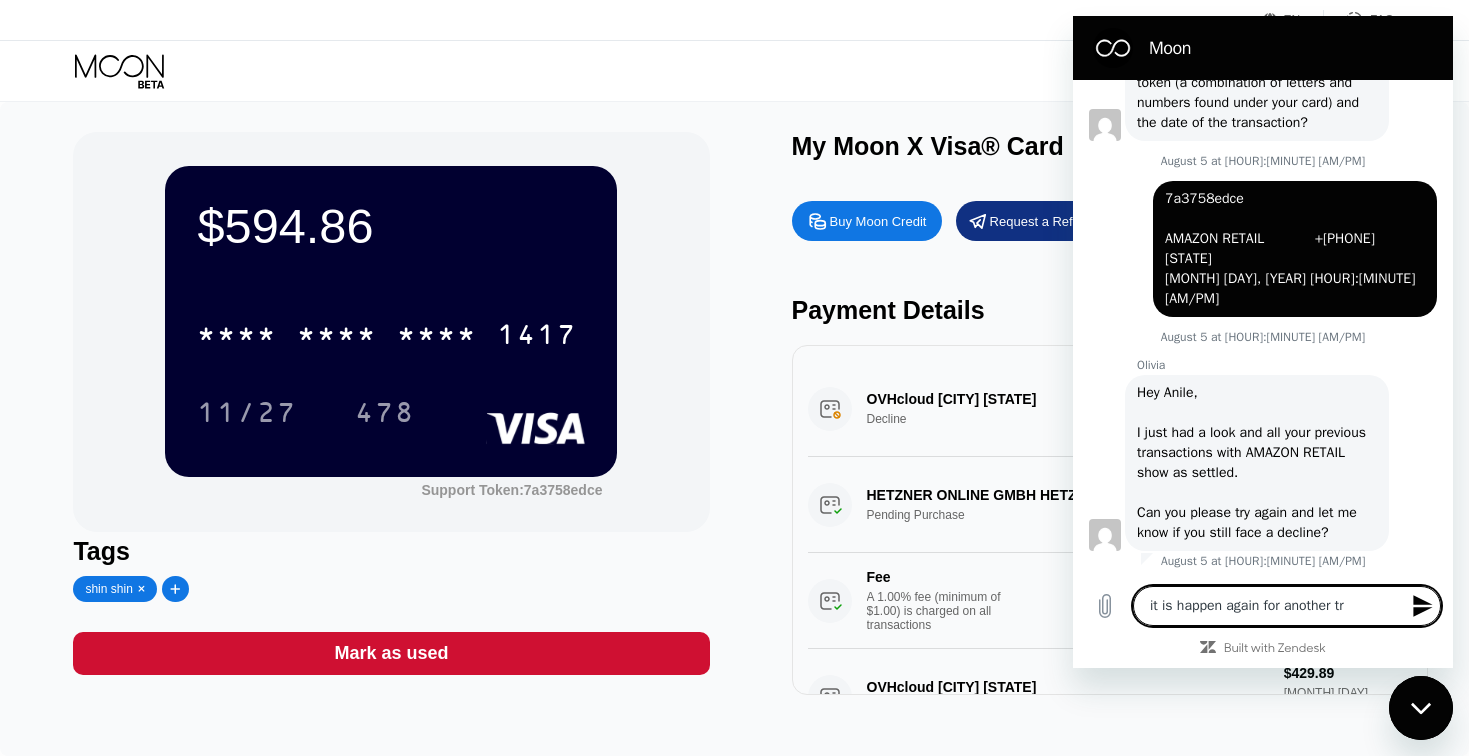 type on "it is happen again for another tra" 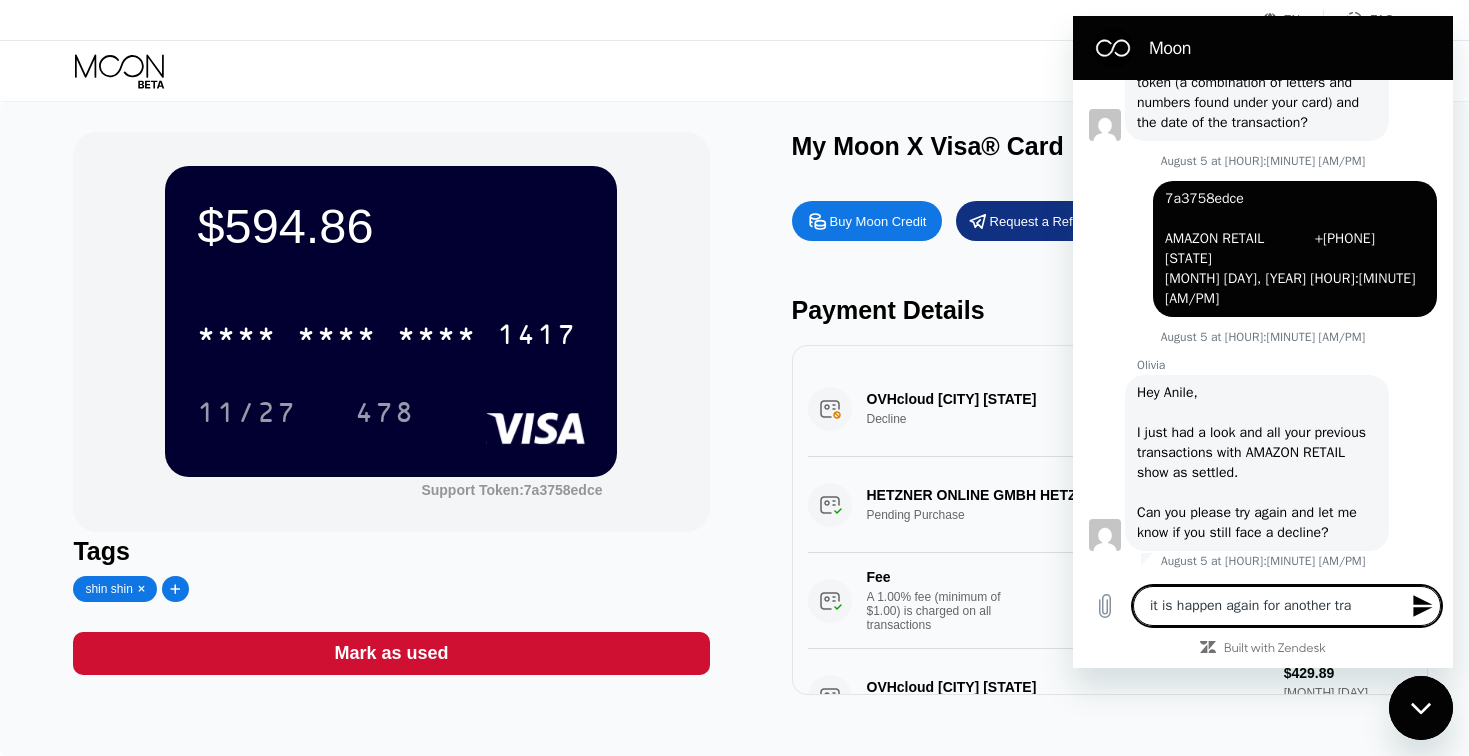 type on "it is happen again for another tran" 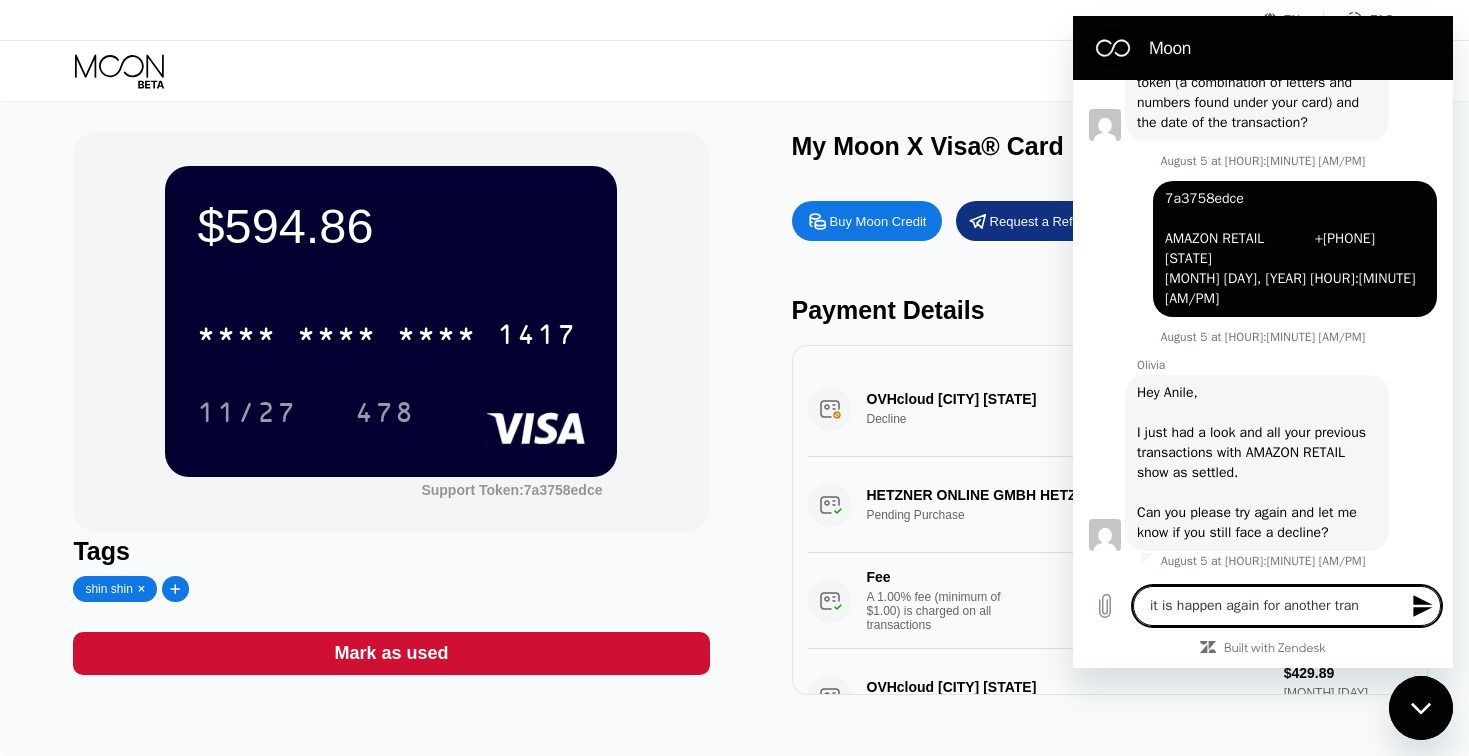type on "it is happen again for another trans" 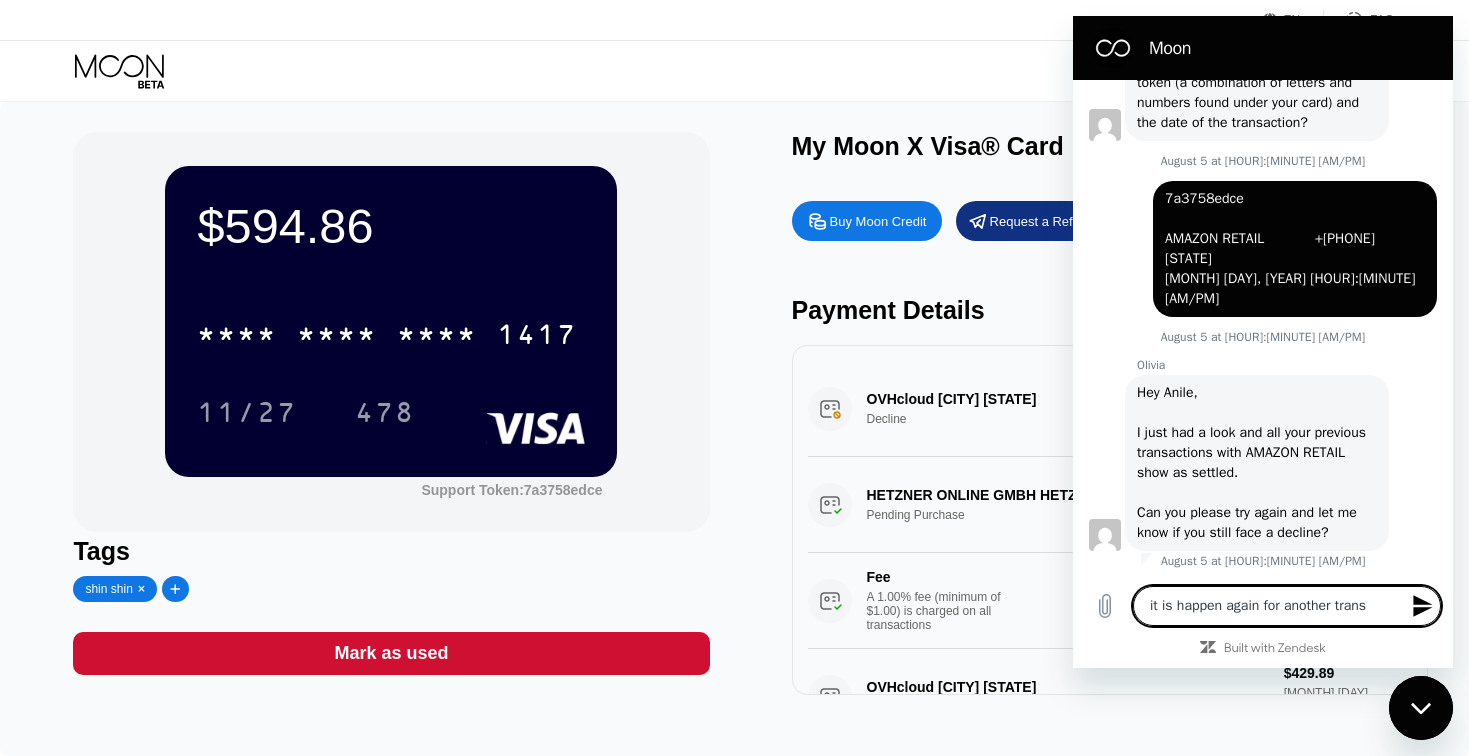 type on "it is happen again for another transa" 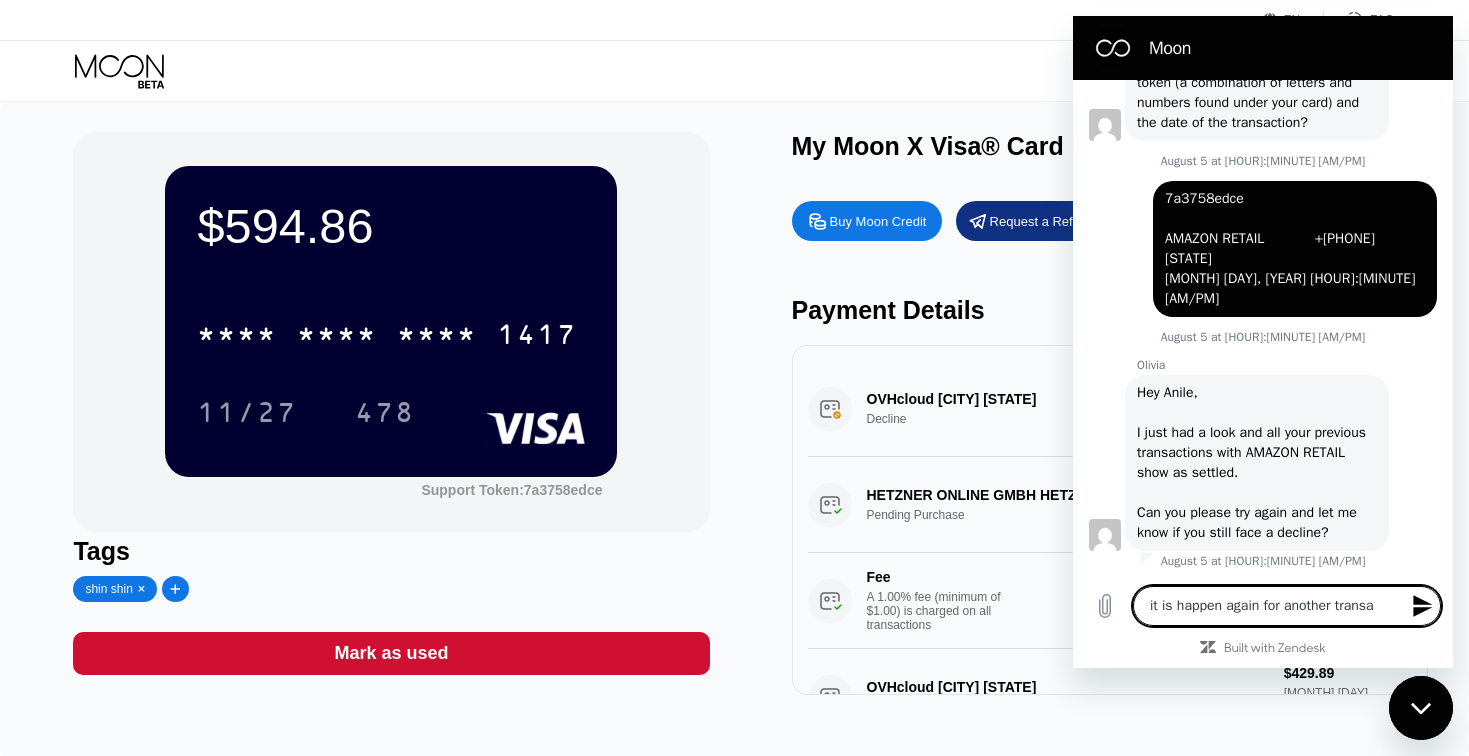 type on "it is happen again for another transac" 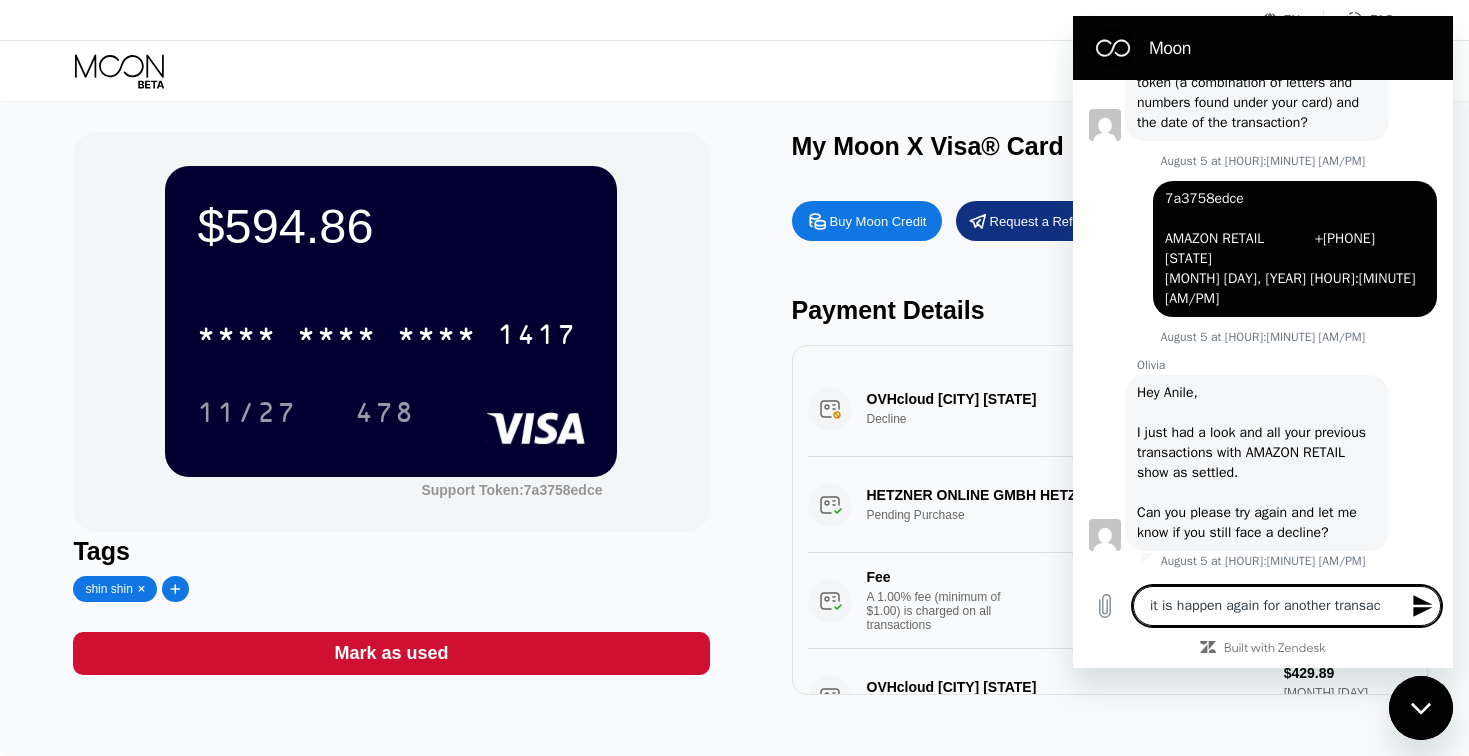 type on "it is happen again for another transact" 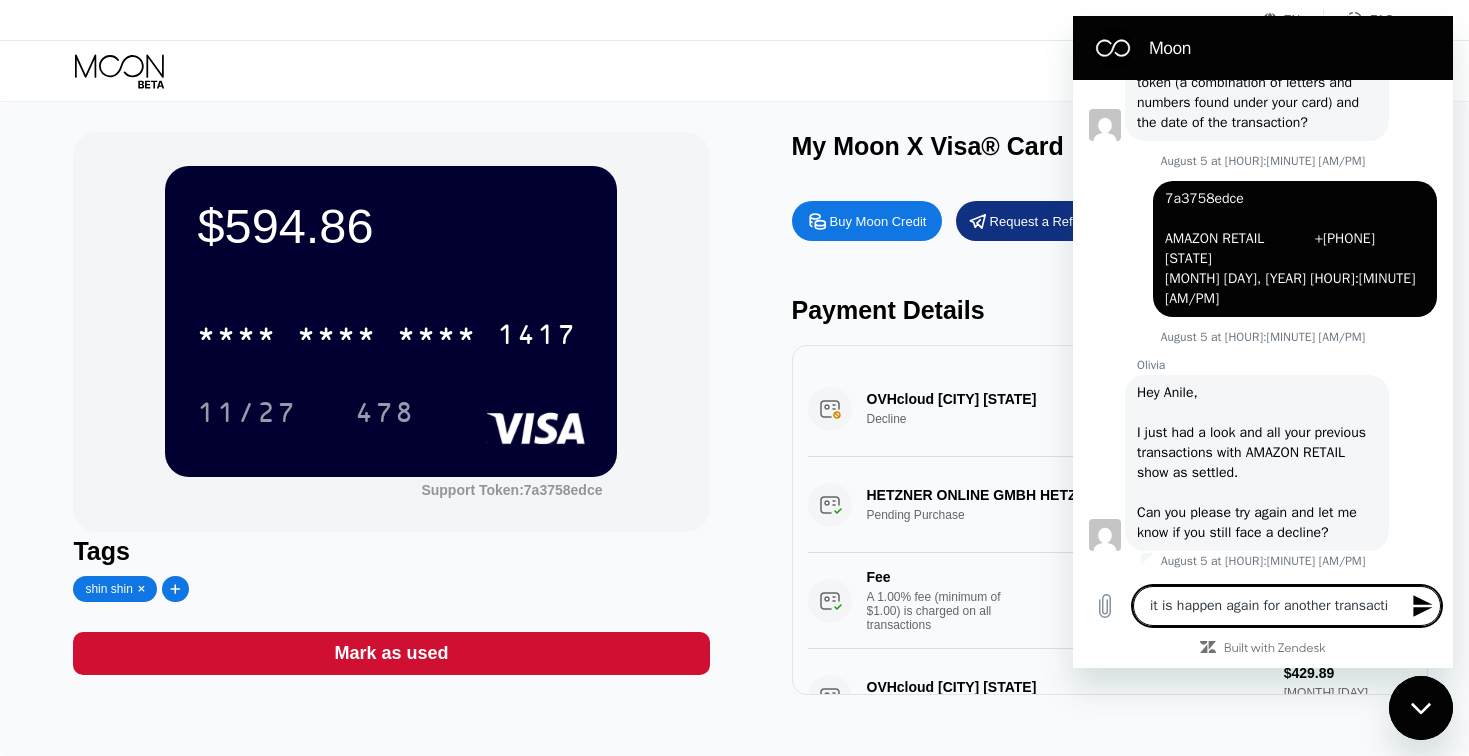 type on "it is happen again for another transactio" 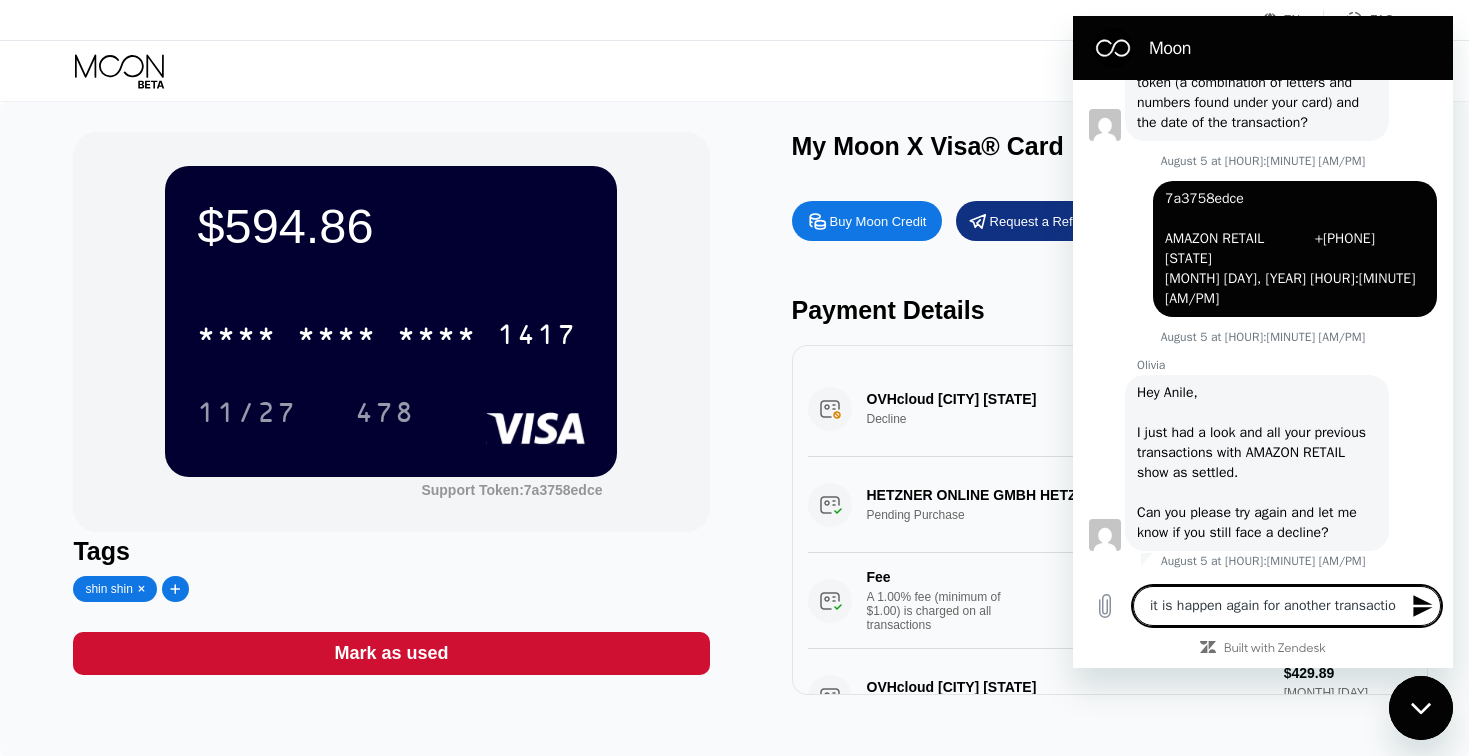 type on "x" 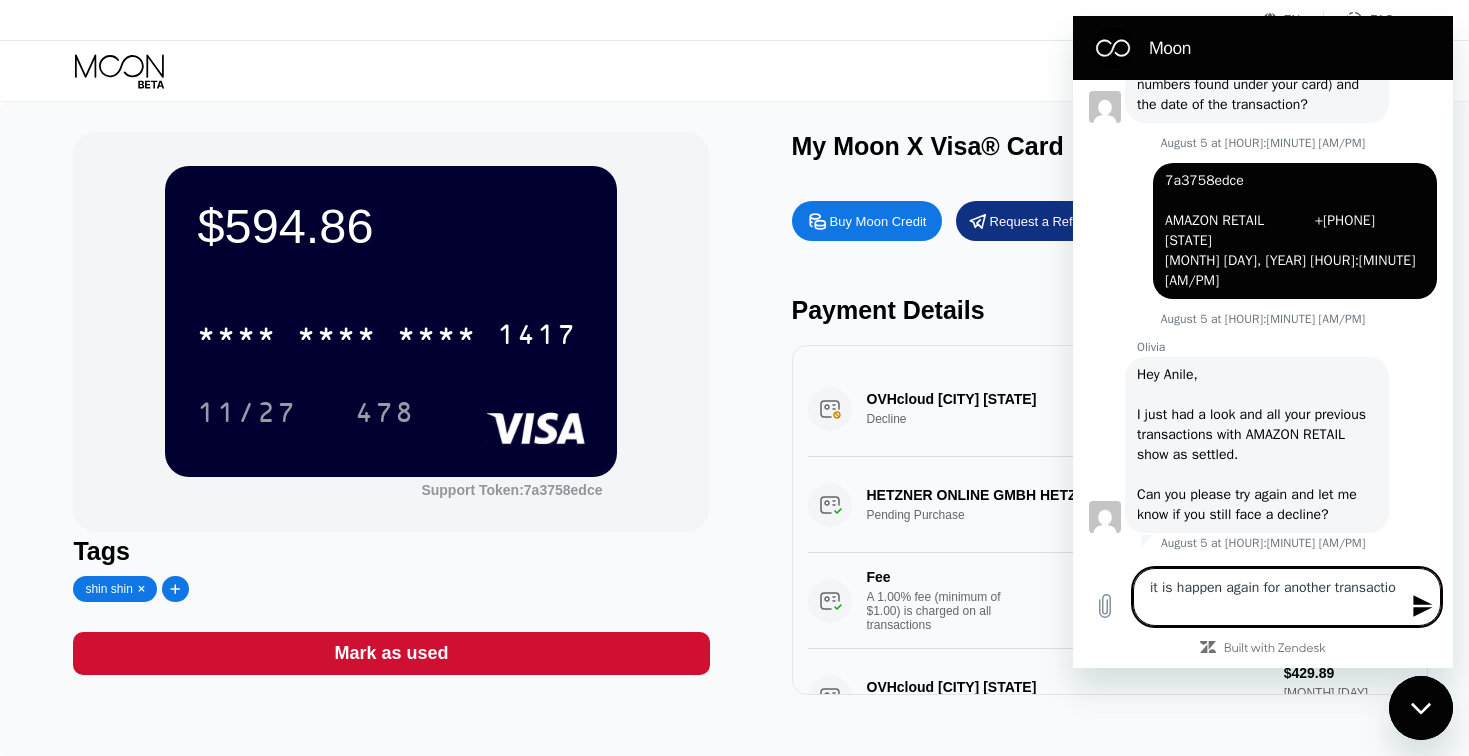 type on "it is happen again for another transaction" 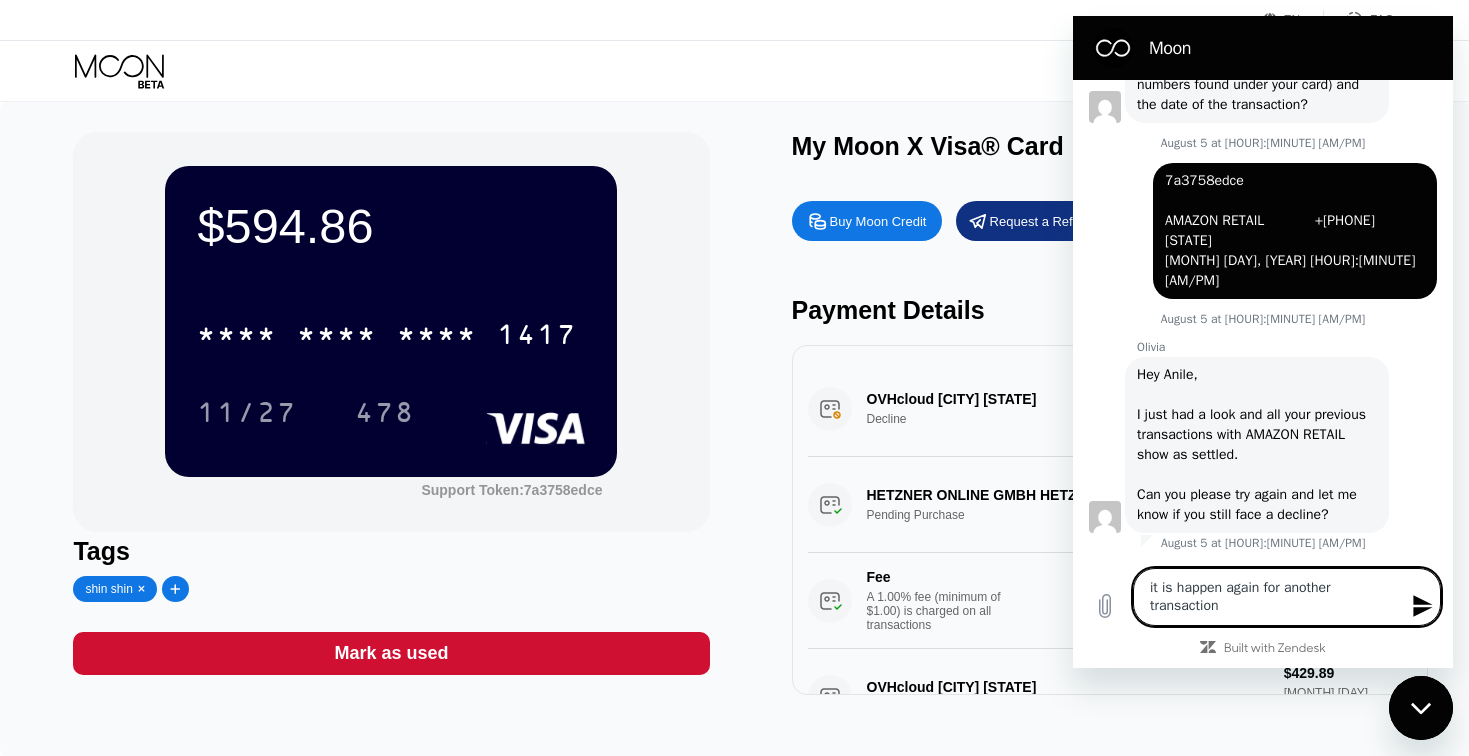 type on "it is happen again for another transaction" 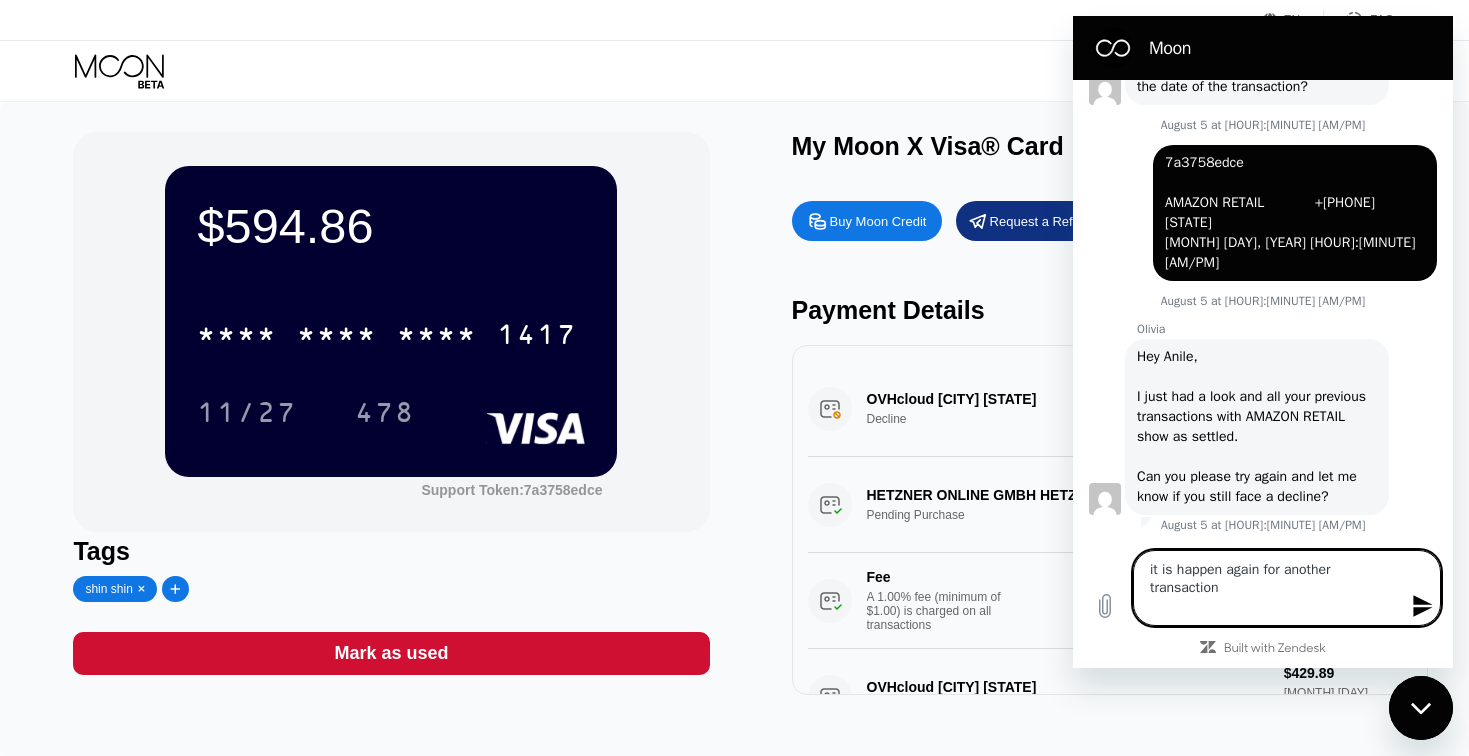 type on "it is happen again for another transaction" 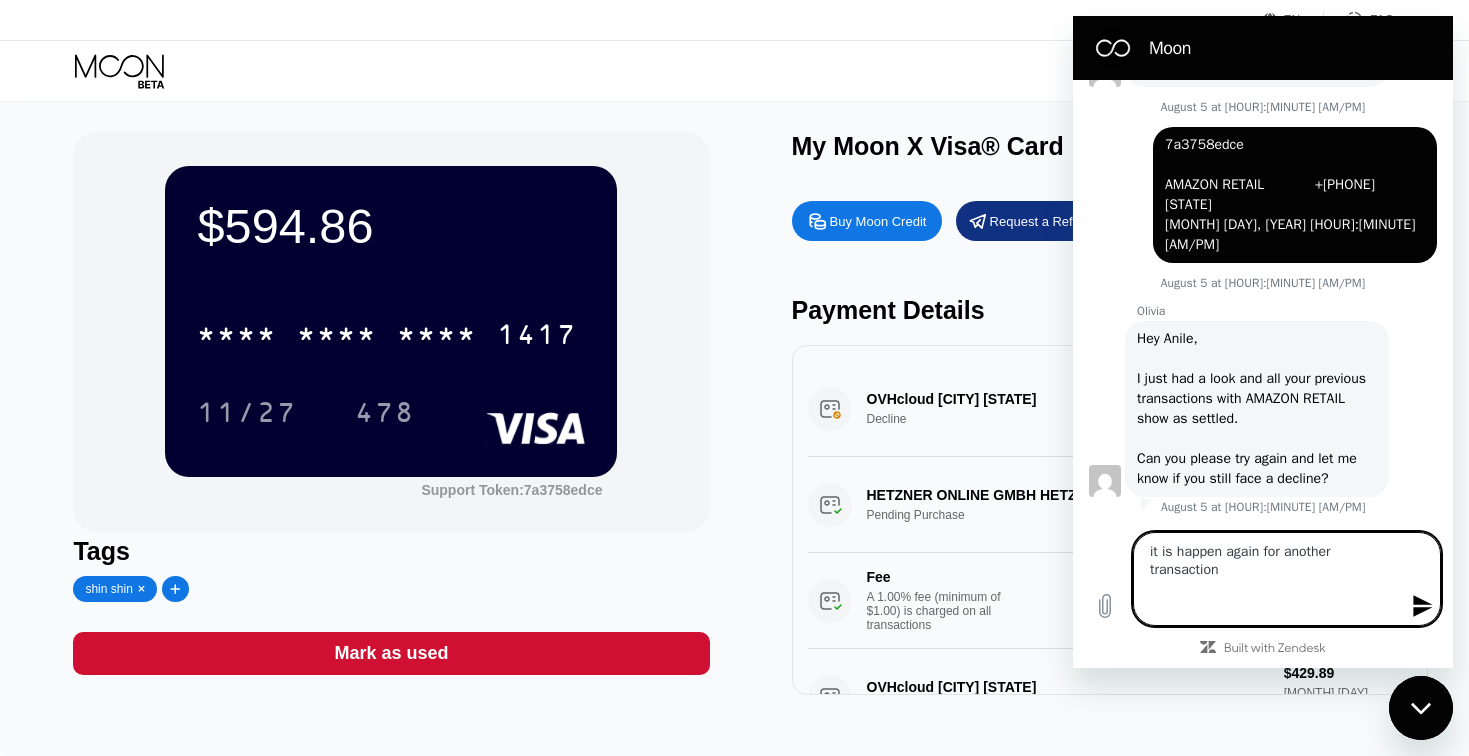 type on "it is happen again for another transaction
ca" 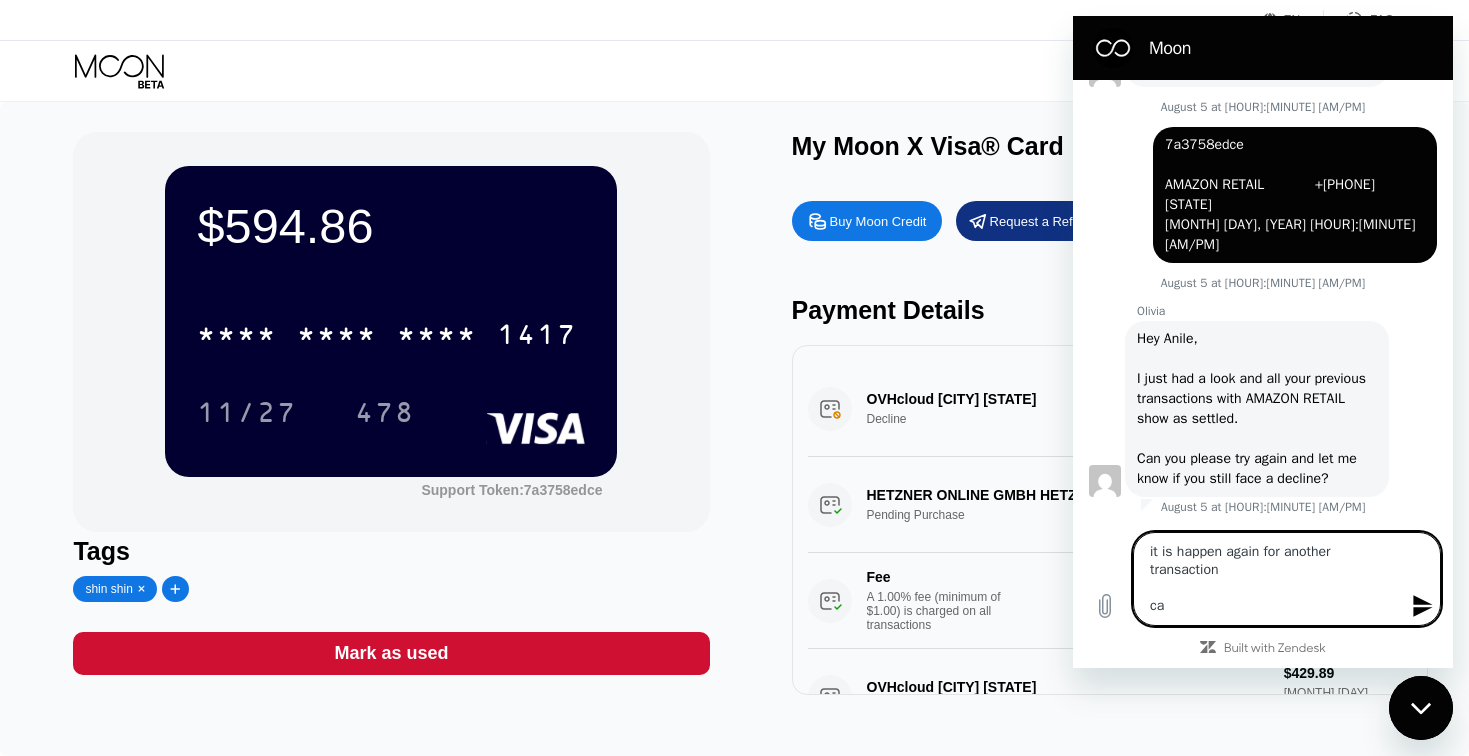 type on "it is happen again for another transaction
ca" 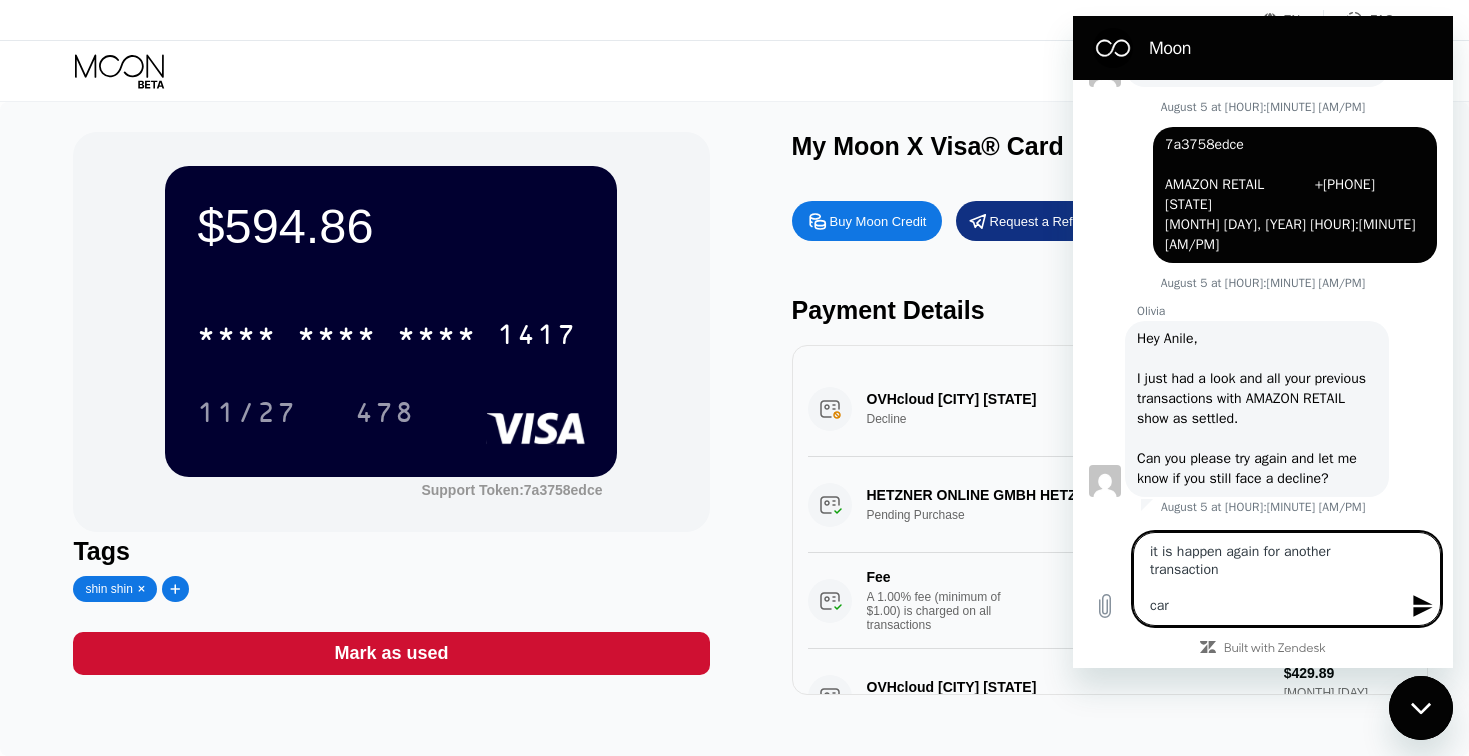 type on "x" 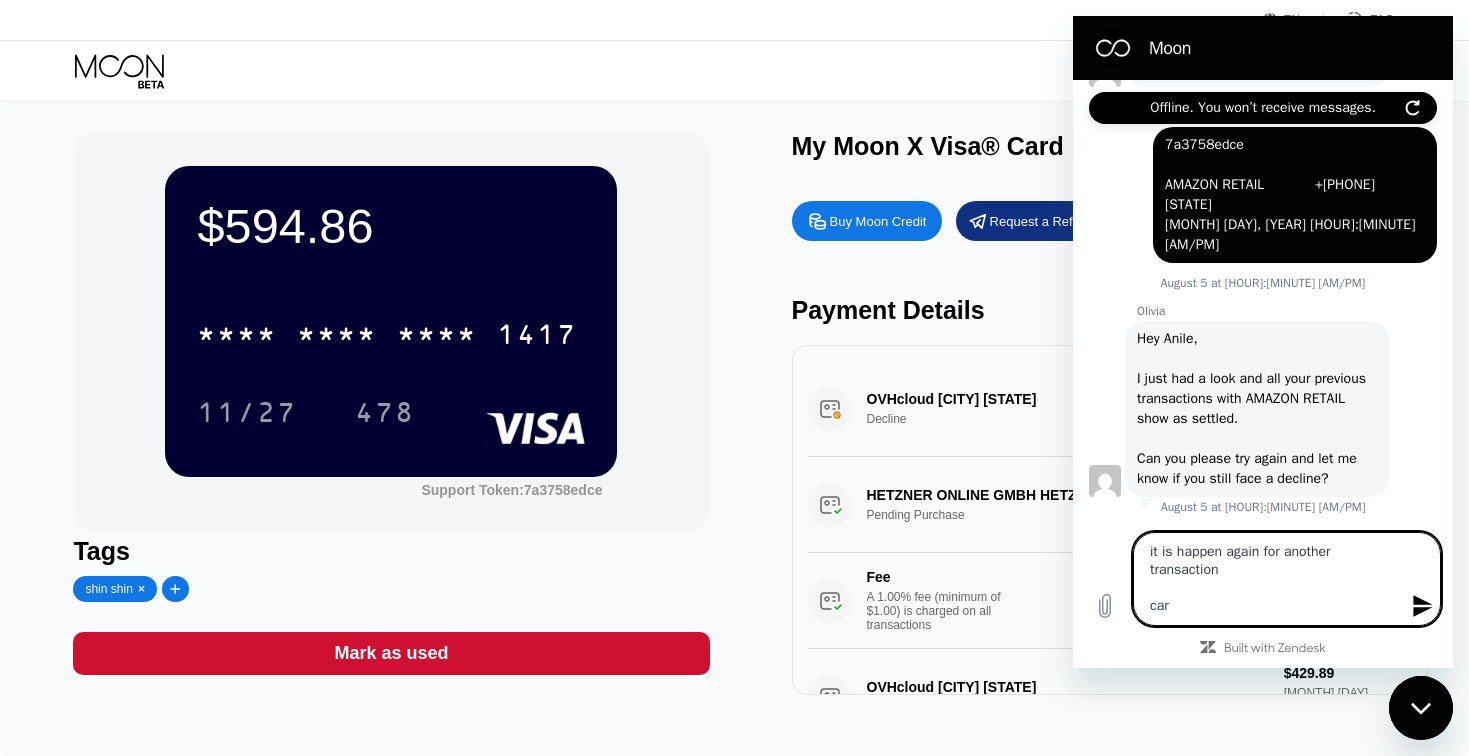 type on "it is happen again for another transaction
card" 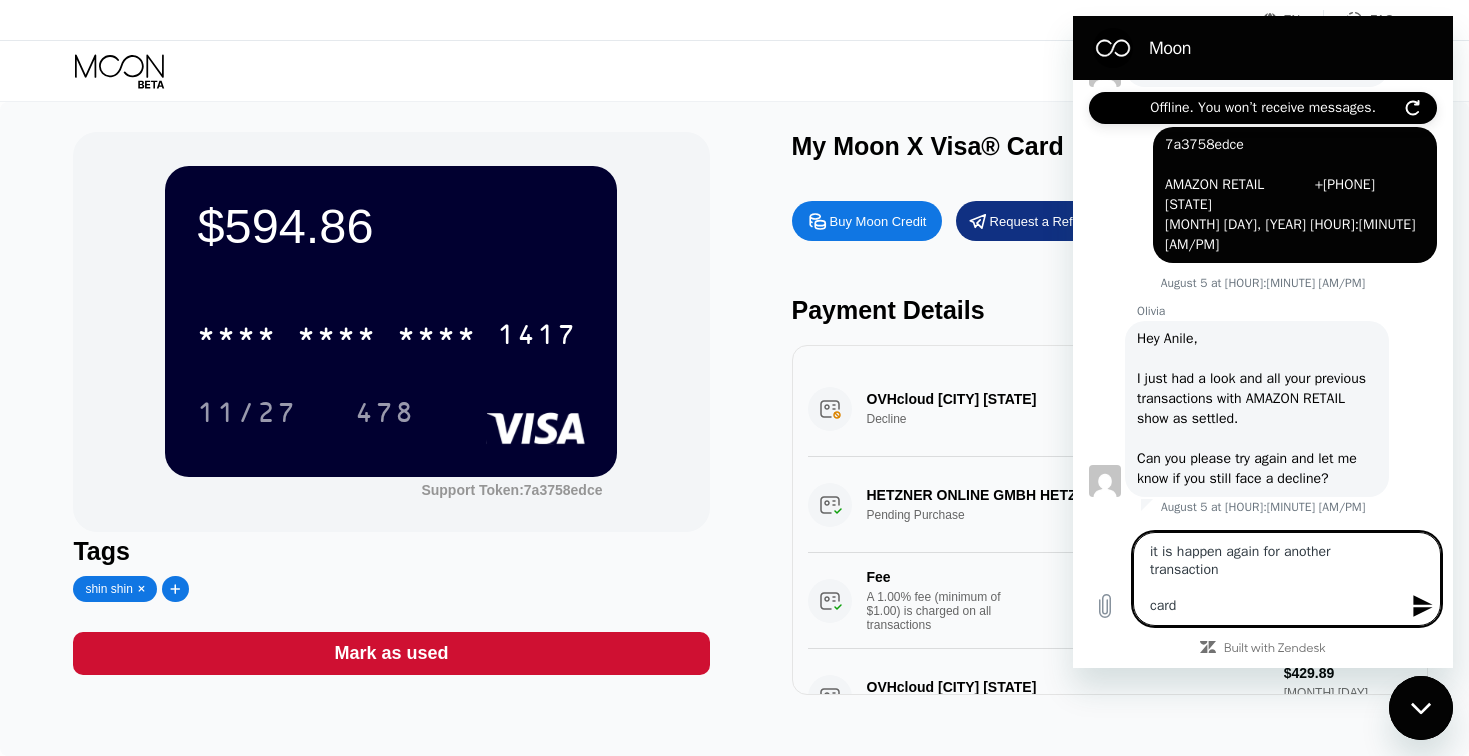scroll, scrollTop: 2579, scrollLeft: 0, axis: vertical 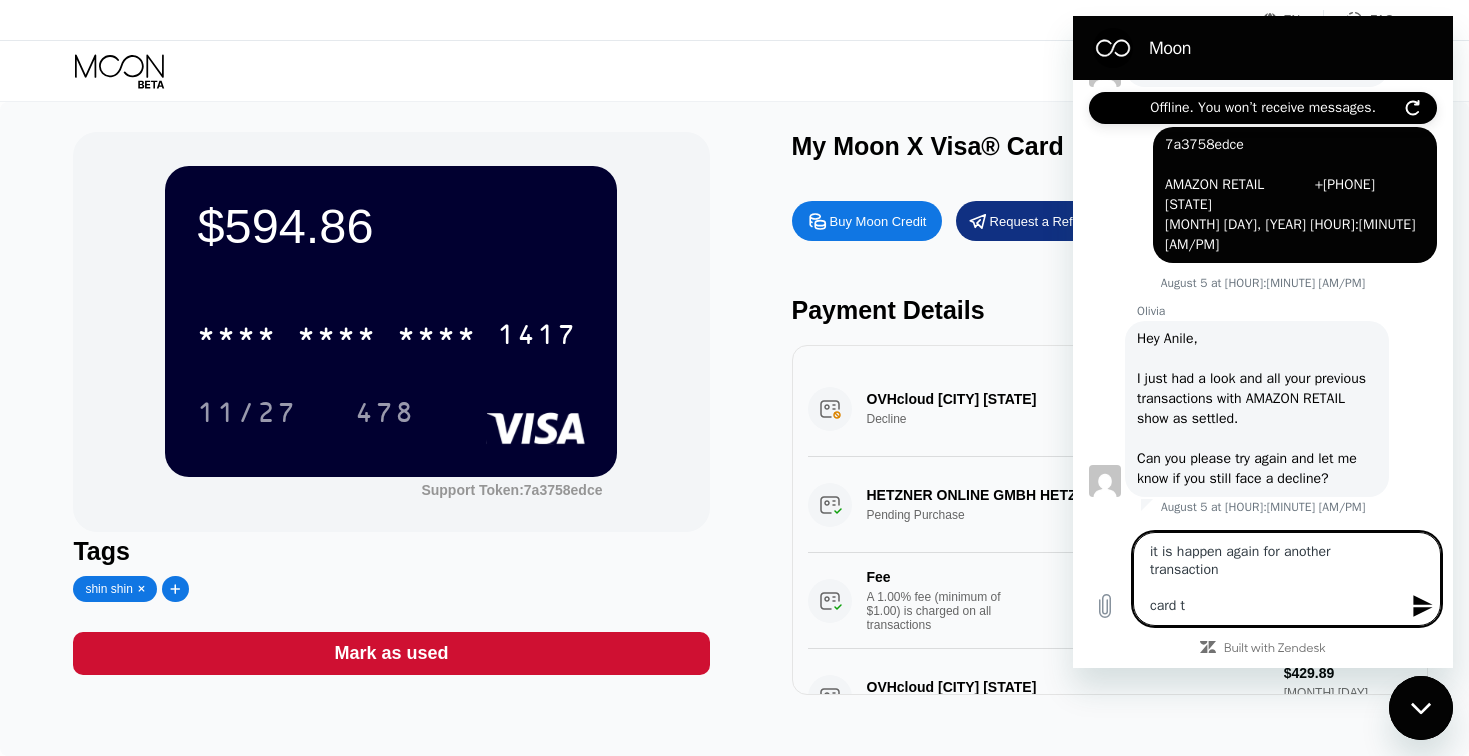 type on "it is happen again for another trans" 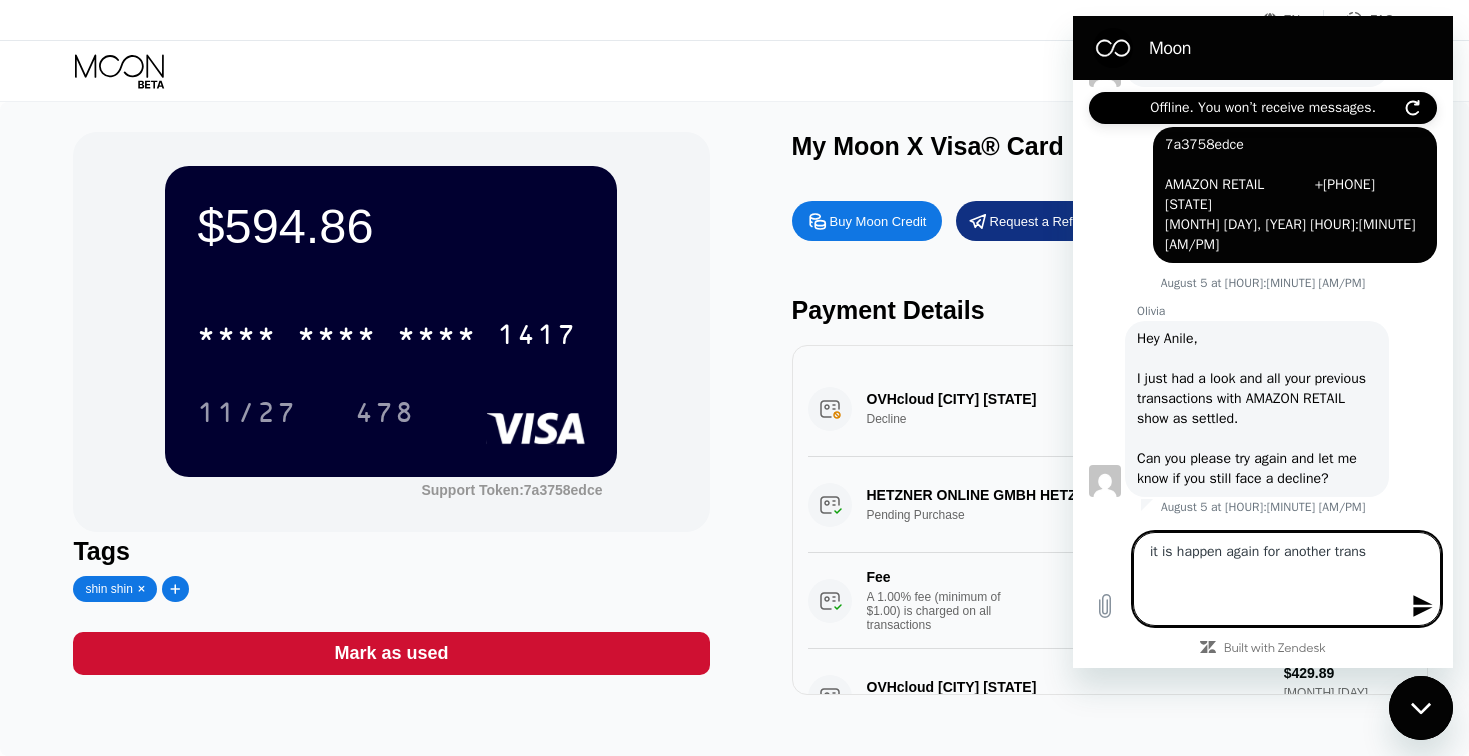 type on "it is happen again for another transaction
card tok" 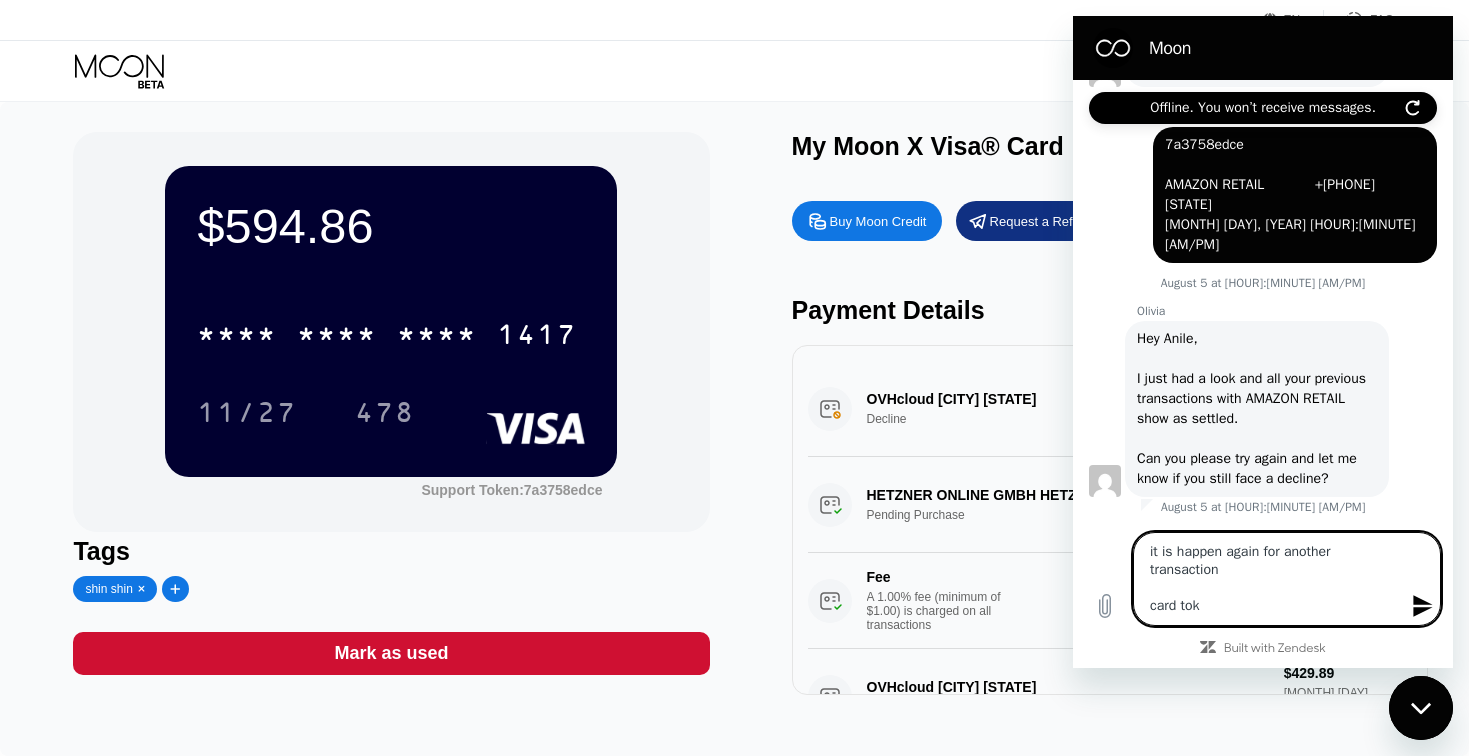 type on "it is happen again for another transaction
card toke" 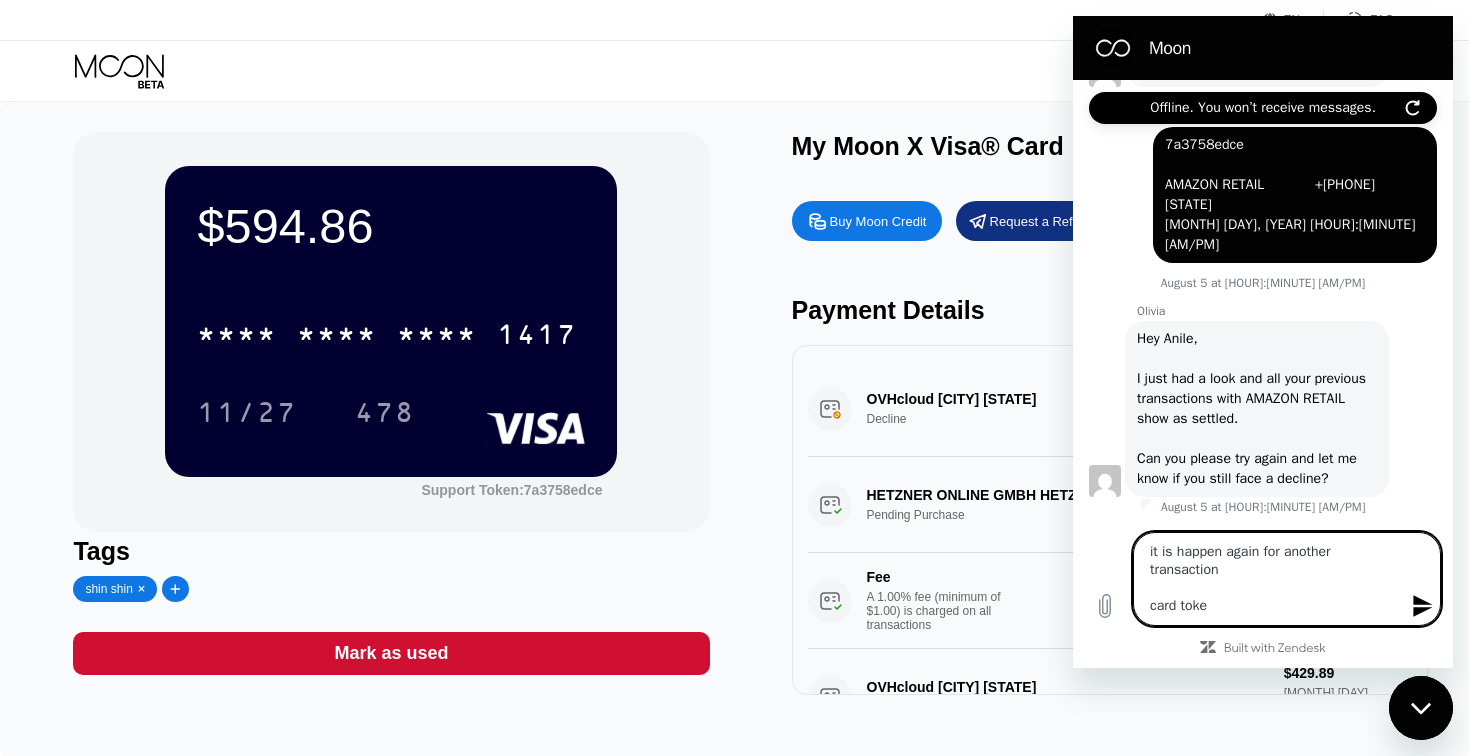 type on "x" 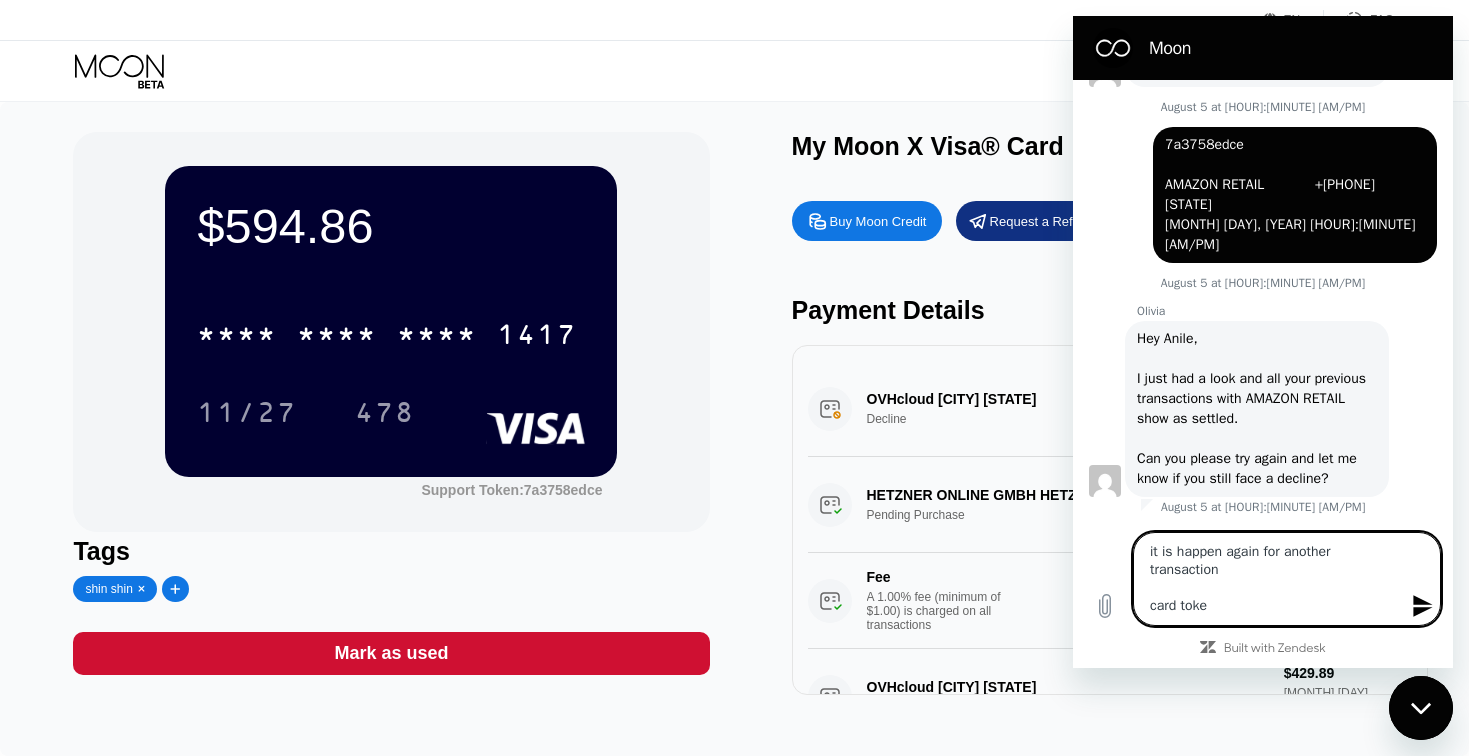 type on "it is happen again for another transaction
card token" 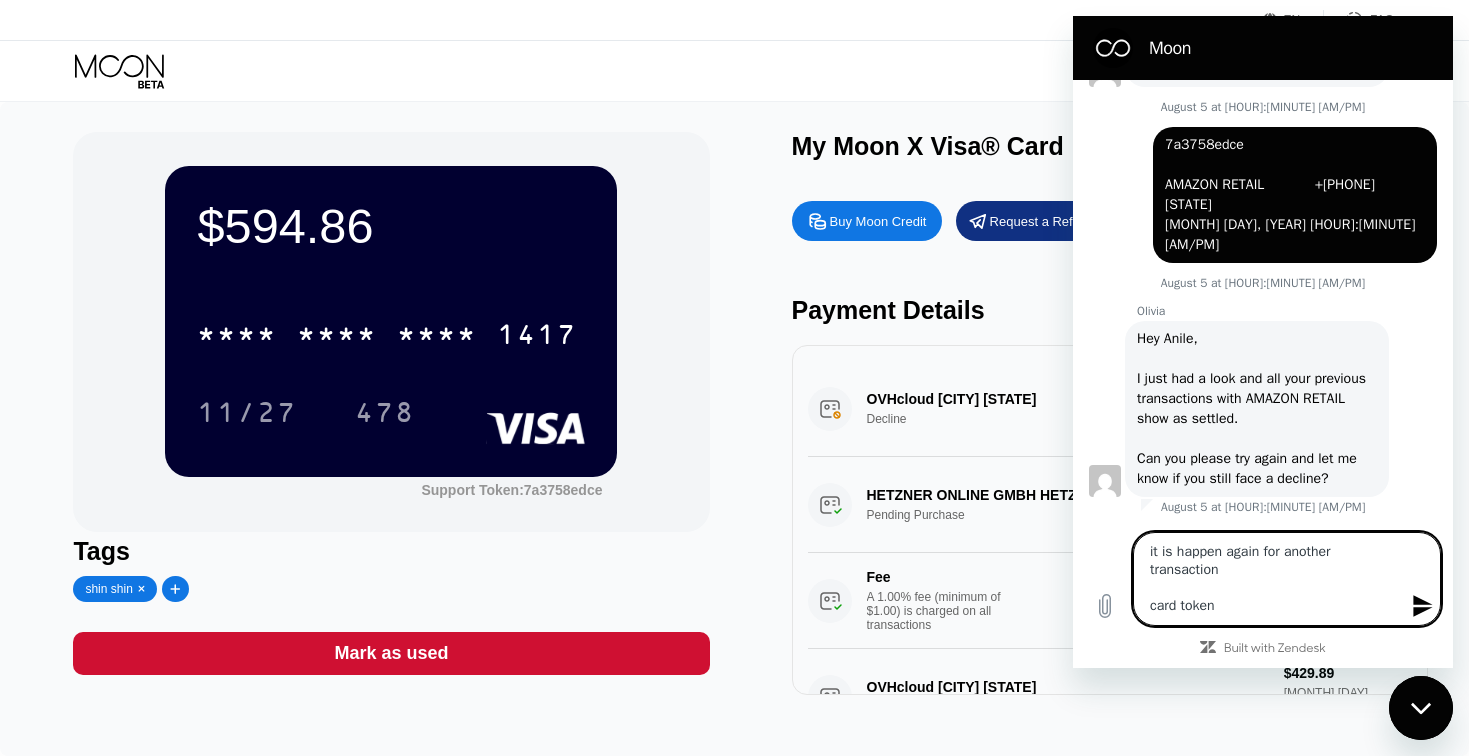 type on "x" 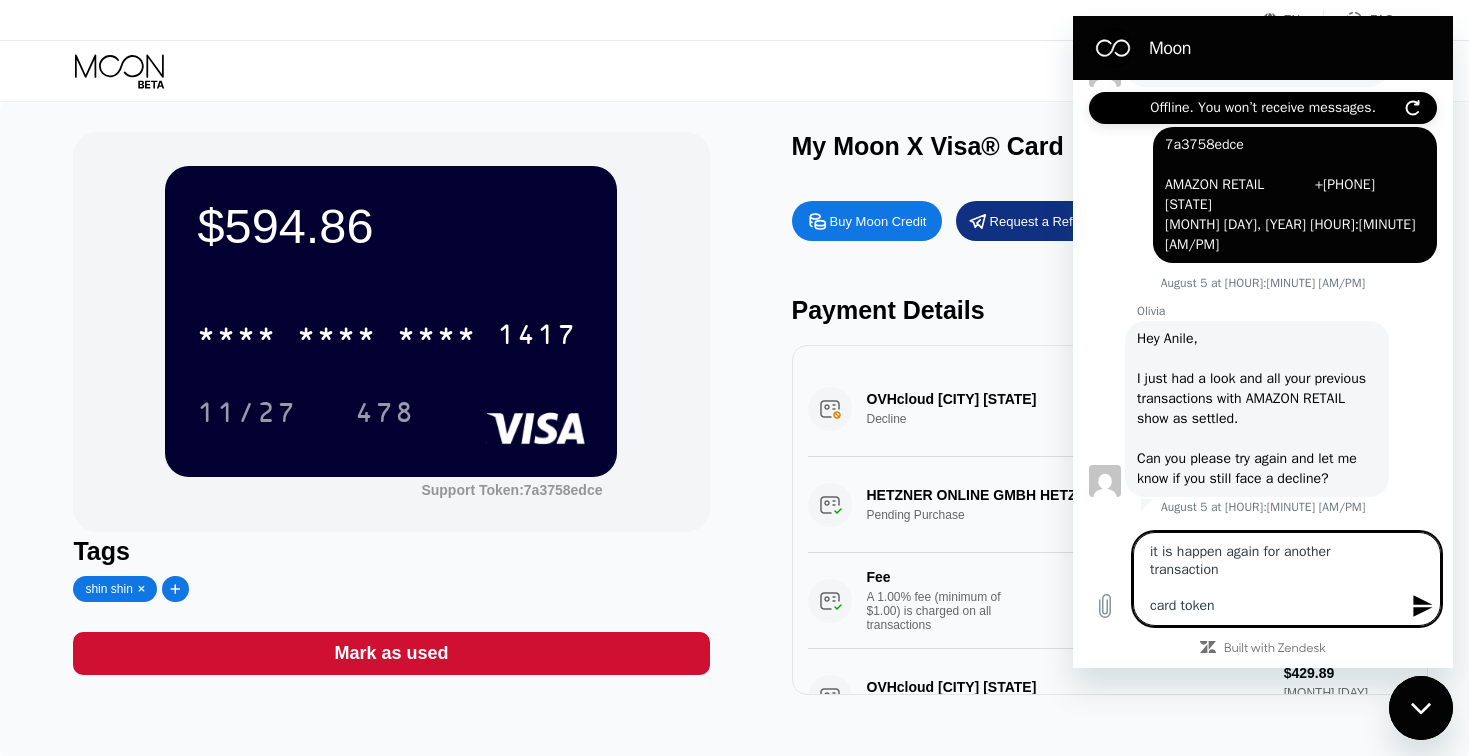 type on "it is happen again for another transaction
card token" 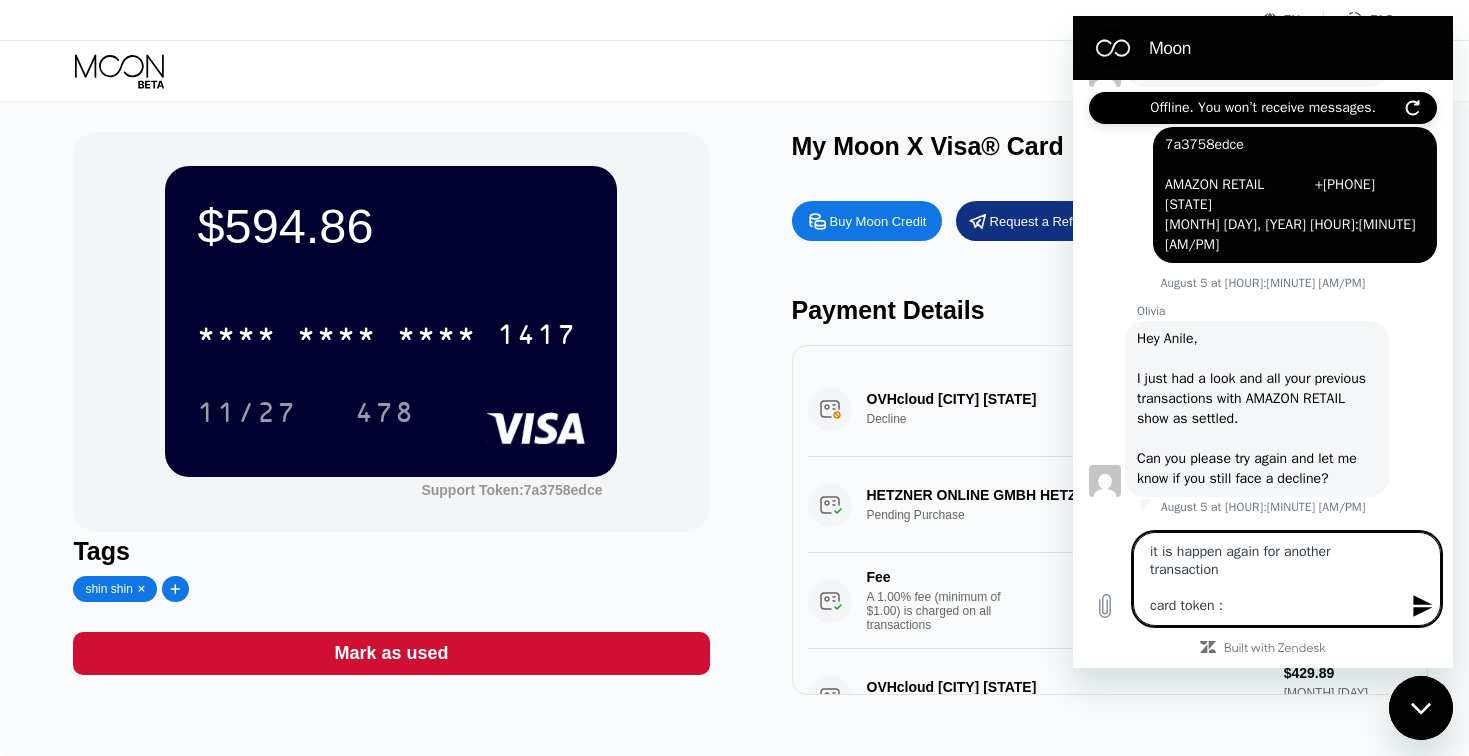 type on "it is happen again for another transaction
card token :" 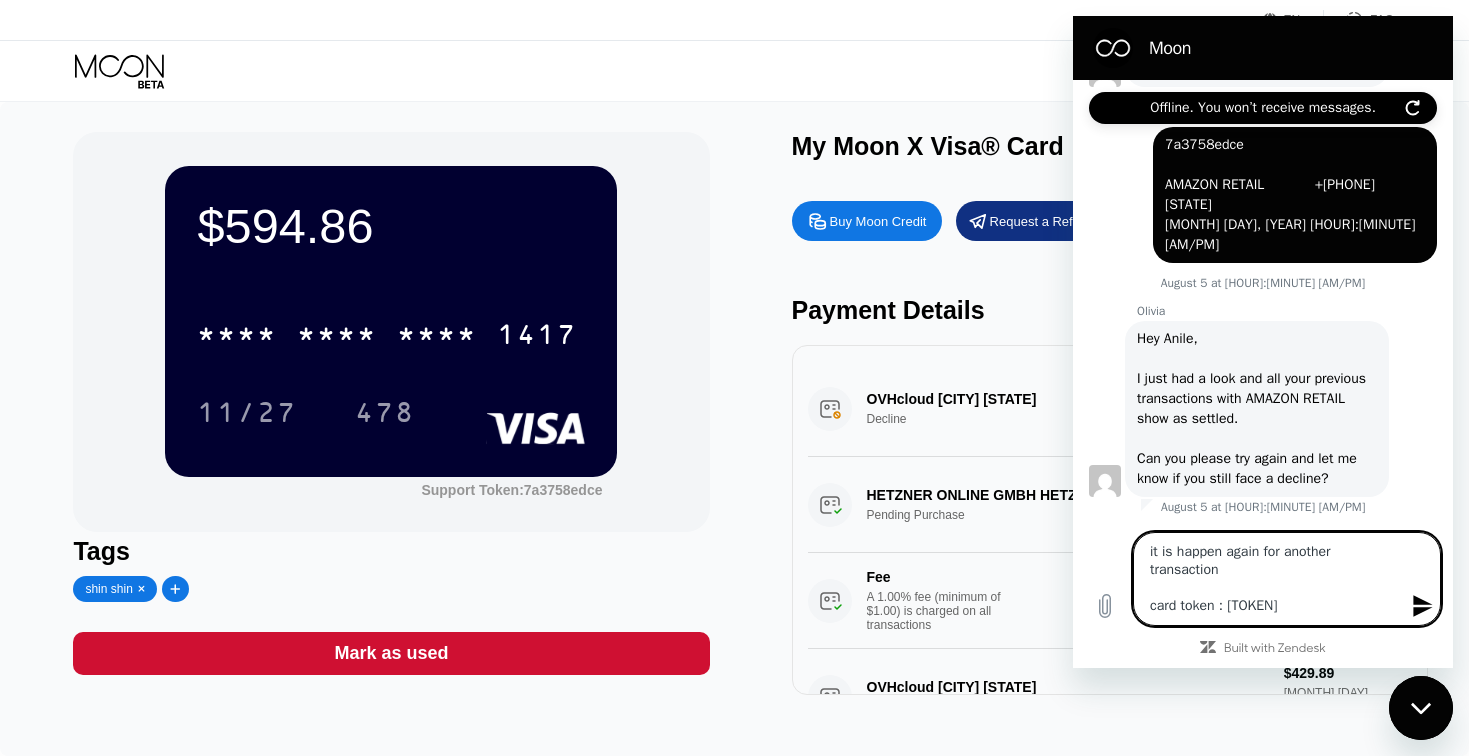 type on "x" 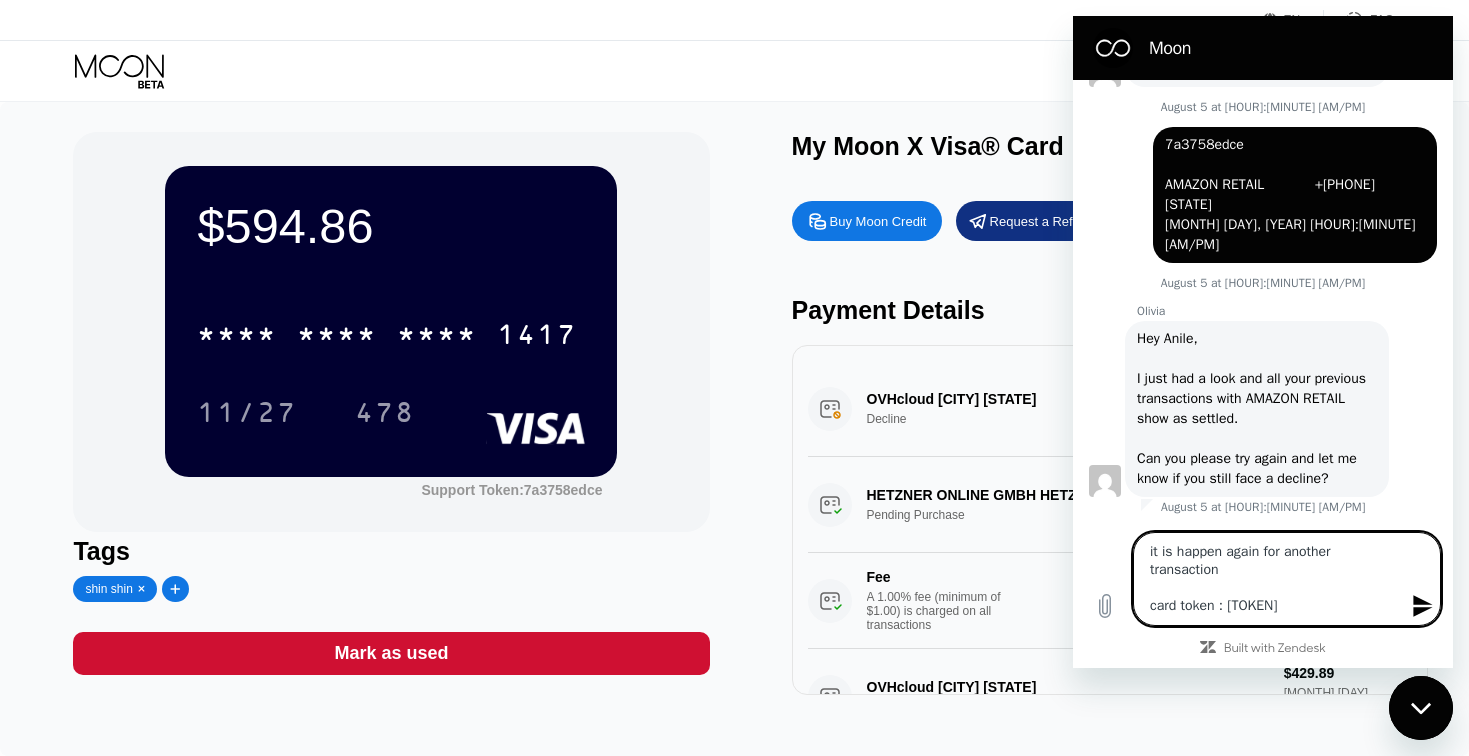 type on "it is happen again for another transaction
card token : [TOKEN]" 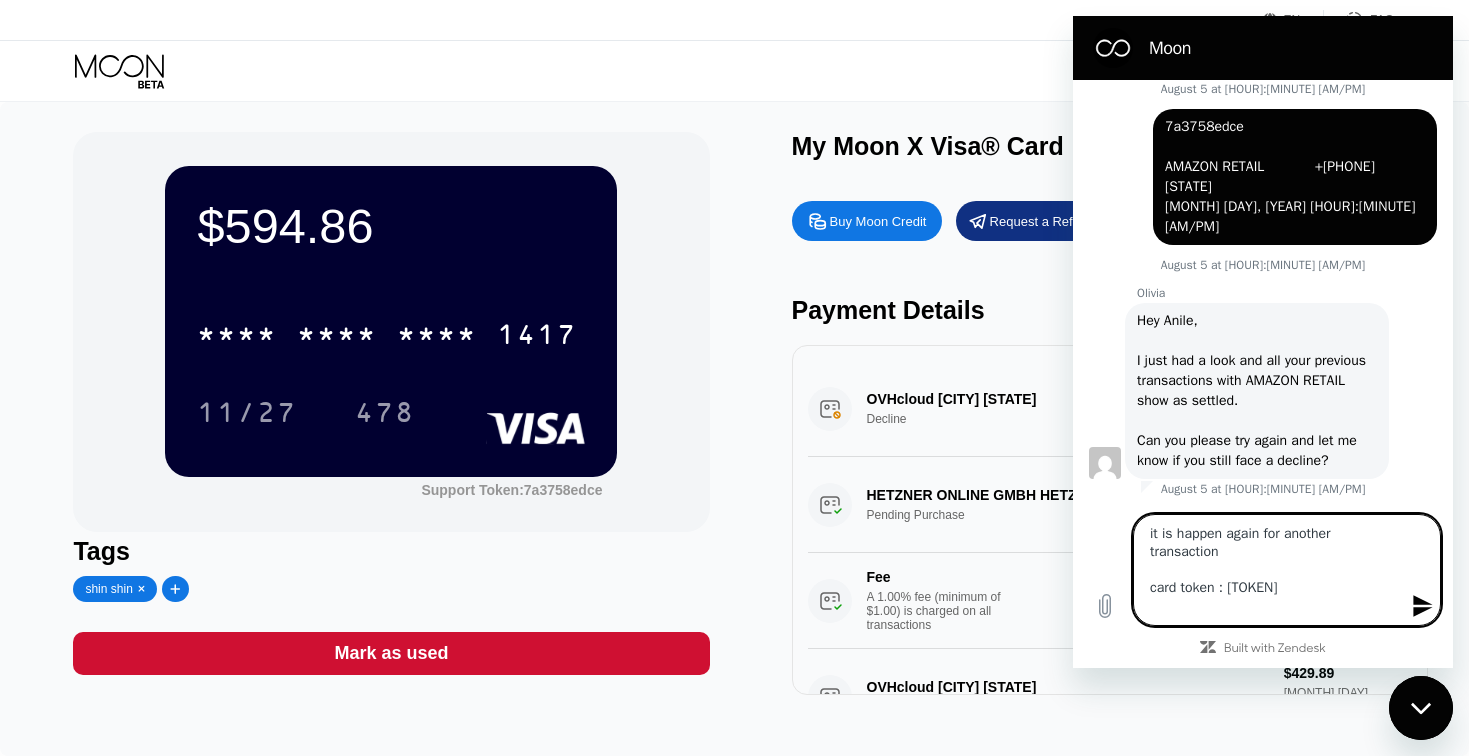 scroll, scrollTop: 2597, scrollLeft: 0, axis: vertical 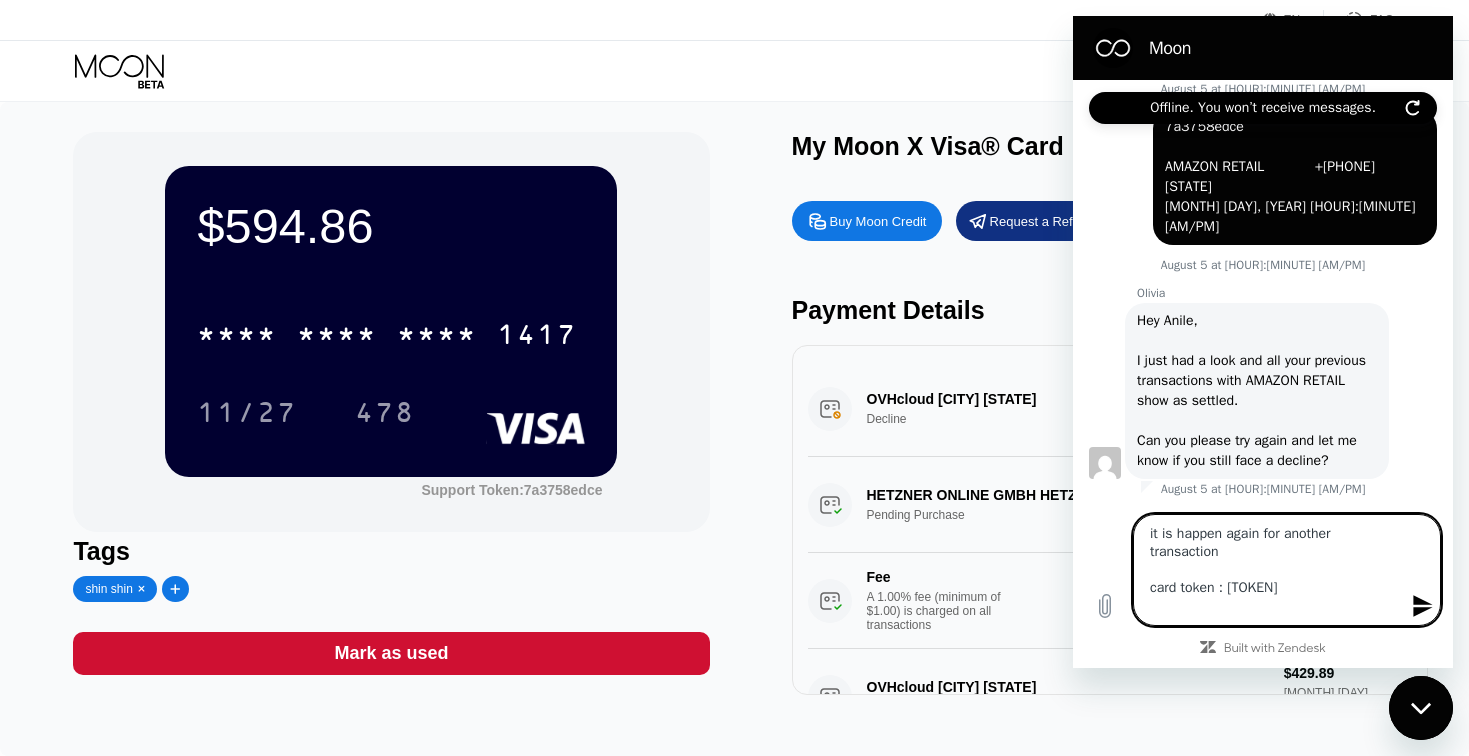 type on "x" 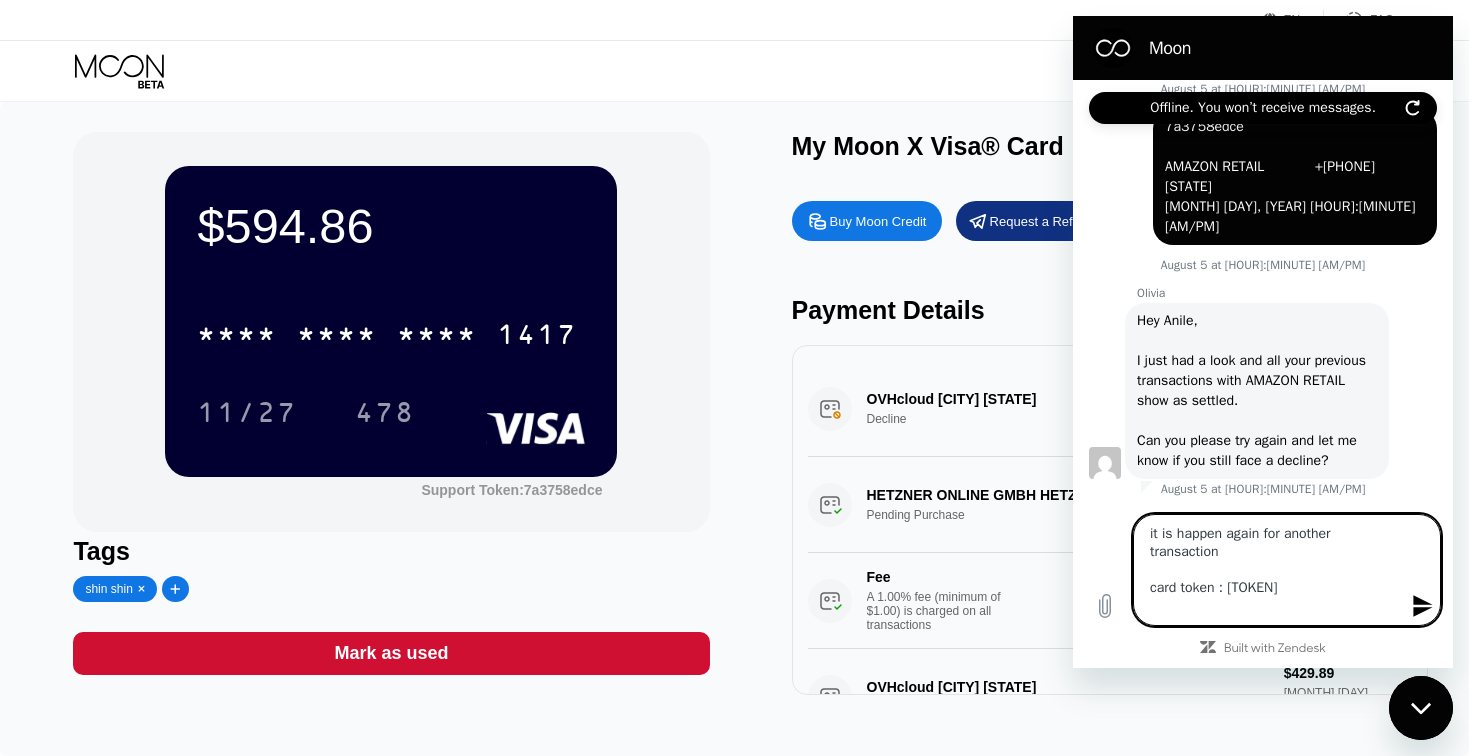click on "OVHcloud                 [CITY]       [STATE] Decline $429.89 [MONTH] [DAY], [YEAR] [HOUR]:[MINUTE] [AM/PM]" at bounding box center [1110, 409] 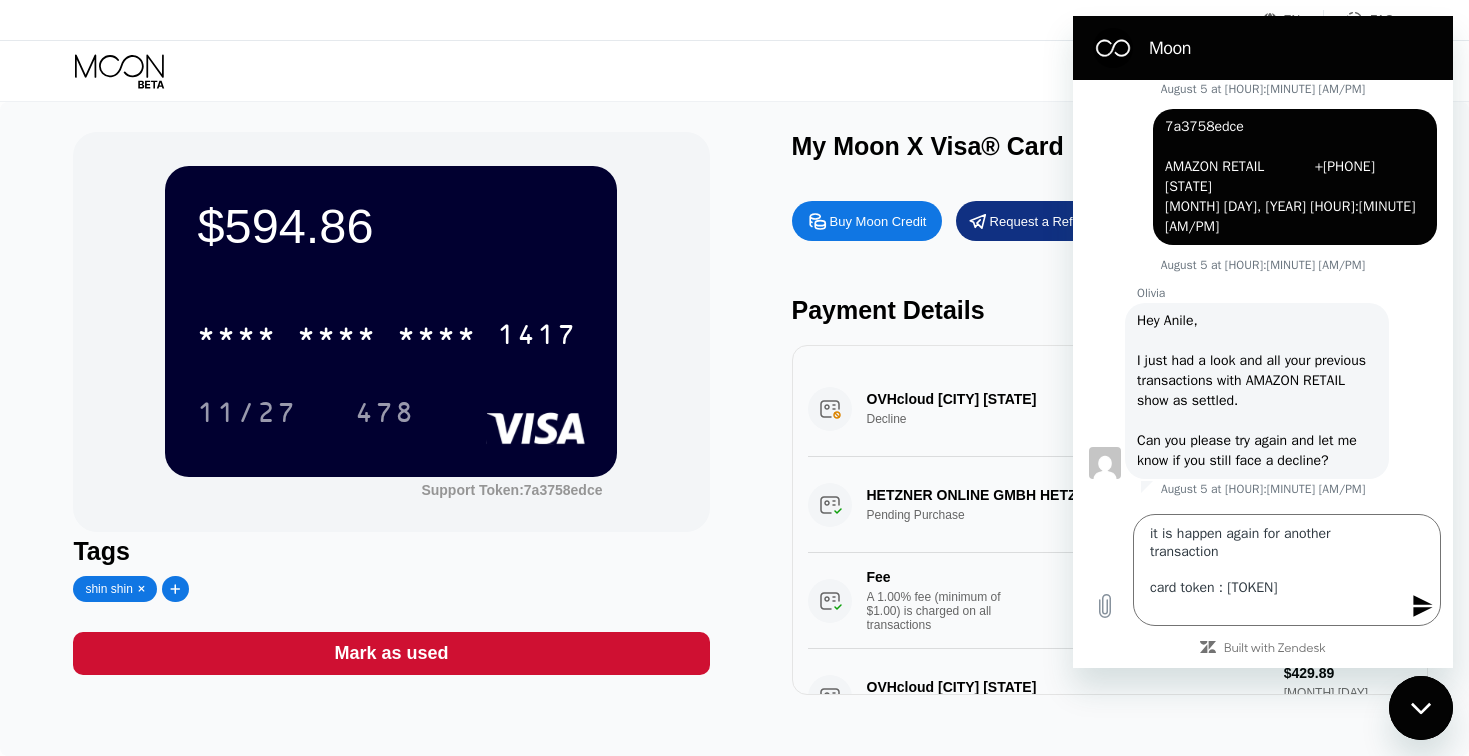 click on "OVHcloud                 [CITY]       [STATE] Decline $429.89 [MONTH] [DAY], [YEAR] [HOUR]:[MINUTE] [AM/PM]" at bounding box center [1110, 409] 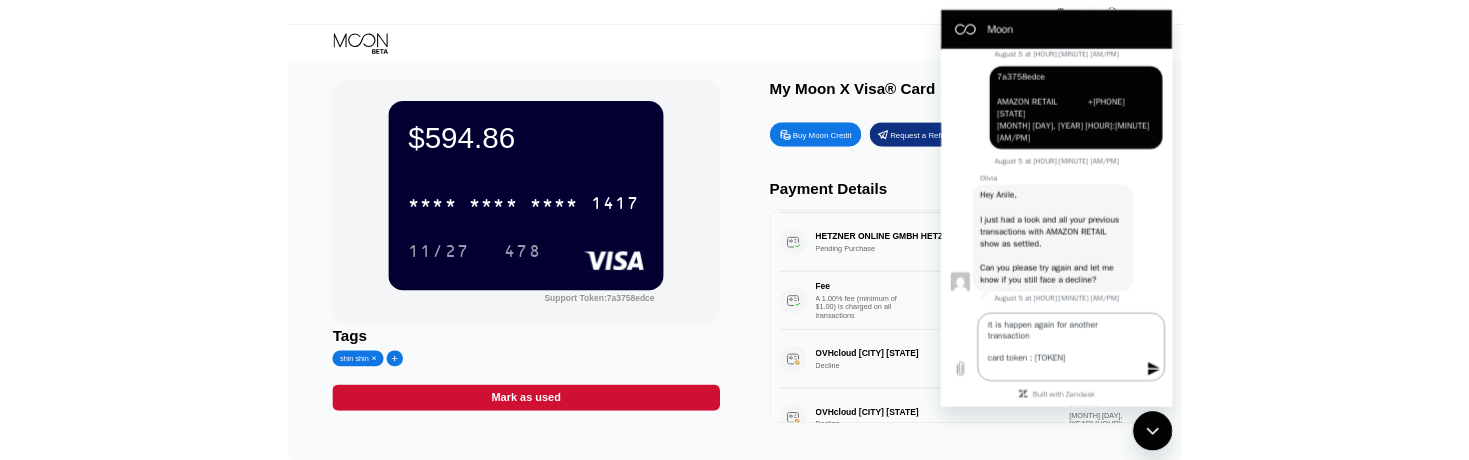 scroll, scrollTop: 0, scrollLeft: 0, axis: both 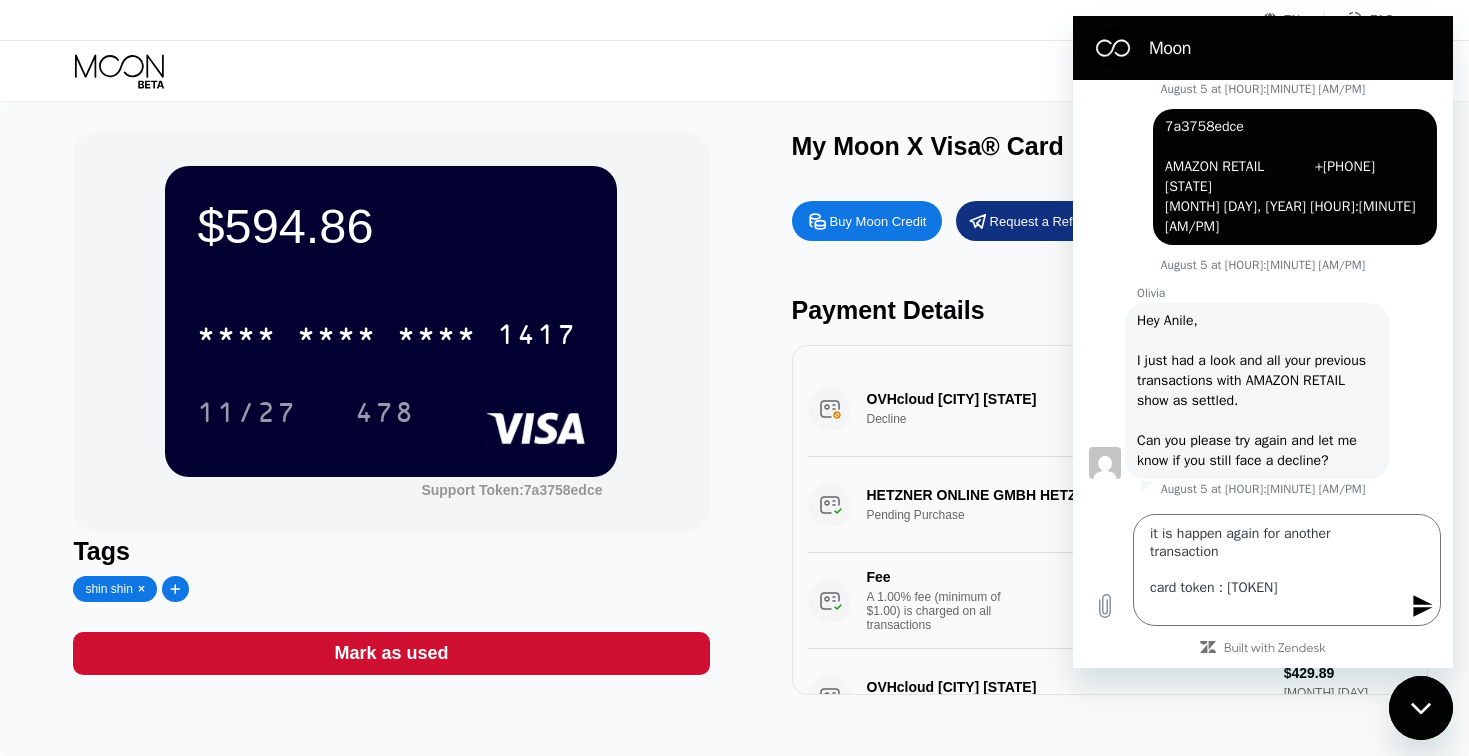 click at bounding box center [1421, 708] 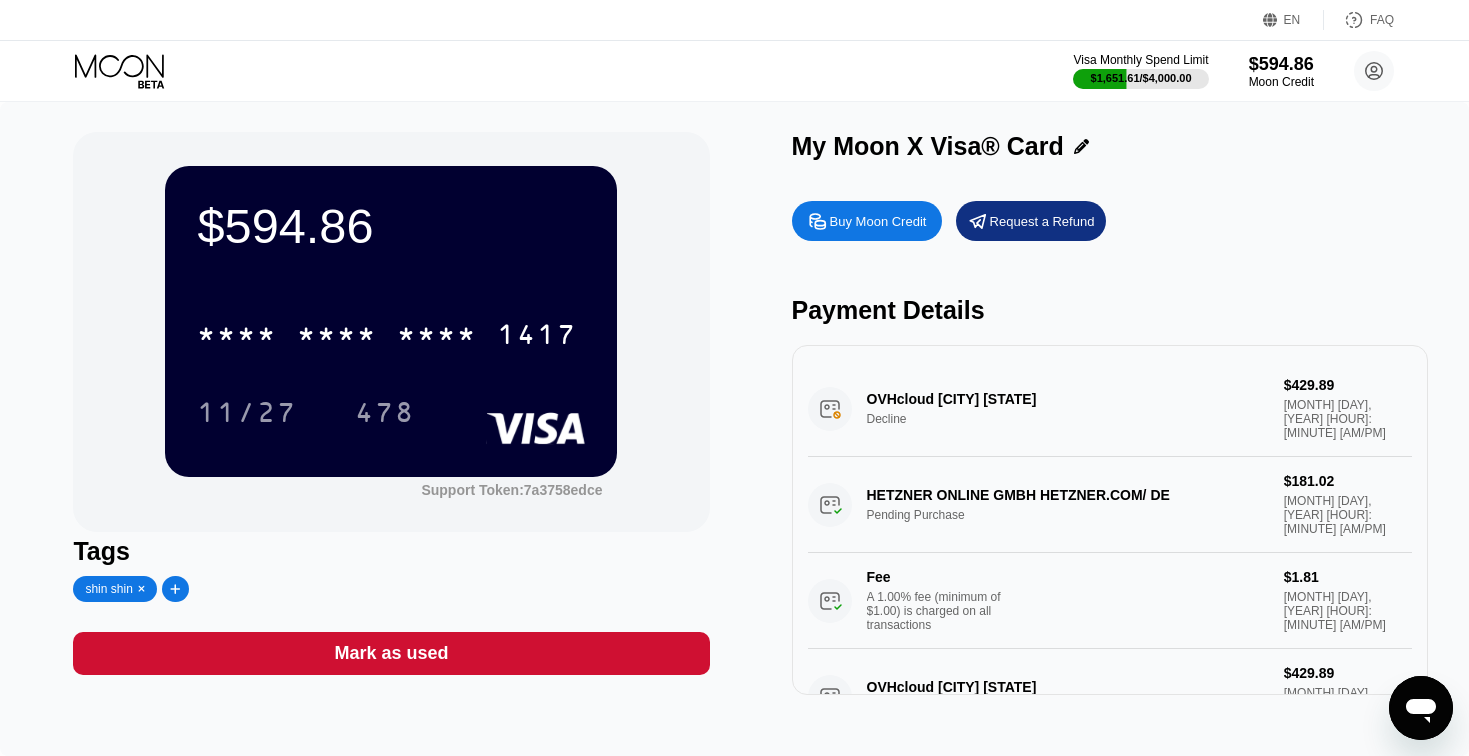 click on "OVHcloud                 [CITY]       [STATE] Decline $429.89 [MONTH] [DAY], [YEAR] [HOUR]:[MINUTE] [AM/PM]" at bounding box center (1110, 409) 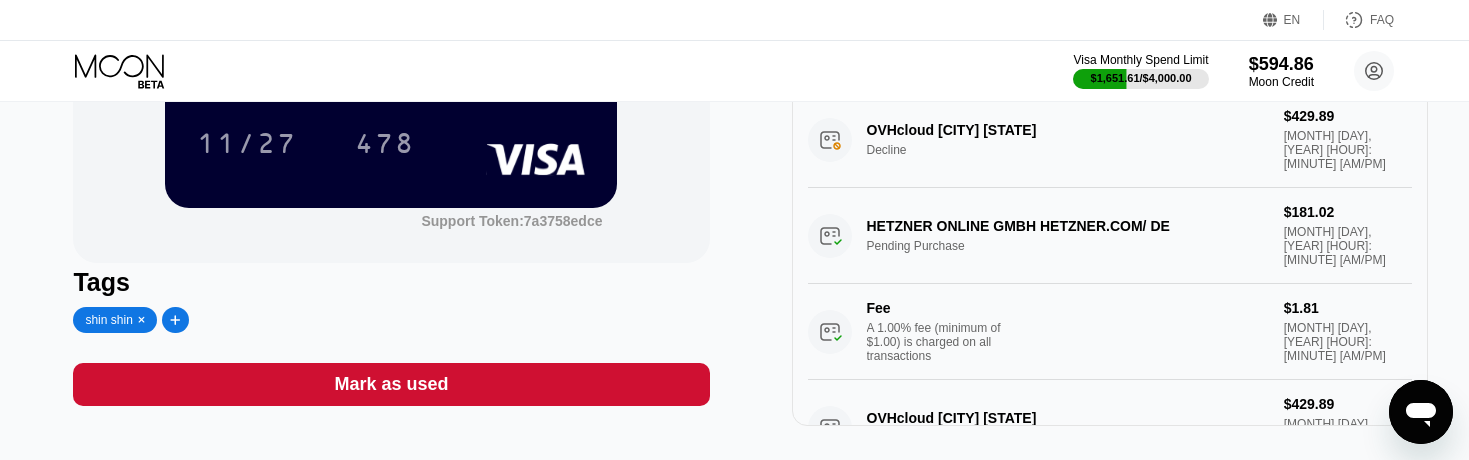 scroll, scrollTop: 271, scrollLeft: 0, axis: vertical 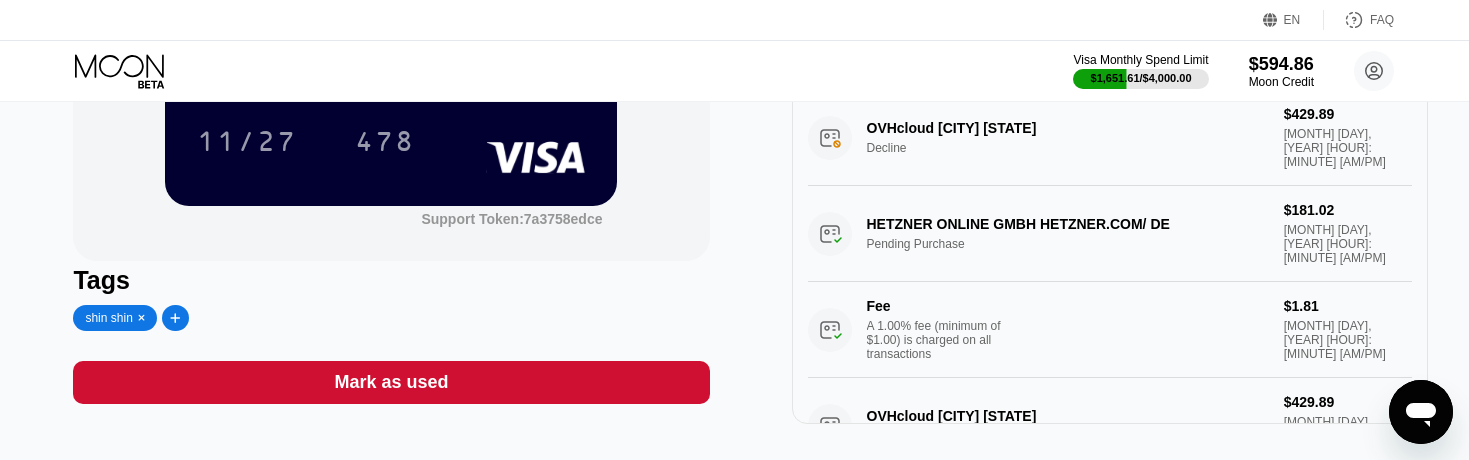 click 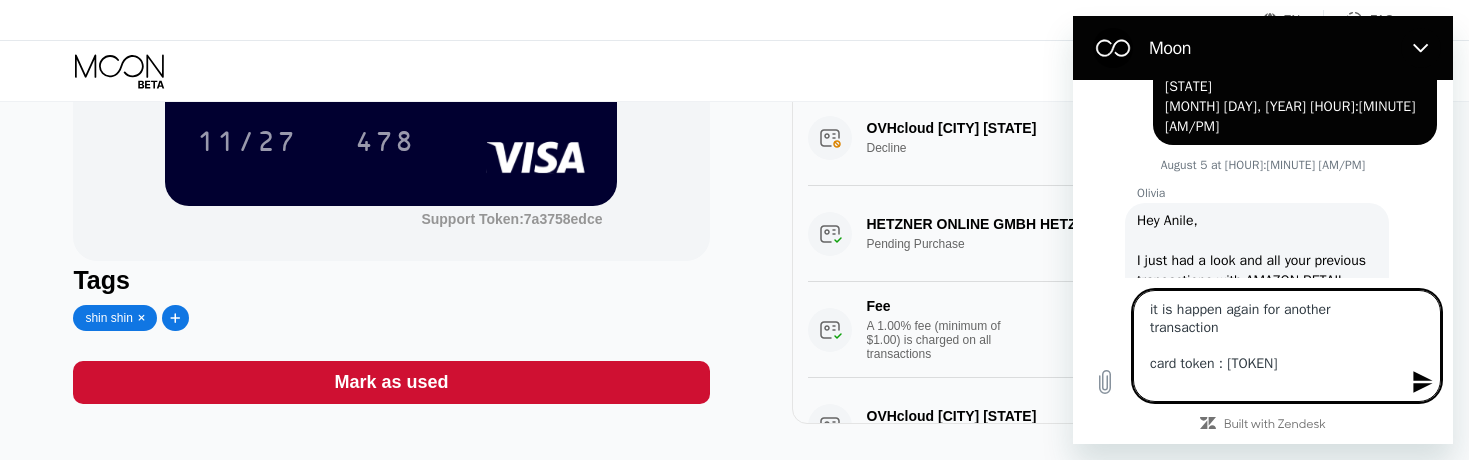 type on "it is happen again for another transaction
card token : [TOKEN]
t" 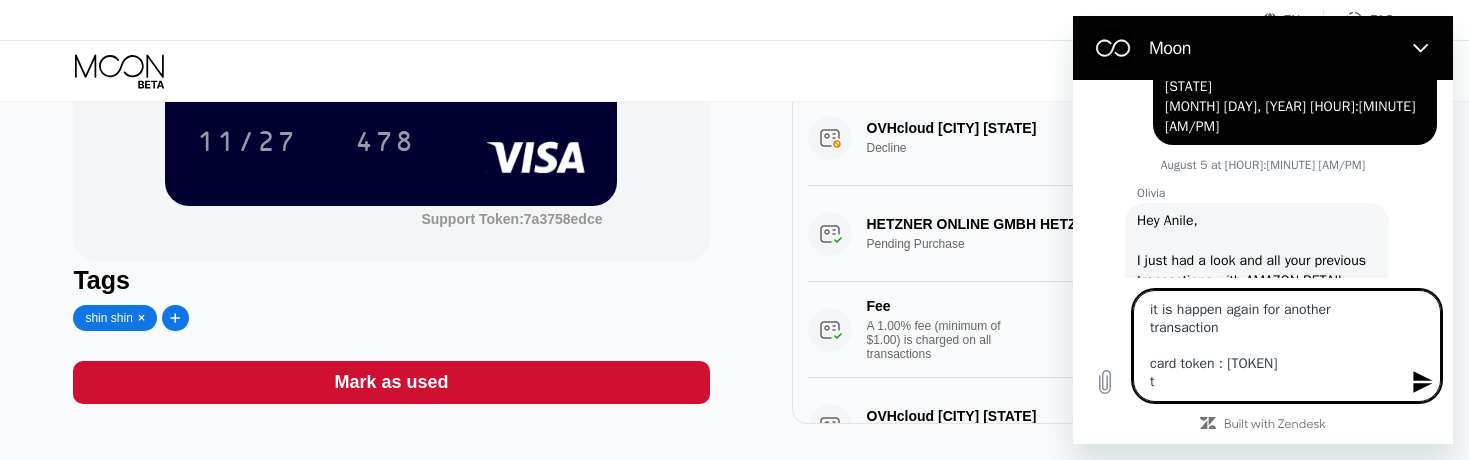 type on "it is happen again for another transaction
card token : [TOKEN]
tr" 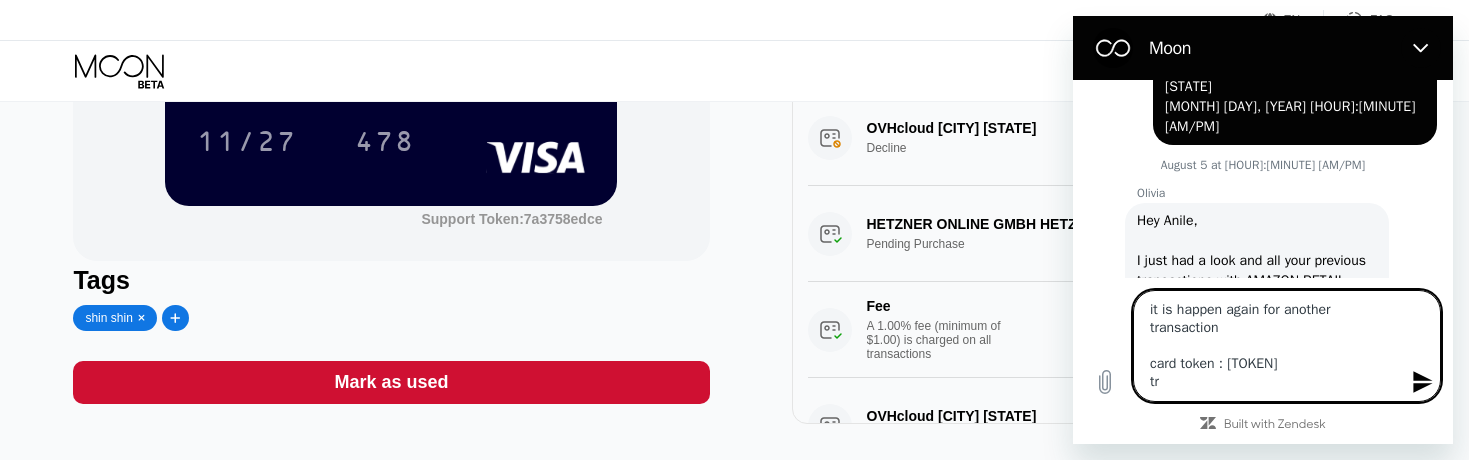 type on "it is happen again for another transaction
card token : [TOKEN]
tra" 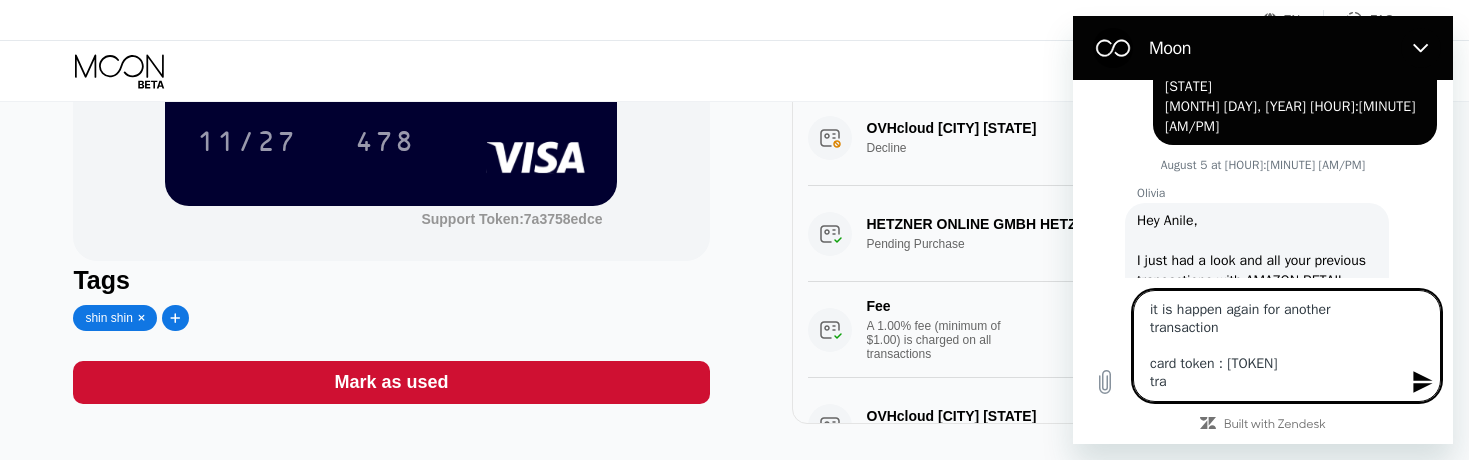 type on "it is happen again for another transaction
card token : [TOKEN]
tran" 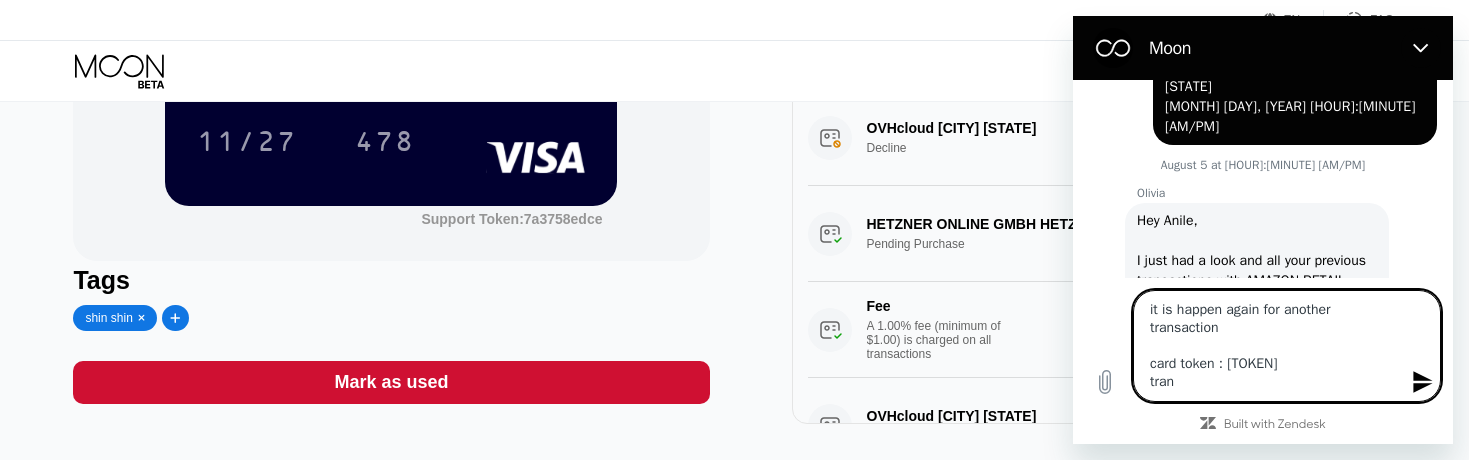 type on "x" 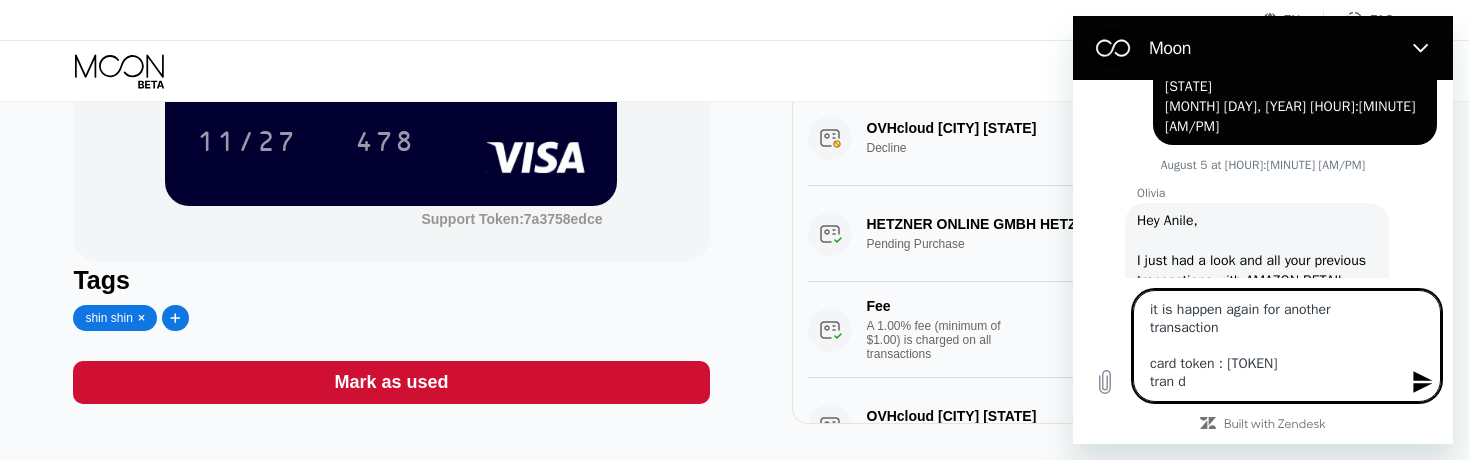 type on "it is happen again for another transaction
card token : [TOKEN]
tran de" 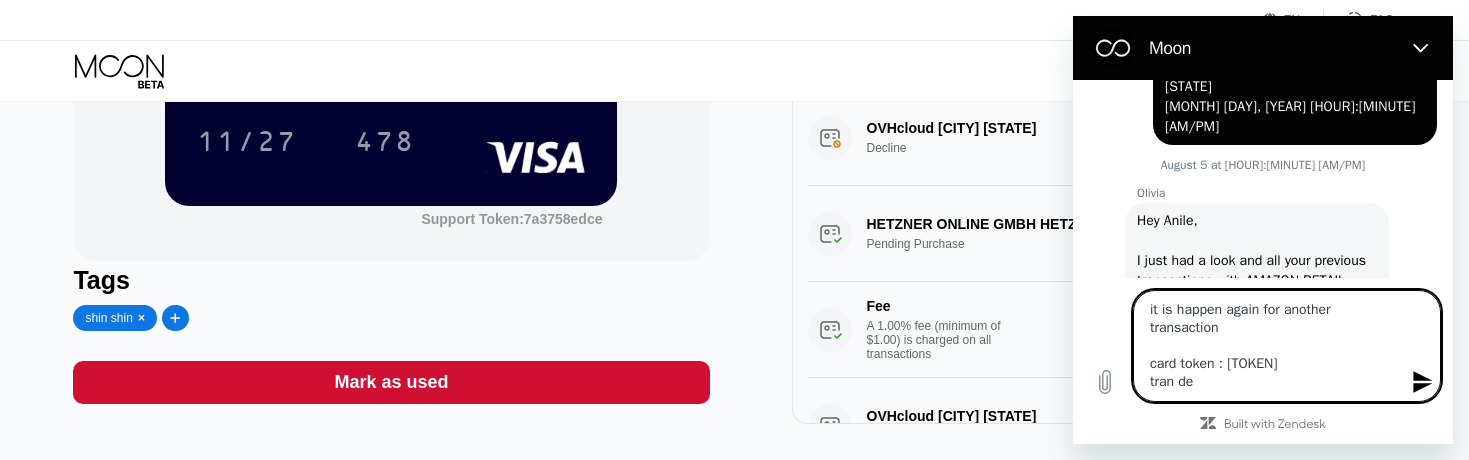 type on "it is happen again for another transaction
card token : [TOKEN]
tran det" 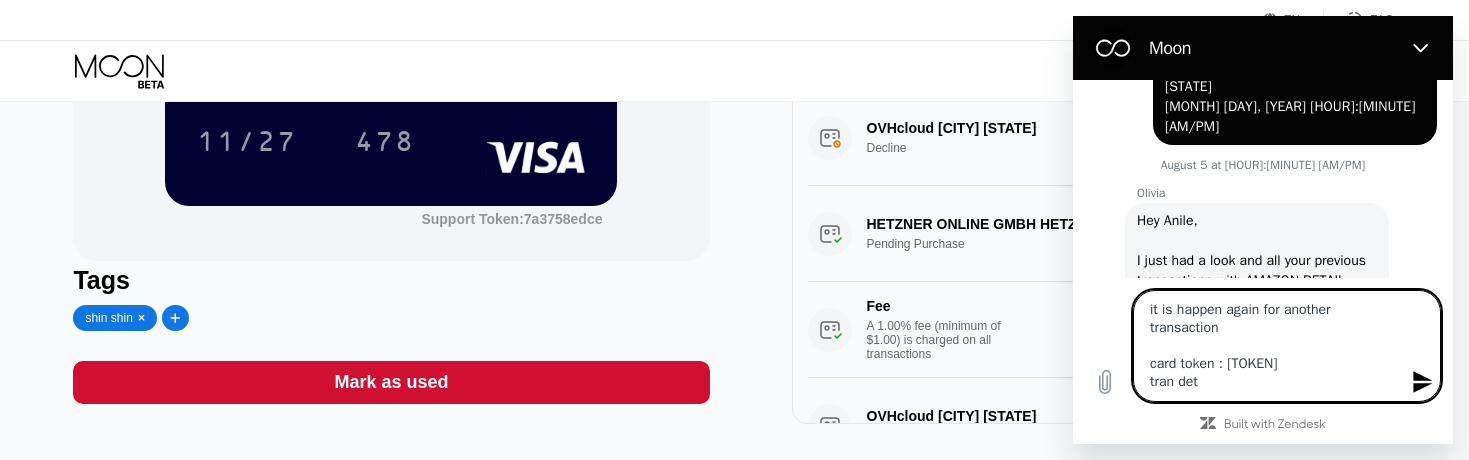 type on "it is happen again for another transaction
card token : [TOKEN]
tran deta" 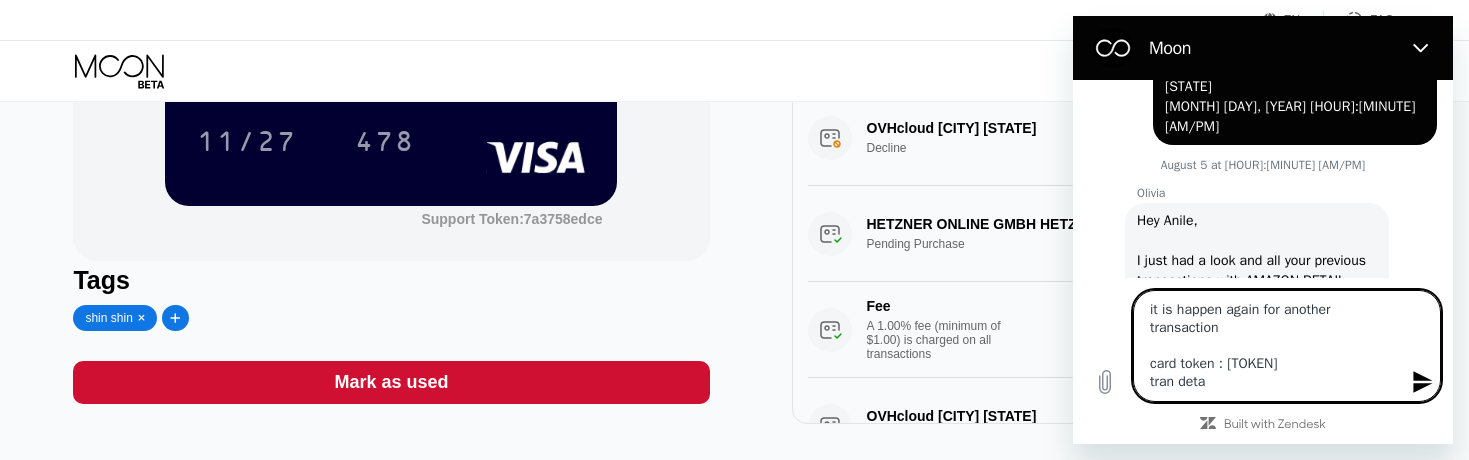 type on "it is happen again for another transaction
card token : [TOKEN]
tran detai" 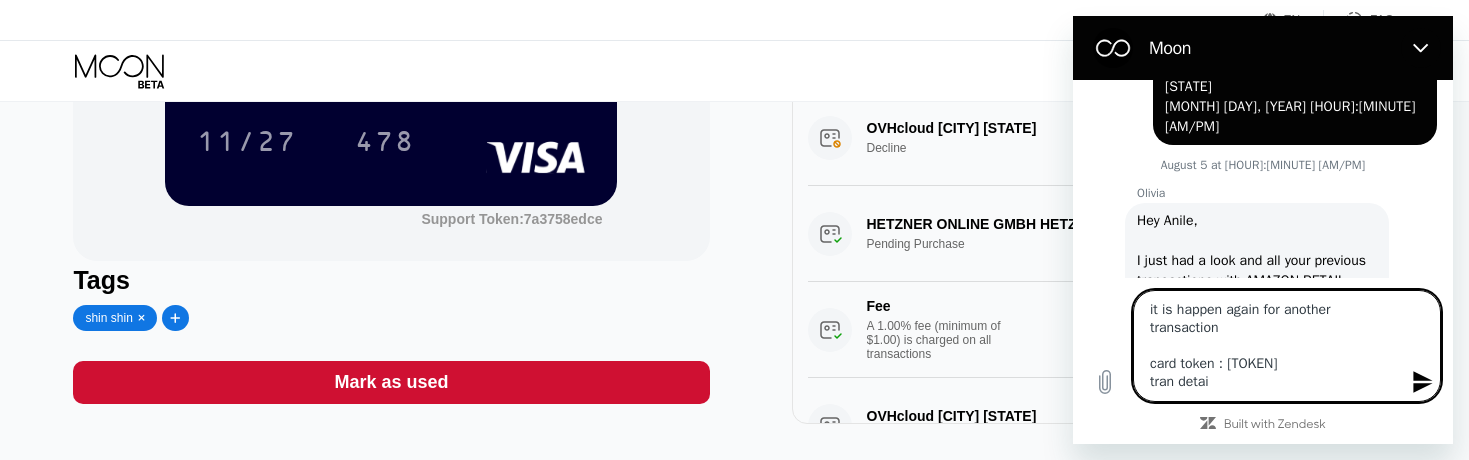type on "it is happen again for another transaction
card token : [TOKEN]
tran detail" 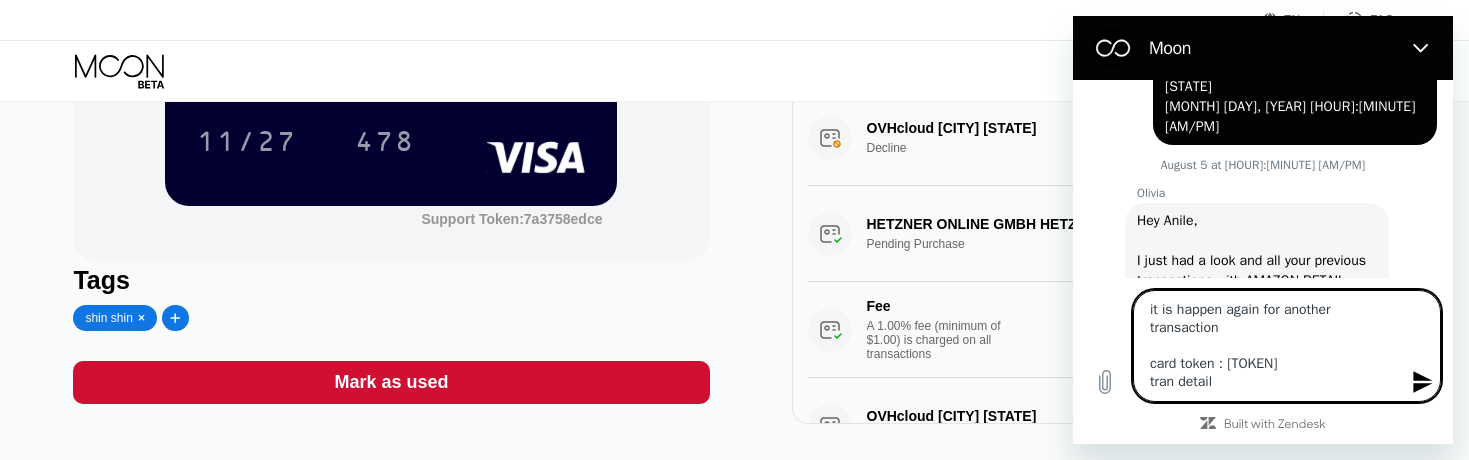 type on "it is happen again for another transaction
card token : [TOKEN]
tran detail" 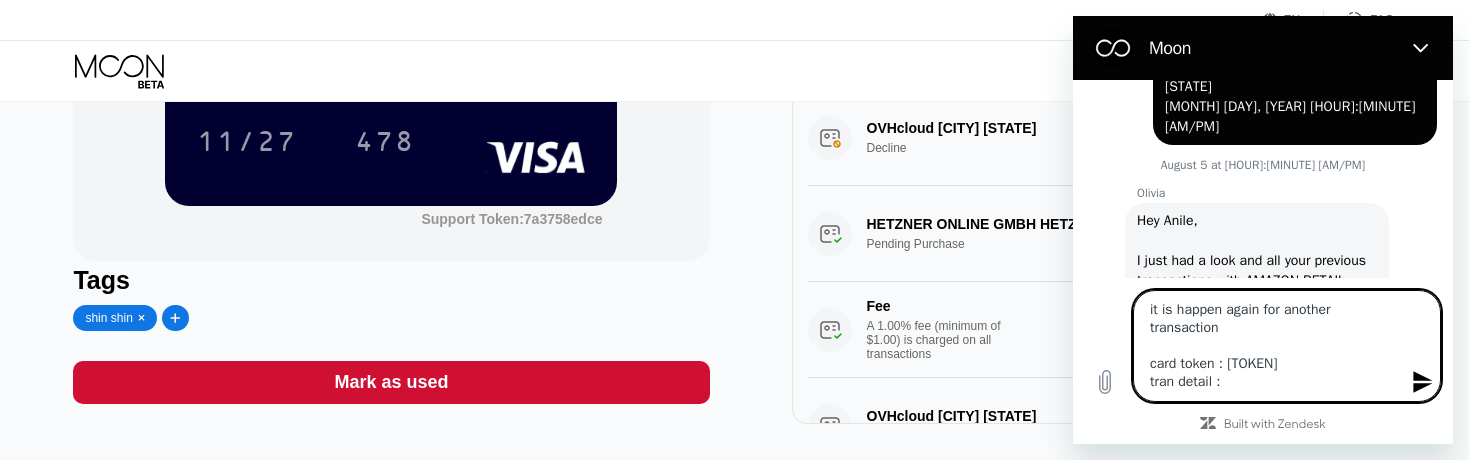 type on "x" 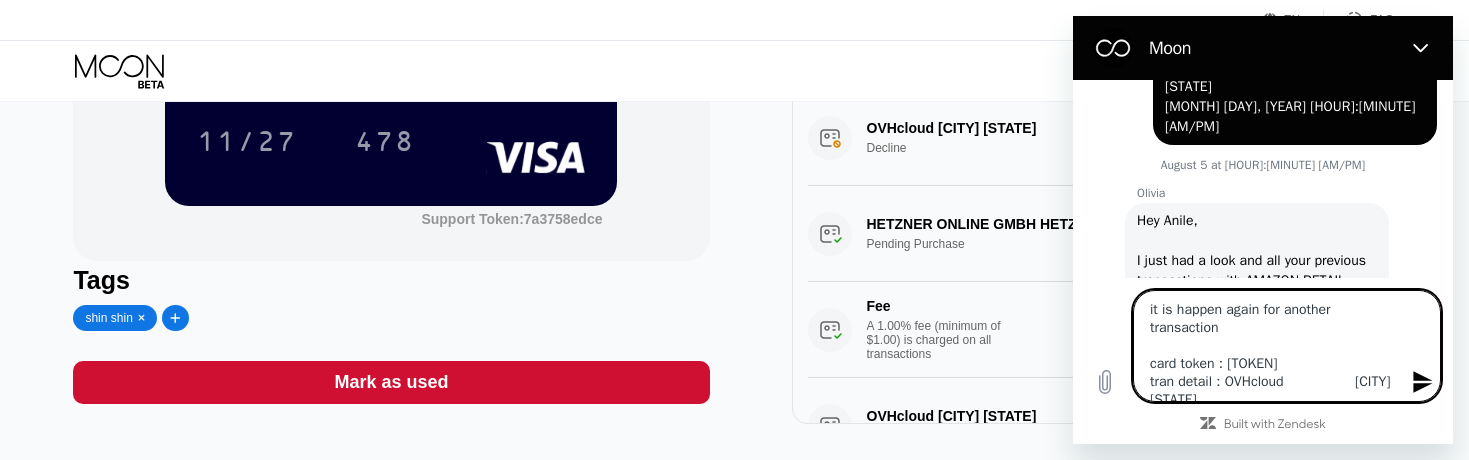 scroll, scrollTop: 7, scrollLeft: 0, axis: vertical 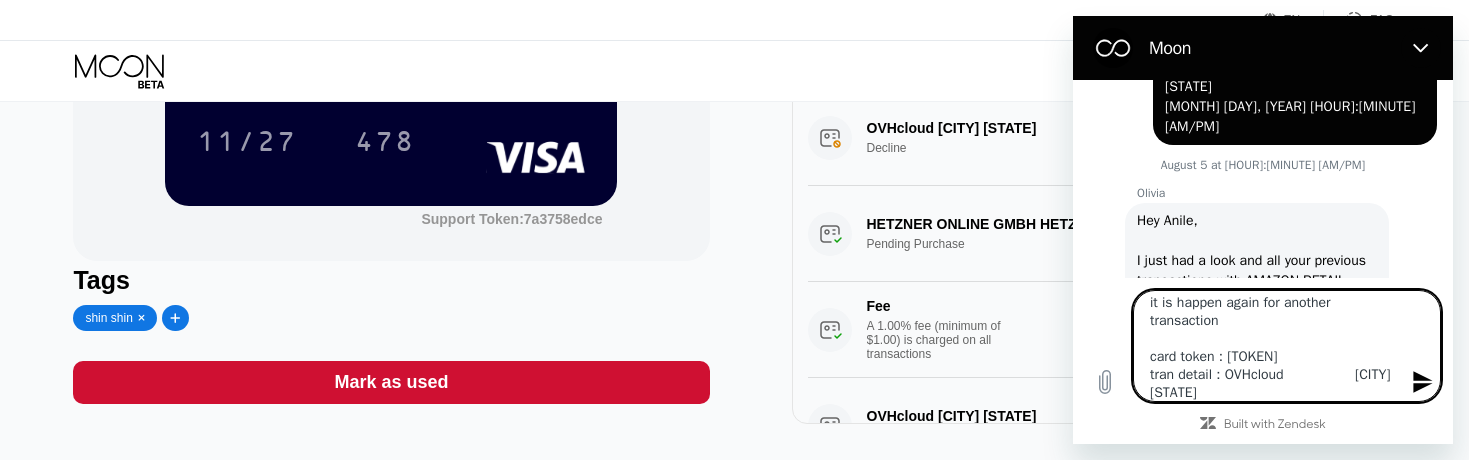 type on "it is happen again for another transaction
card token : [TOKEN]
tran detail : OVHcloud                 [CITY]      [STATE]" 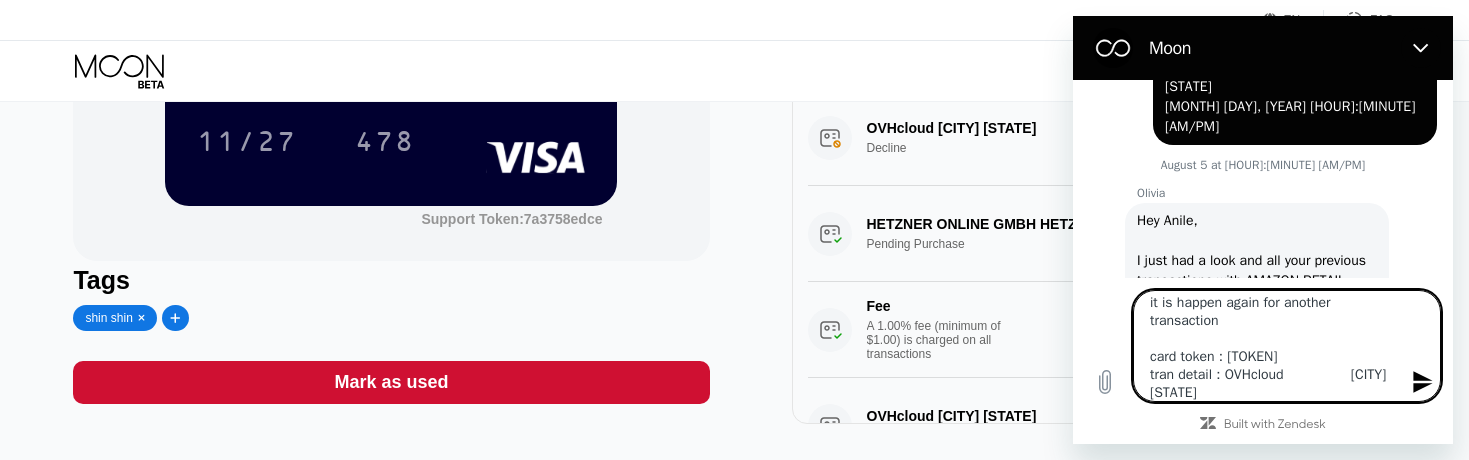 type on "it is happen again for another transaction
card token : [TOKEN]
tran detail : OVHcloud               [CITY] [STATE]" 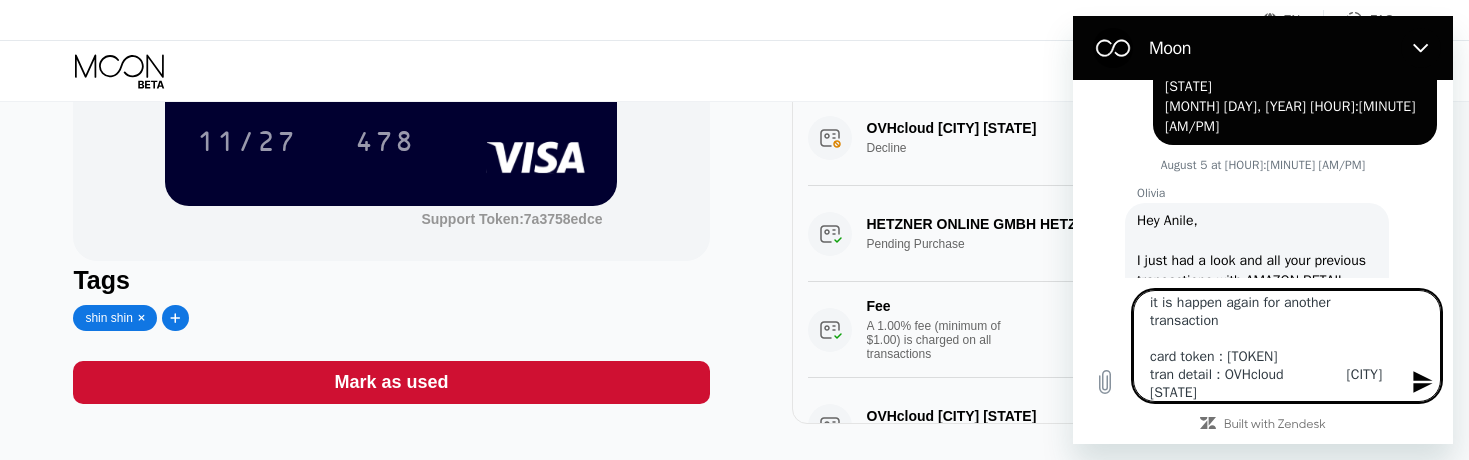 type on "it is happen again for another transaction
card token : [TOKEN]
tran detail : OVHcloud              [CITY] [STATE]" 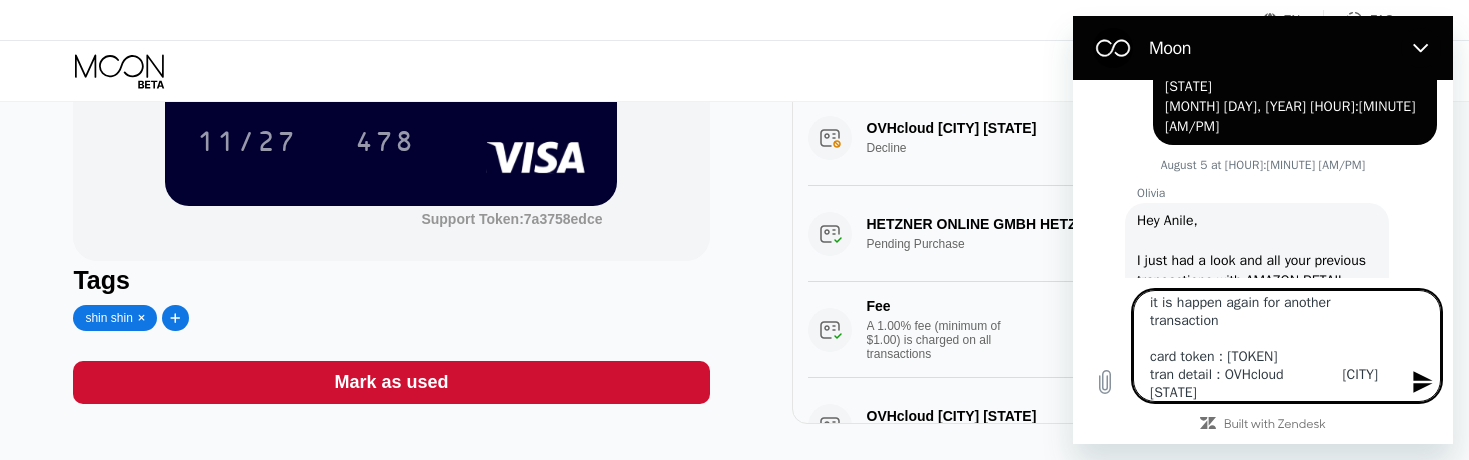 type on "it is happen again for another transaction
card token : [TOKEN]
tran detail : OVHcloud             [CITY] [STATE]" 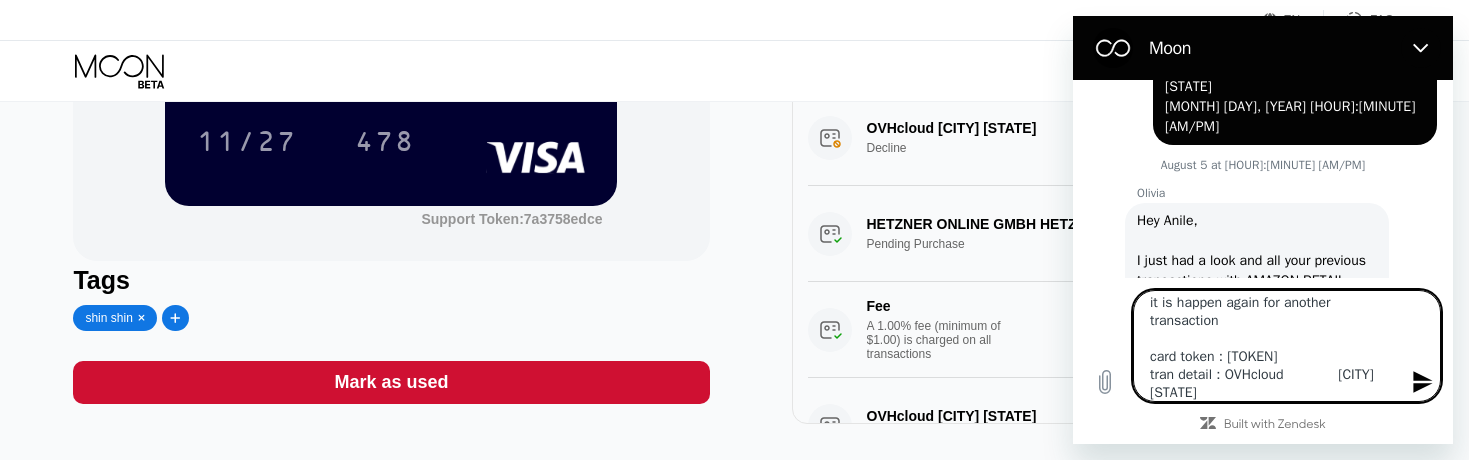 scroll, scrollTop: 0, scrollLeft: 0, axis: both 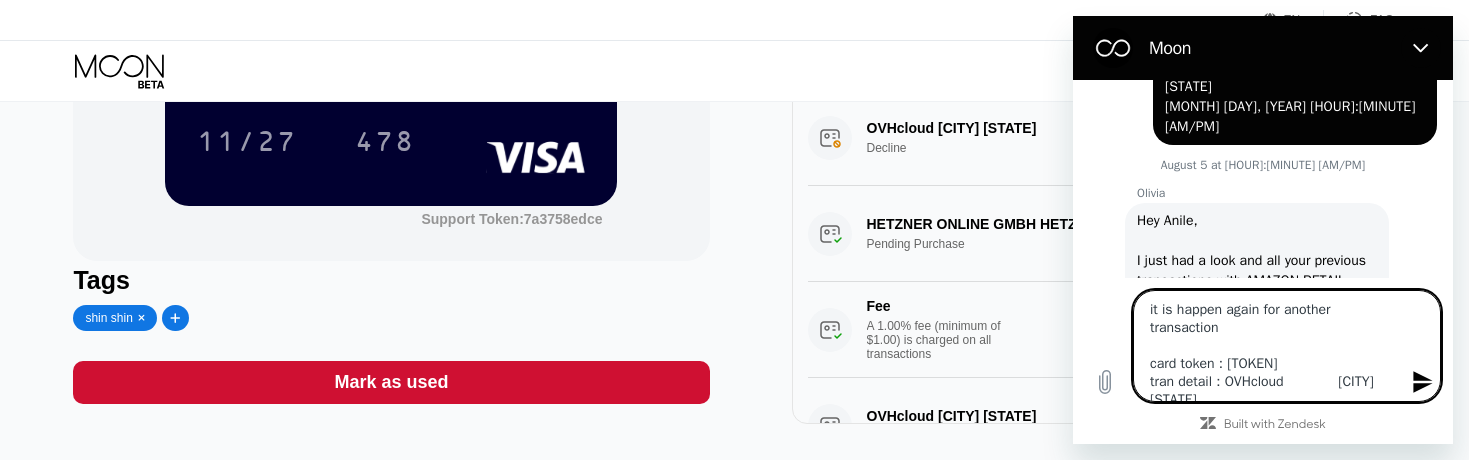 type on "it is happen again for another transaction
card token : [TOKEN]
tran detail : OVHcloud            [CITY] [STATE]" 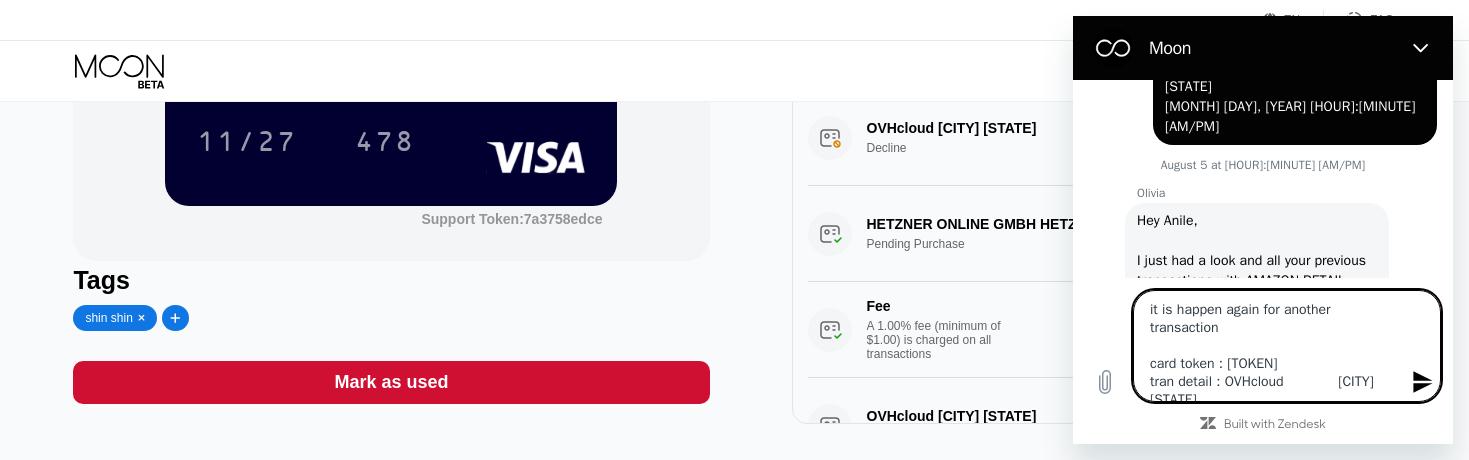 type on "x" 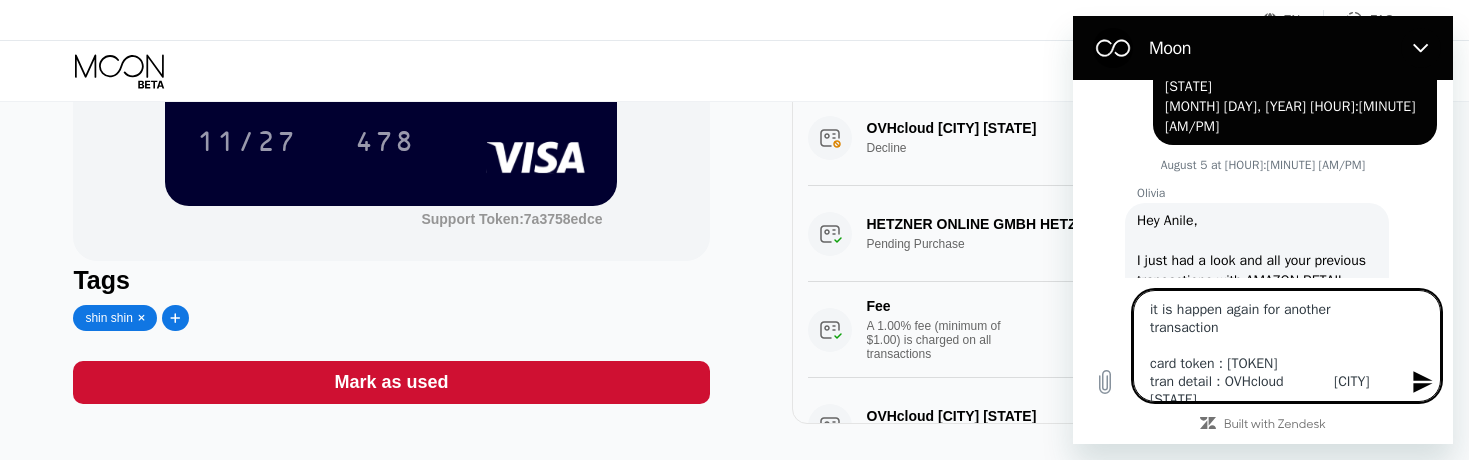 type on "it is happen again for another transaction
card token : [TOKEN]
tran detail : OVHcloud           [CITY] [STATE]" 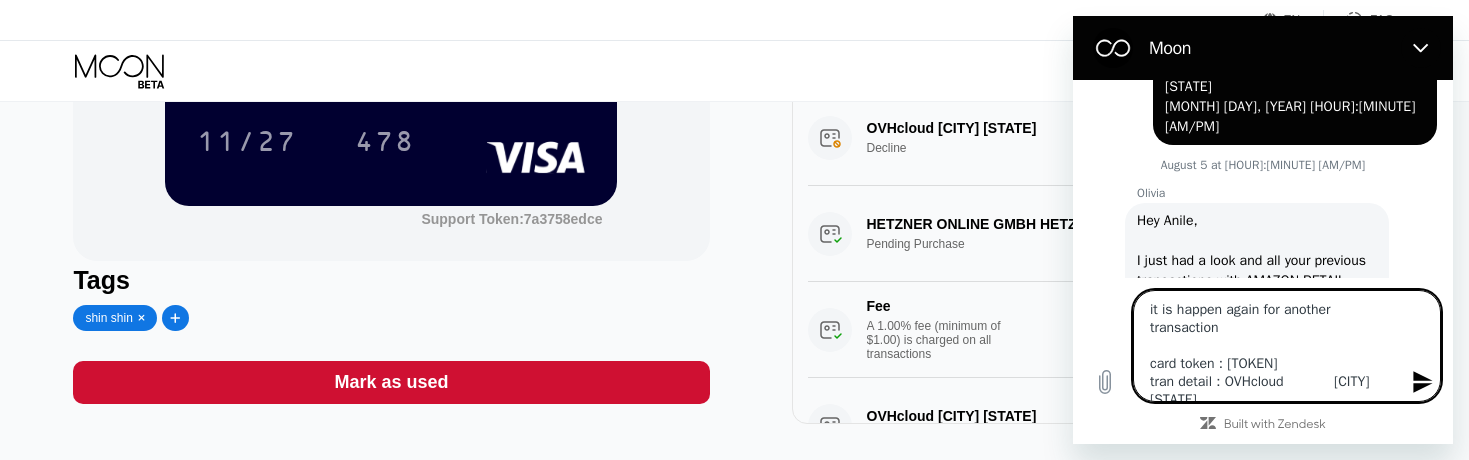 type on "x" 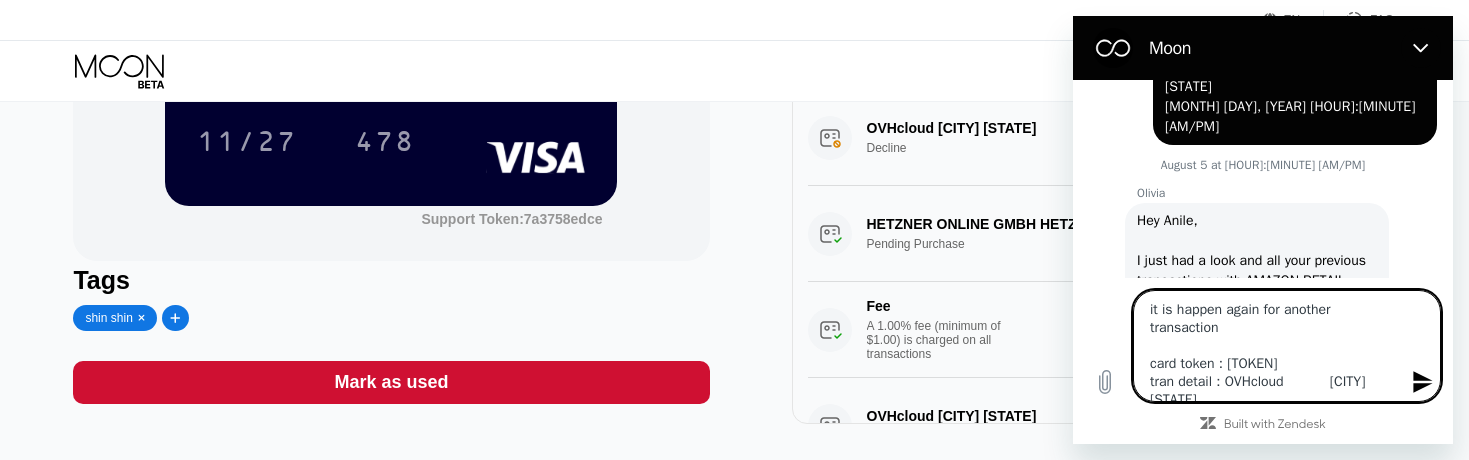 type on "it is happen again for another transaction
card token : [TOKEN]
tran detail : OVHcloud          [CITY] [STATE]" 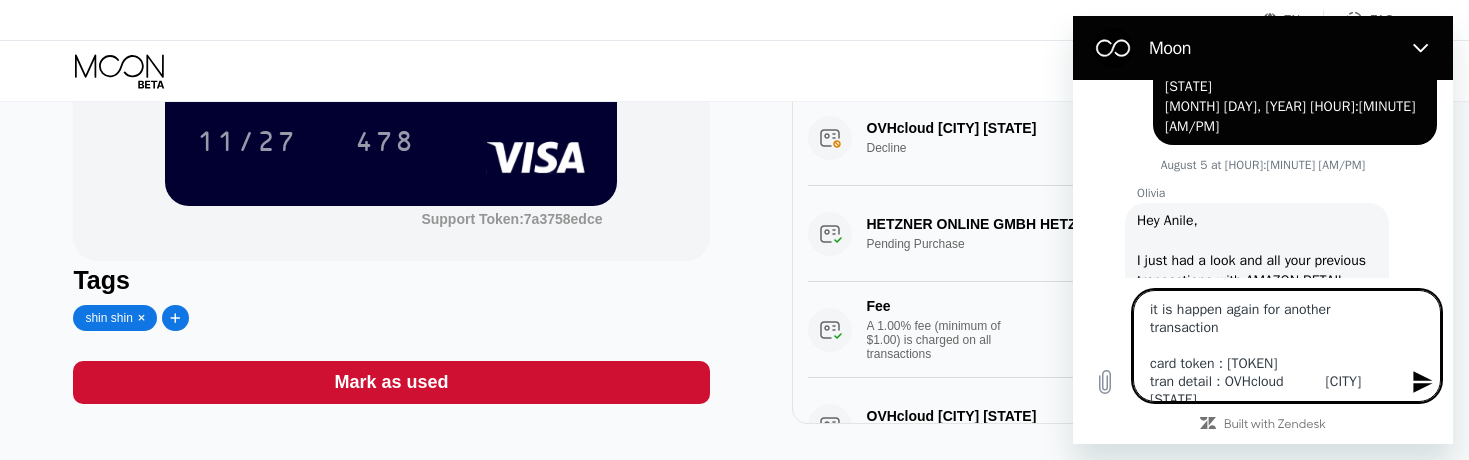 type on "it is happen again for another transaction
card token : [TOKEN]
tran detail : OVHcloud         [CITY] [STATE]" 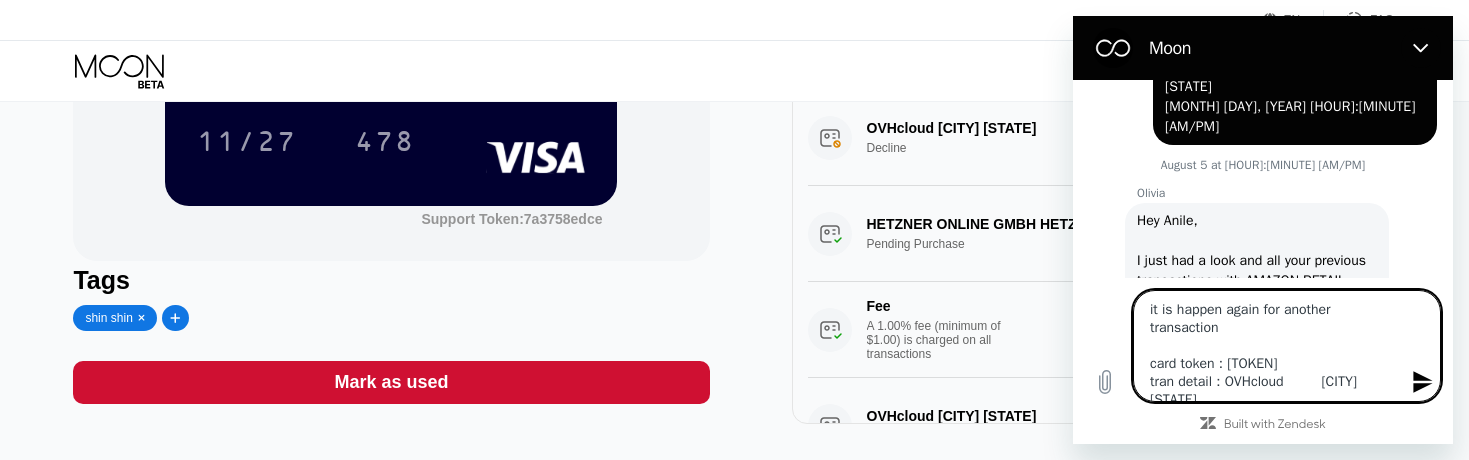 type on "it is happen again for another transaction
card token : [TOKEN]
tran detail : OVHcloud        [CITY] [STATE]" 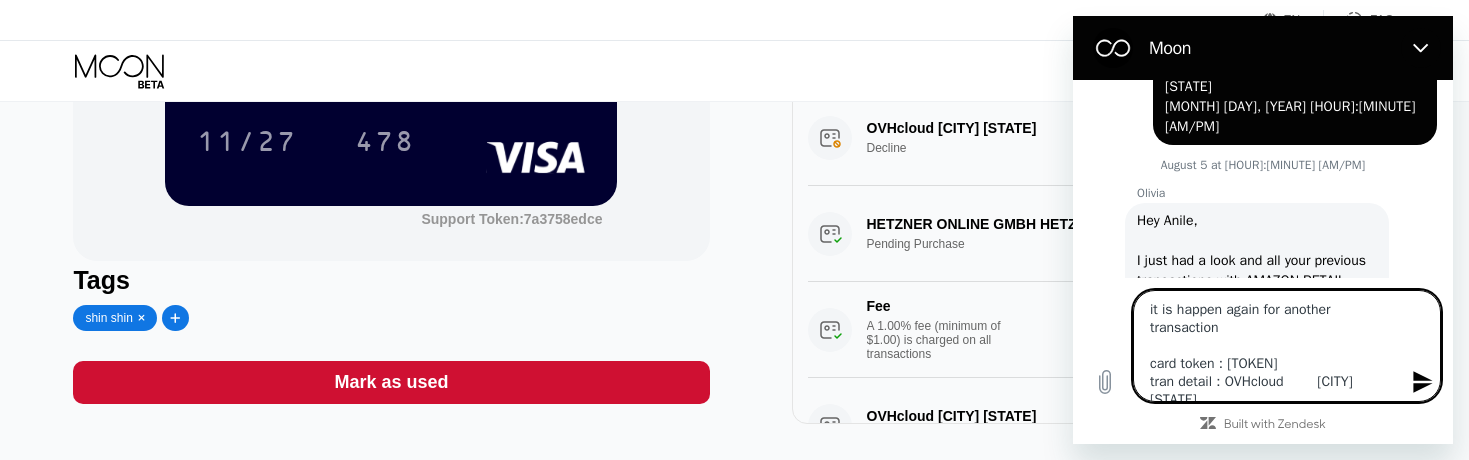 type on "it is happen again for another transaction
card token : [TOKEN]
tran detail : OVHcloud       [CITY] [STATE]" 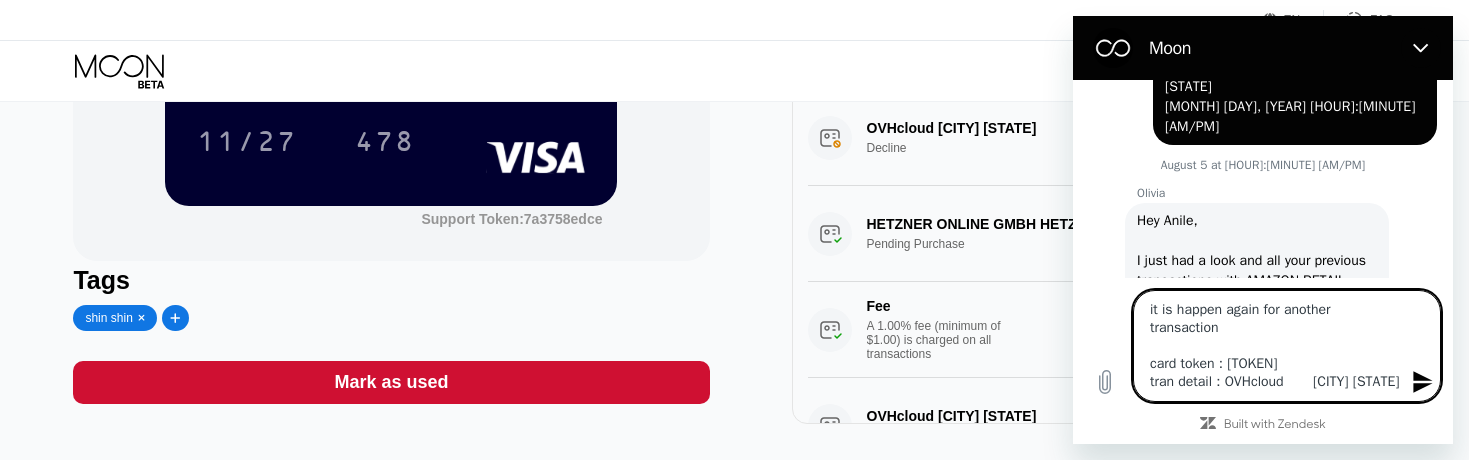 type on "it is happen again for another transaction
card token : [TOKEN]
tran detail : OVHcloud      [CITY] [STATE]" 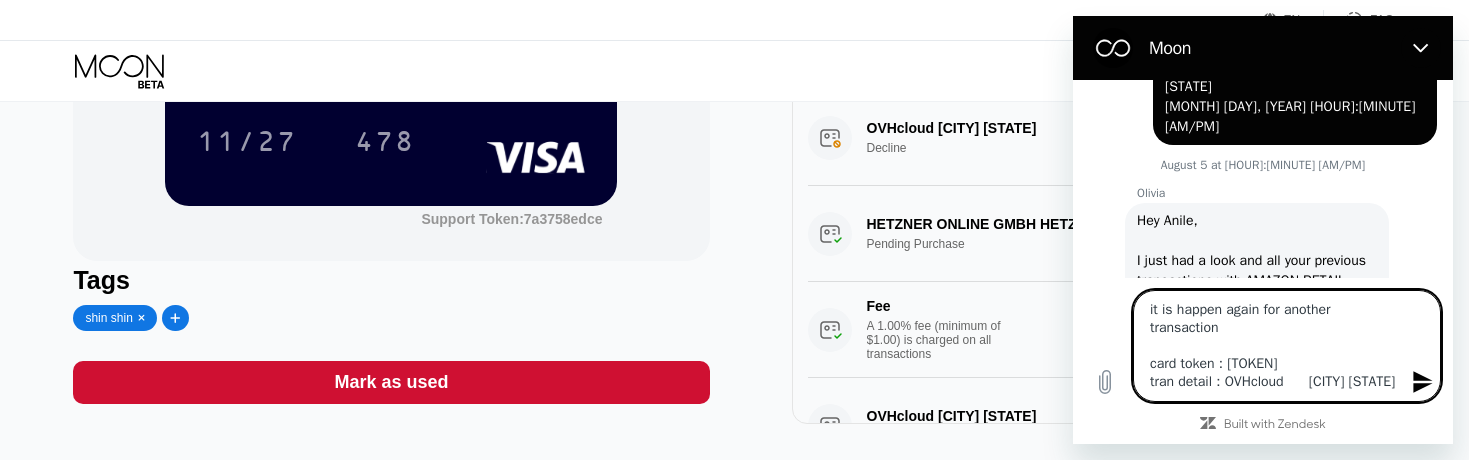type on "it is happen again for another transaction
card token : [TOKEN]
tran detail : OVHcloud     [CITY] [STATE]" 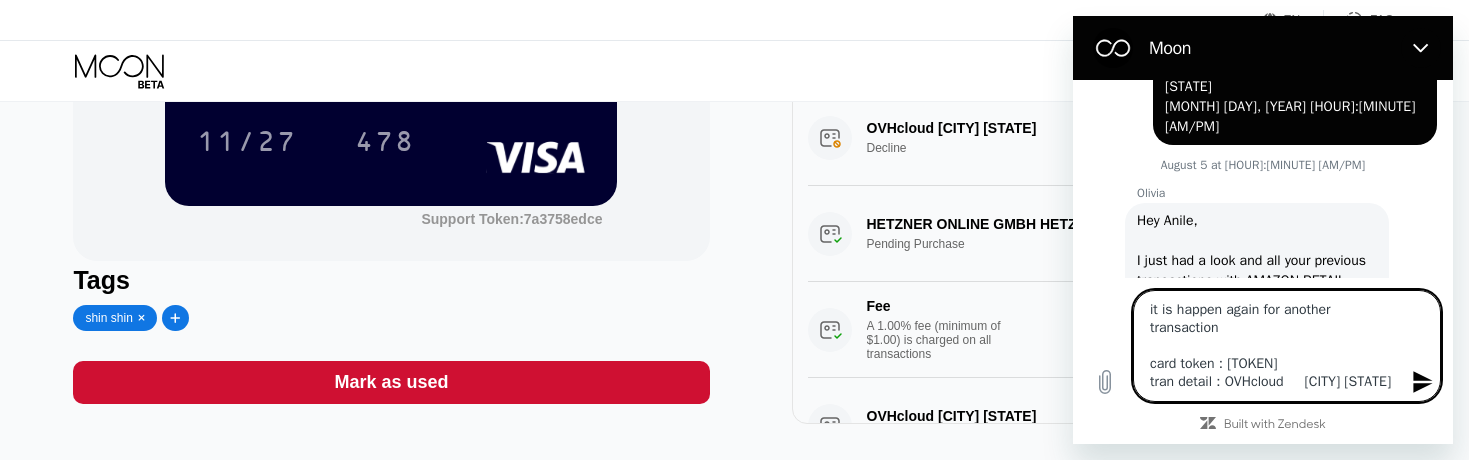 type on "it is happen again for another transaction
card token : [TOKEN]
tran detail : OVHcloud    [CITY] [STATE]" 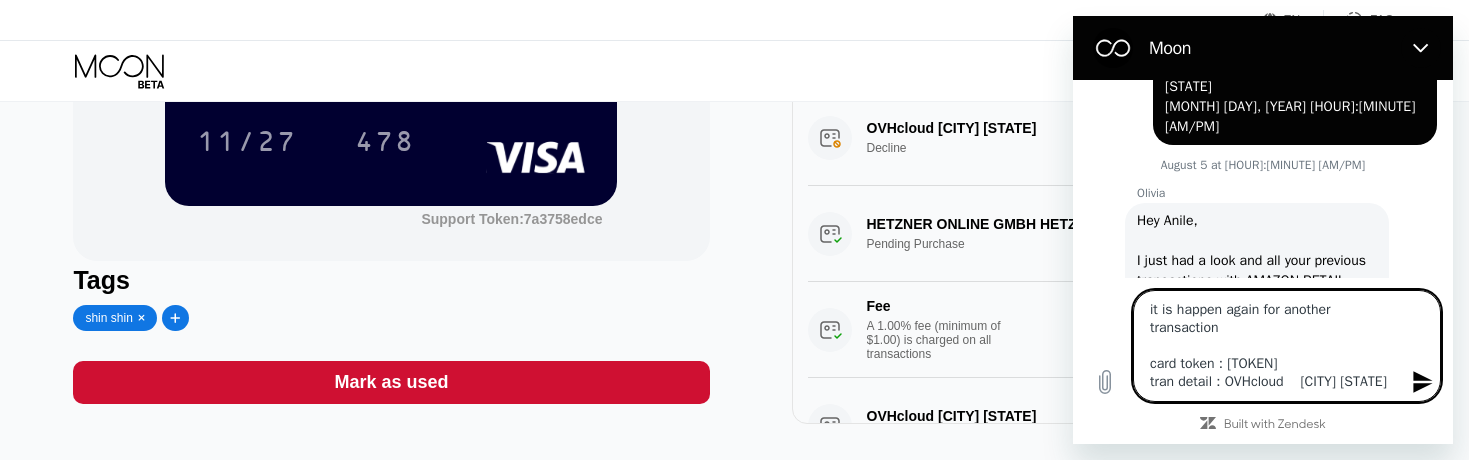 type on "x" 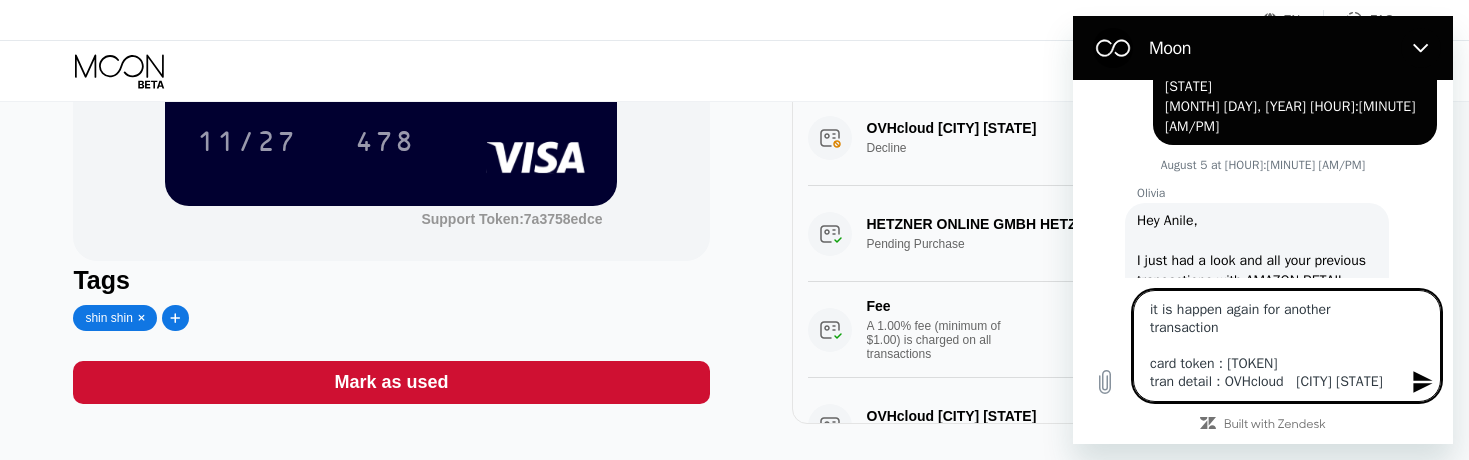 type on "x" 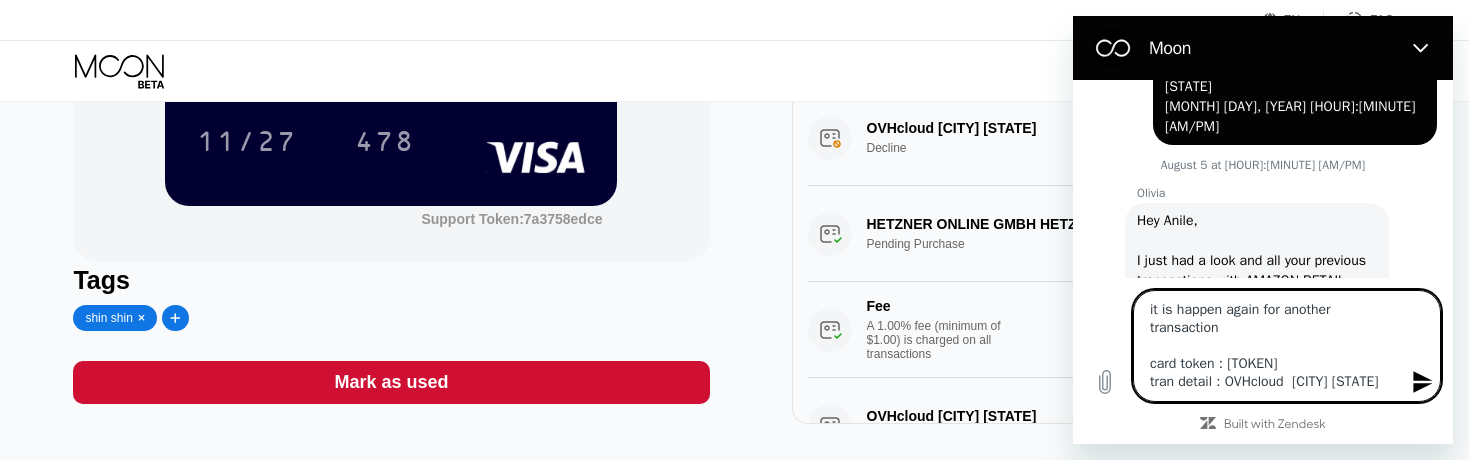 type on "it is happen again for another transaction
card token : [TOKEN]
tran detail : OVHcloud [CITY] [STATE]" 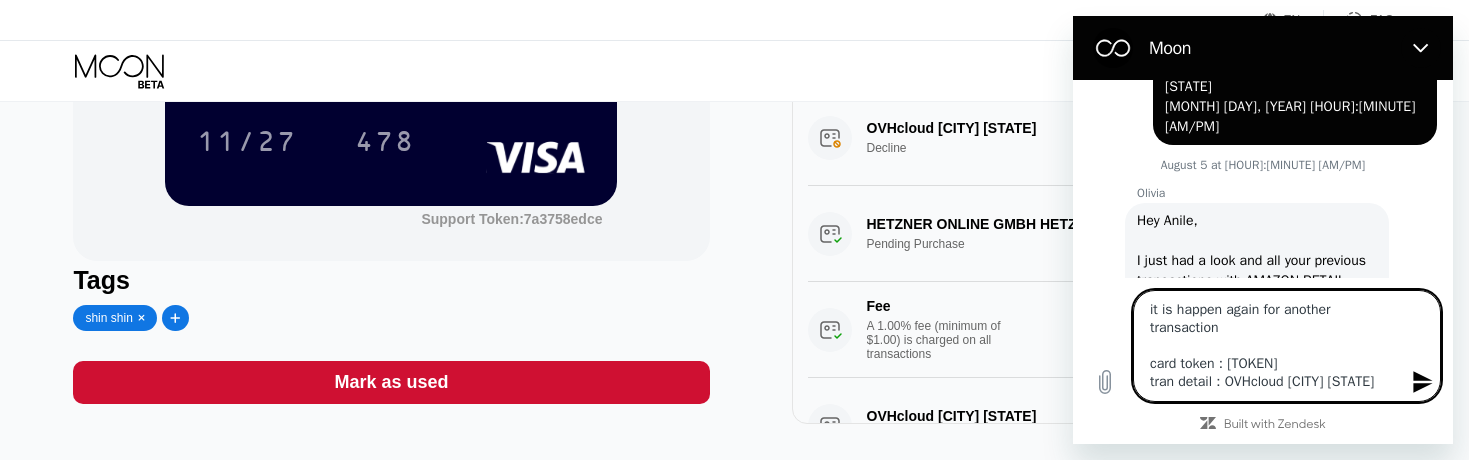 click on "it is happen again for another transaction
card token : [TOKEN]
tran detail : OVHcloud [CITY] [STATE]" at bounding box center [1287, 346] 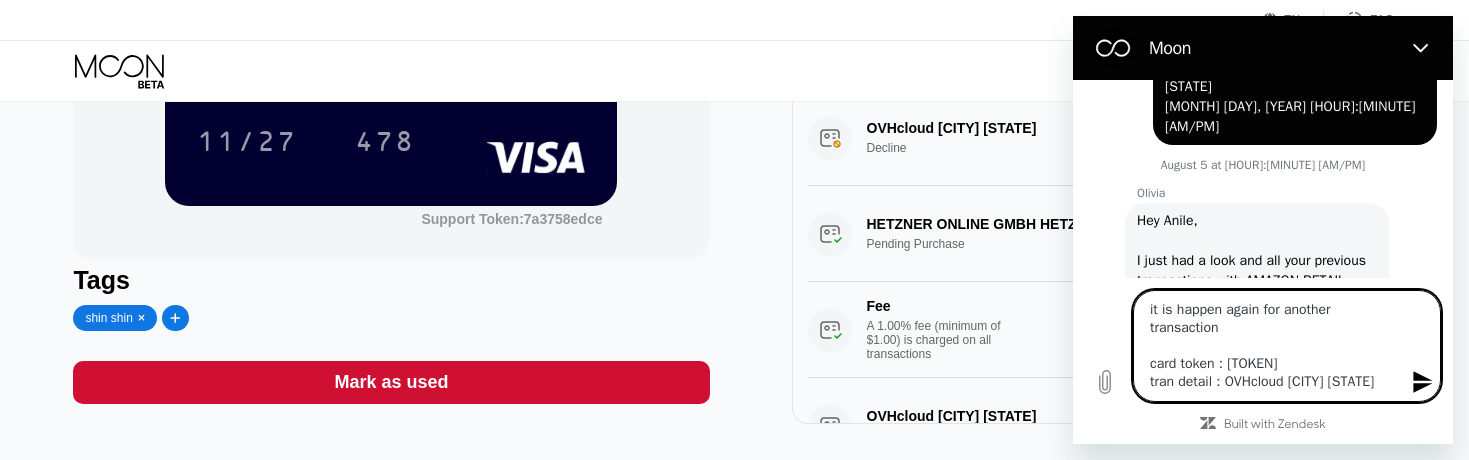 click on "it is happen again for another transaction
card token : [TOKEN]
tran detail : OVHcloud [CITY] [STATE]" at bounding box center [1287, 346] 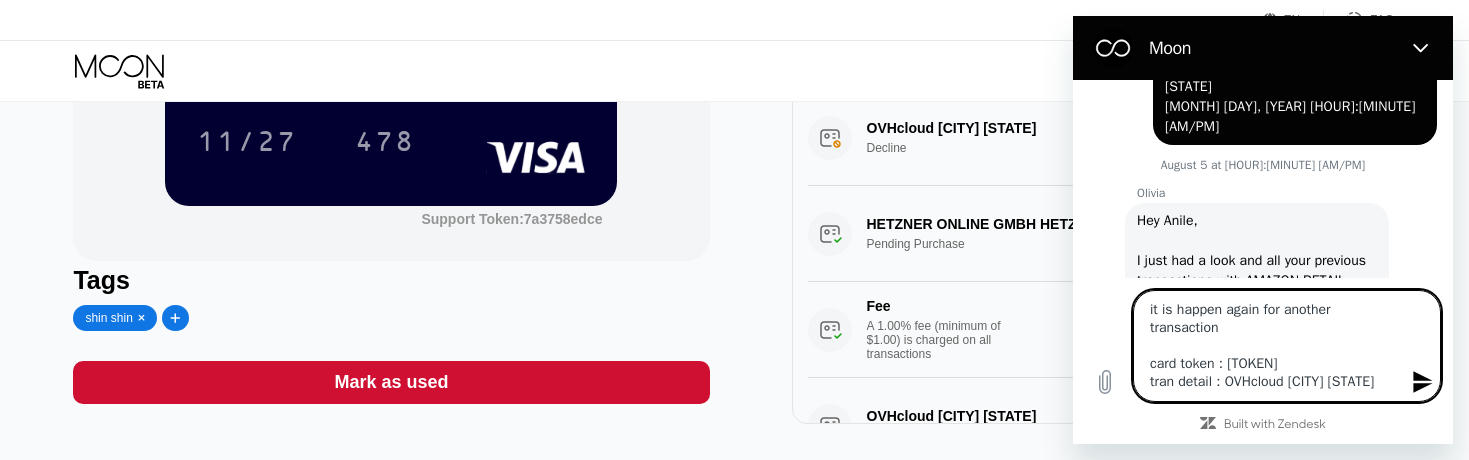 type on "it is happen again for another transaction
card token : [TOKEN]
tran detail : OVHcloud [CITY] [STATE]" 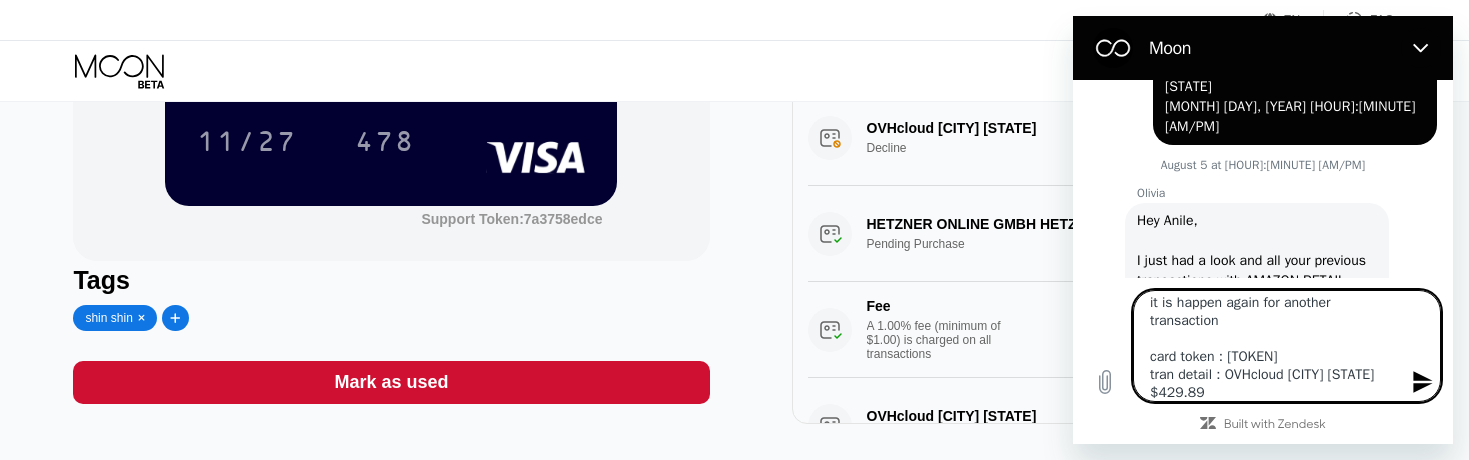 click on "it is happen again for another transaction
card token : [TOKEN]
tran detail : OVHcloud [CITY] [STATE]
$429.89" at bounding box center (1287, 346) 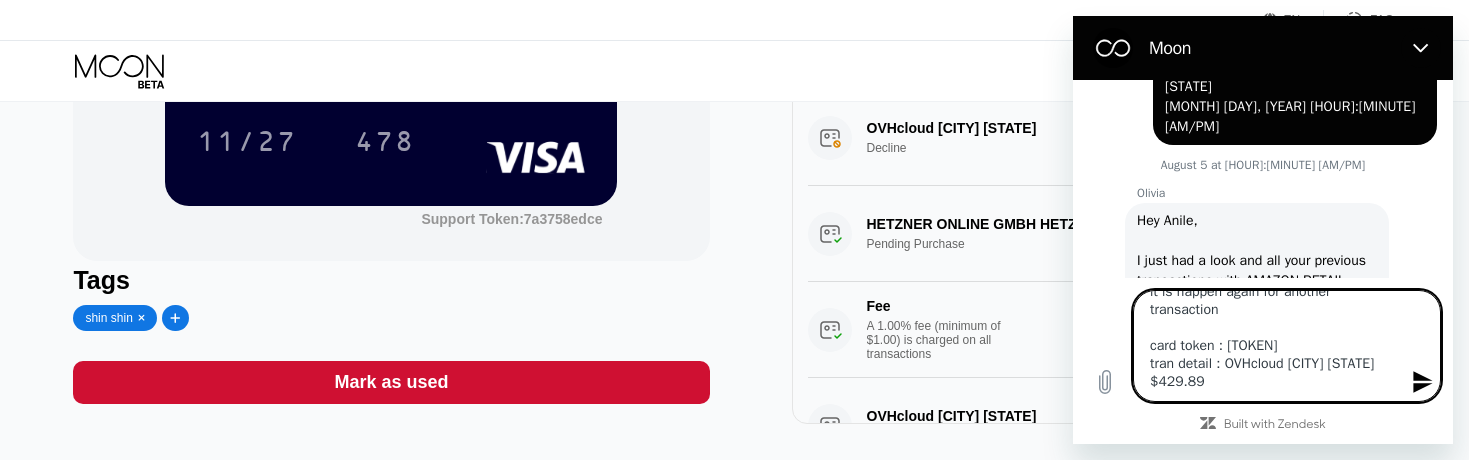 paste on "[MONTH] [DAY], [YEAR] [HOUR]:[MINUTE] [AM/PM]" 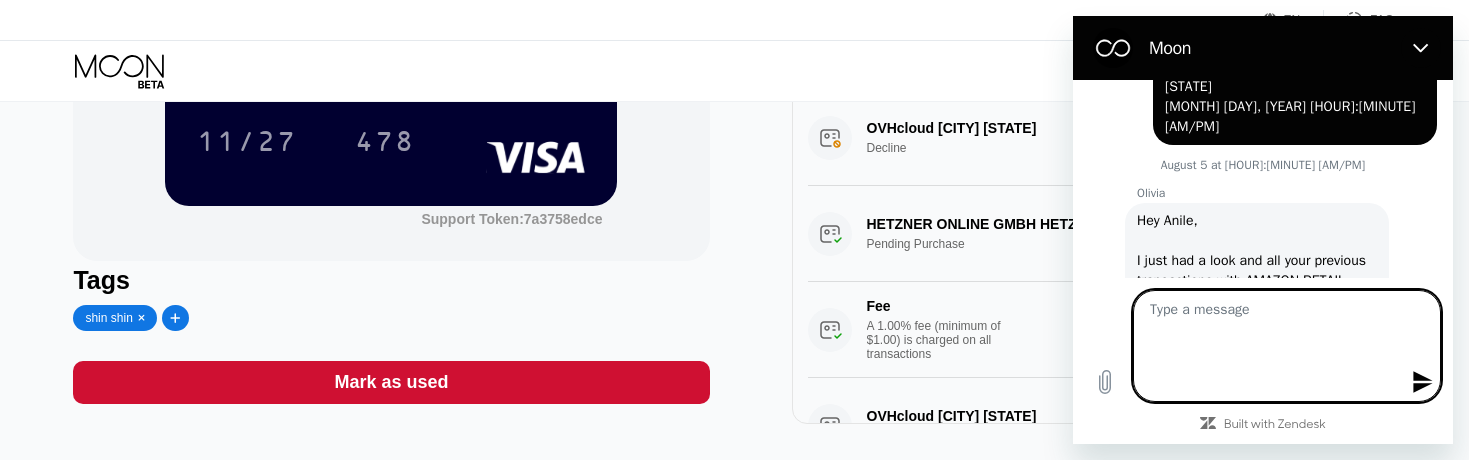 scroll, scrollTop: 0, scrollLeft: 0, axis: both 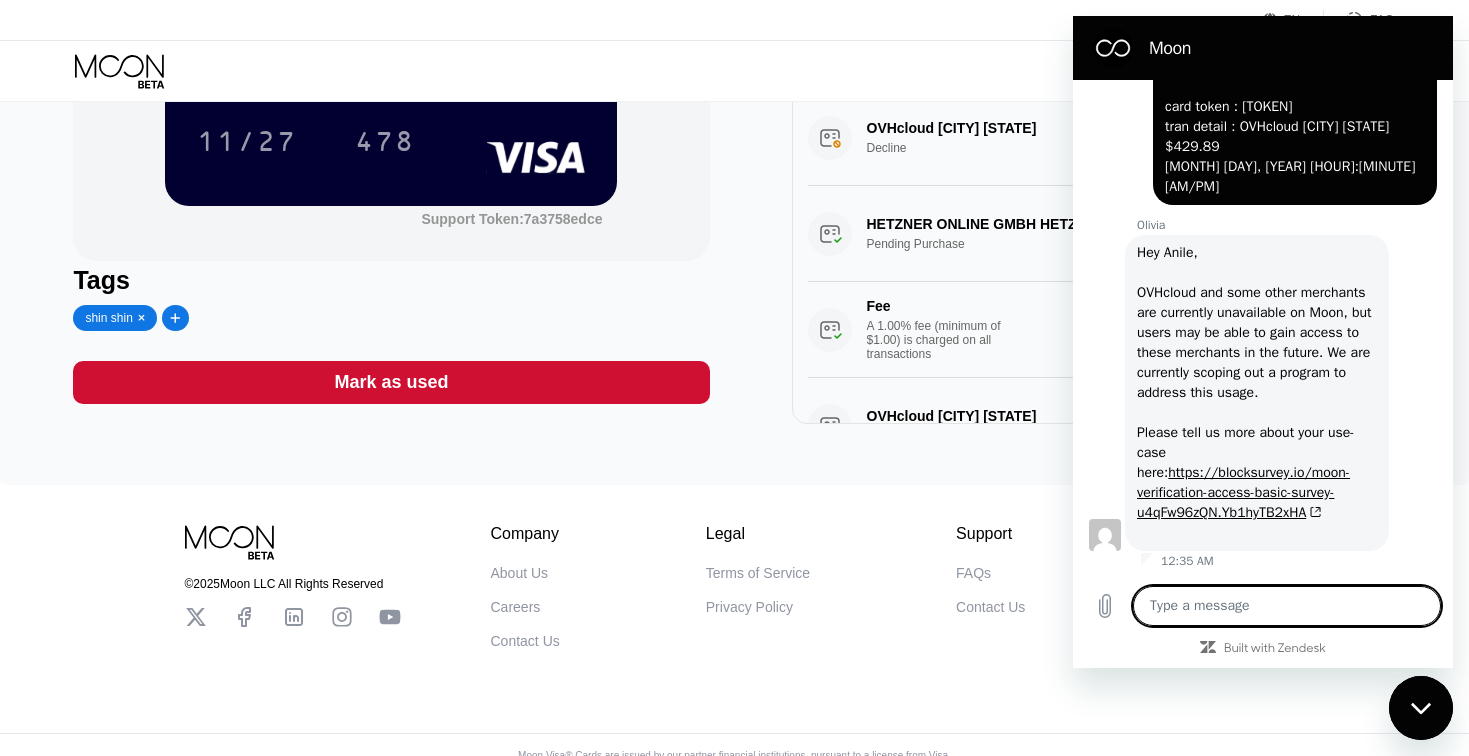 click at bounding box center (1287, 606) 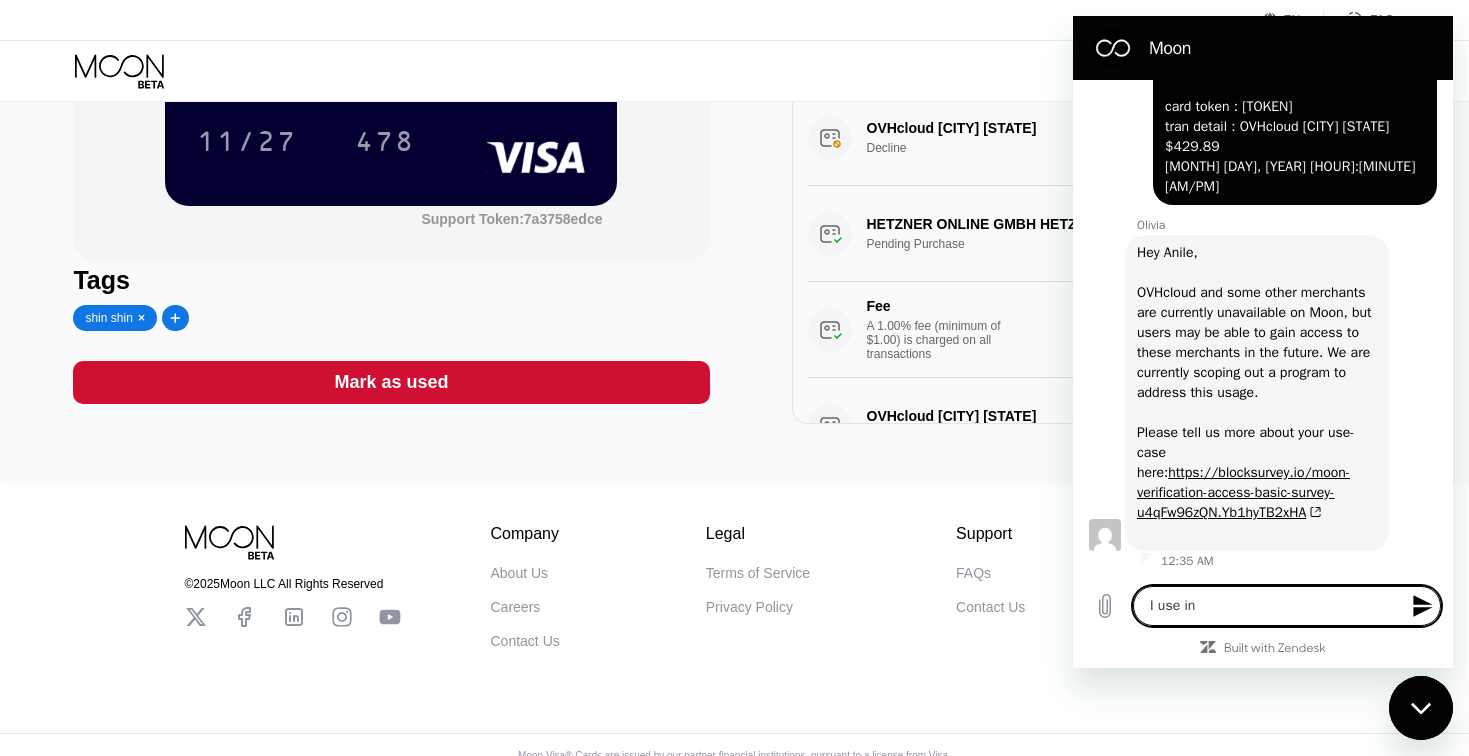 click on "Hey Anile, OVHcloud and some other merchants are currently unavailable on Moon, but users may be able to gain access to these merchants in the future. We are currently scoping out a program to address this usage. Please tell us more about your use-case here:  https://blocksurvey.io/moon-verification-access-basic-survey-u4qFw96zQN.Yb1hyTB2xHA" at bounding box center (1257, 393) 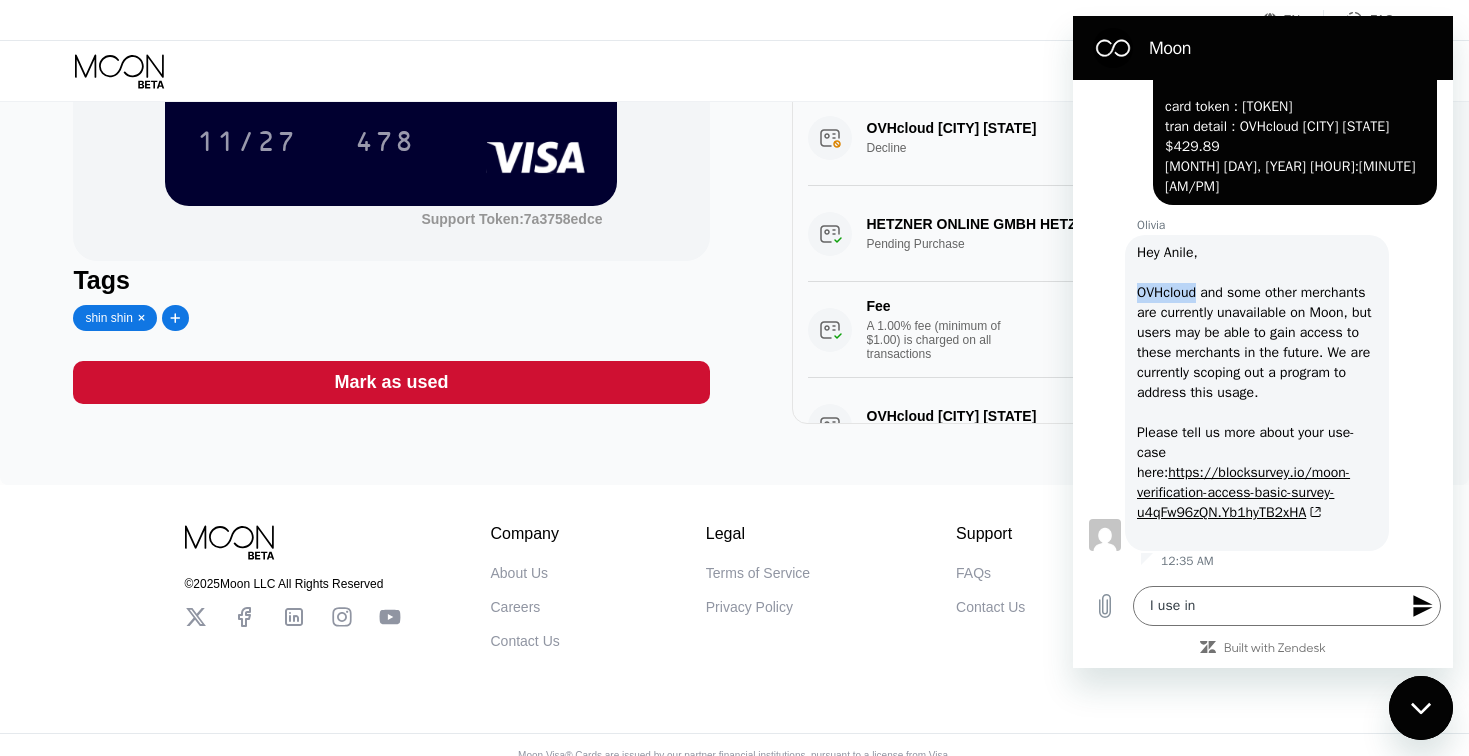 click on "Hey Anile, OVHcloud and some other merchants are currently unavailable on Moon, but users may be able to gain access to these merchants in the future. We are currently scoping out a program to address this usage. Please tell us more about your use-case here:  https://blocksurvey.io/moon-verification-access-basic-survey-u4qFw96zQN.Yb1hyTB2xHA" at bounding box center (1257, 393) 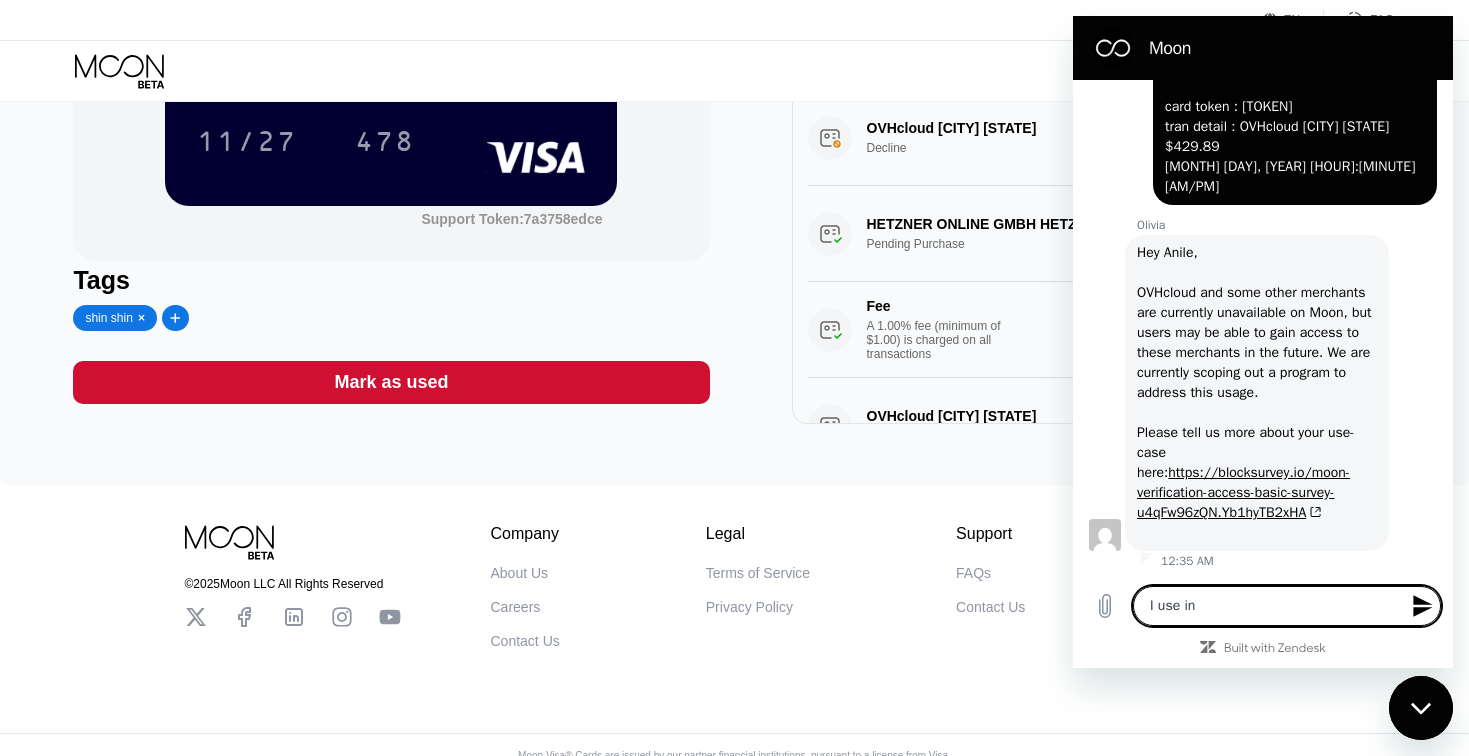 click on "I use in" at bounding box center [1287, 606] 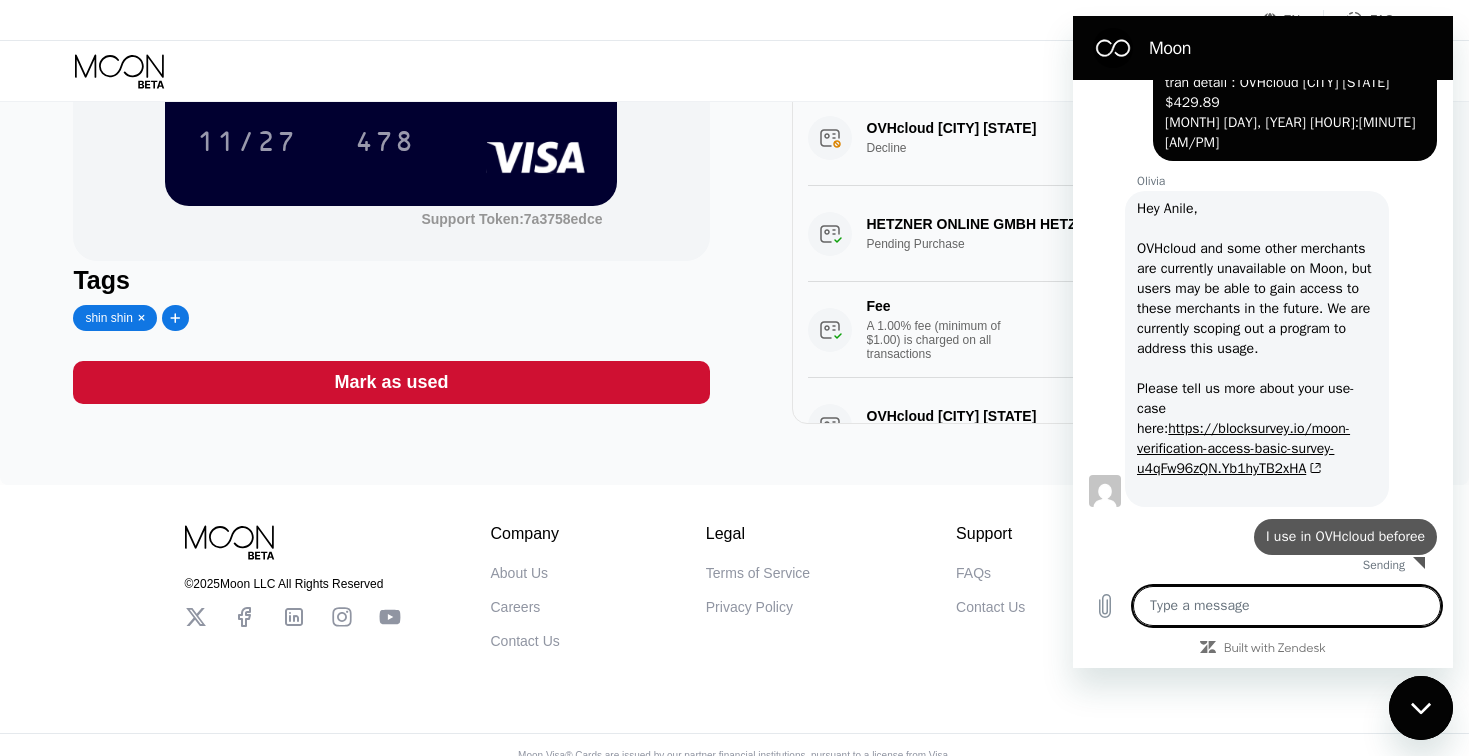 scroll, scrollTop: 3115, scrollLeft: 0, axis: vertical 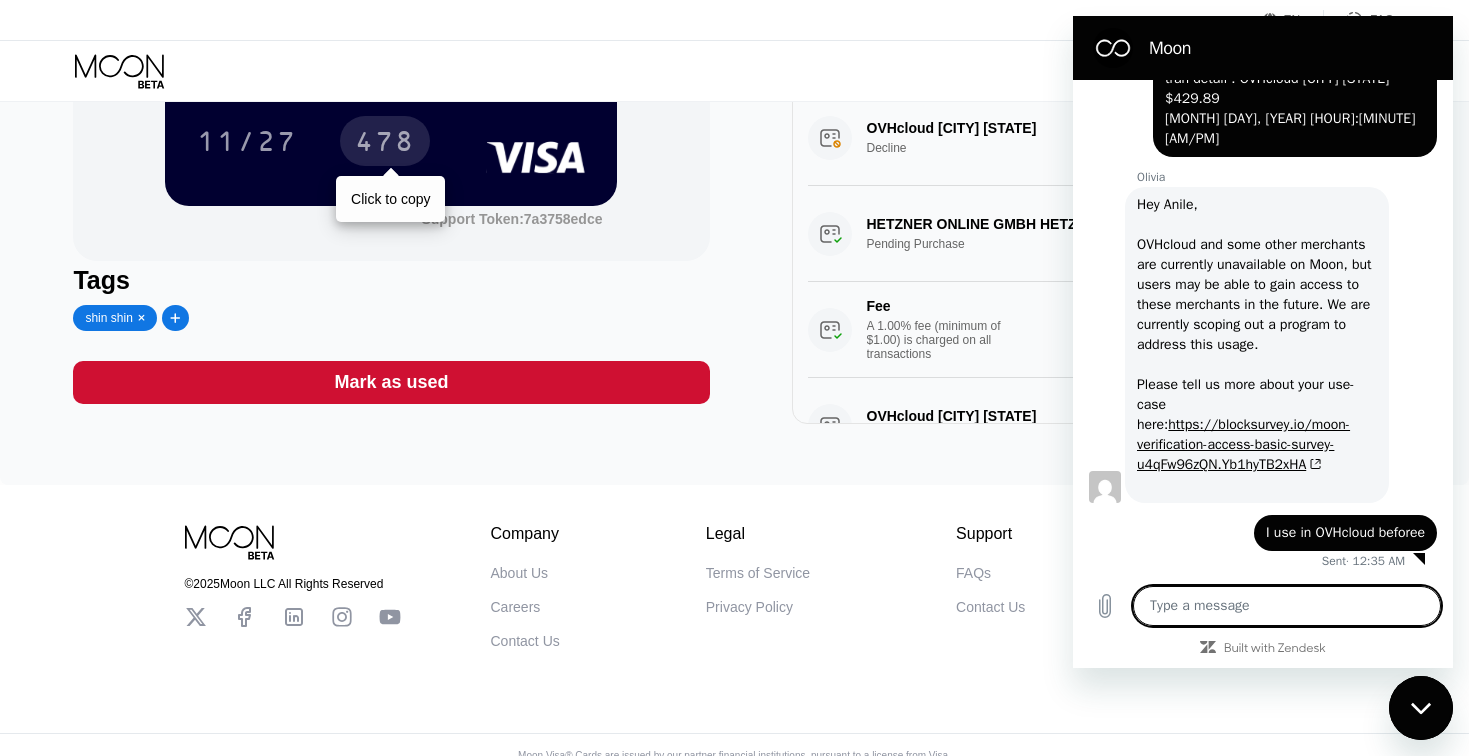 click on "478" at bounding box center [385, 144] 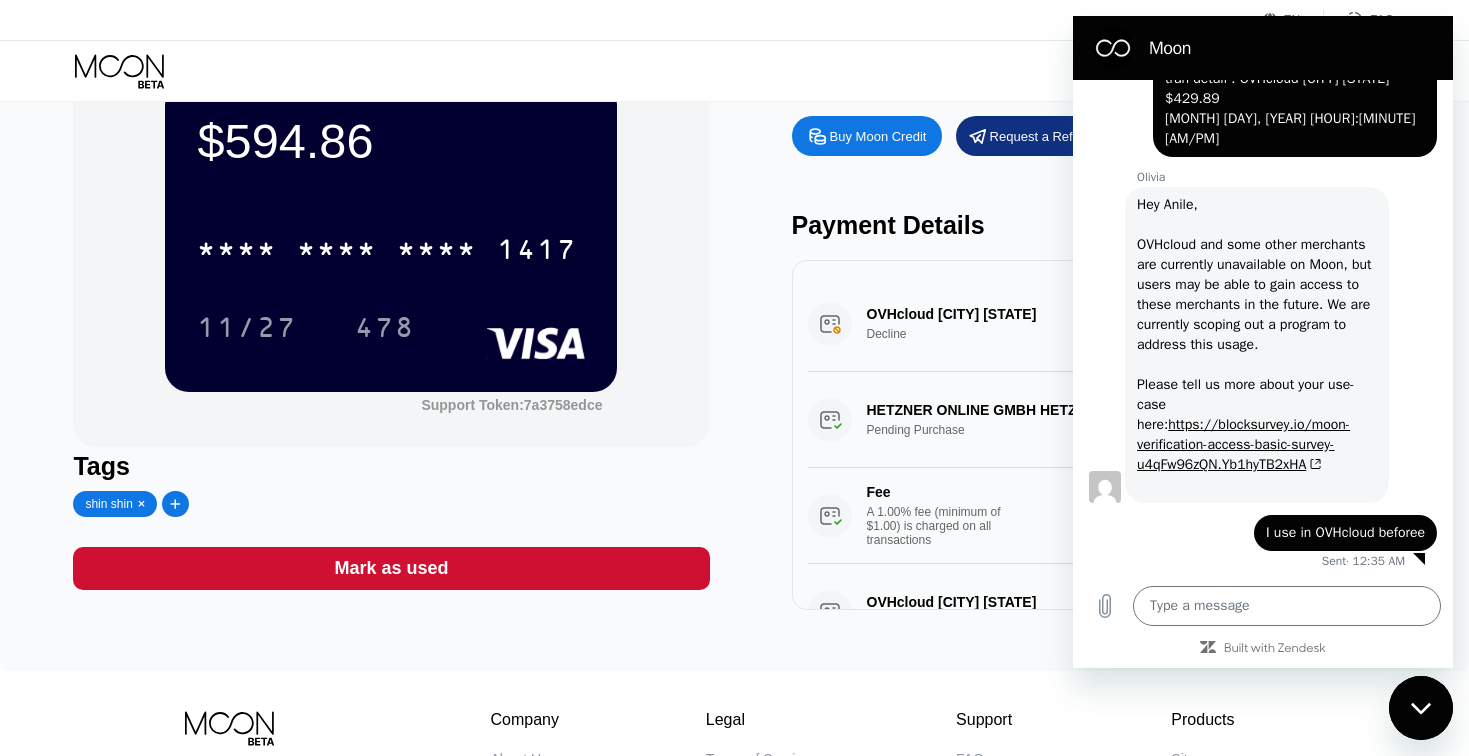 scroll, scrollTop: 0, scrollLeft: 0, axis: both 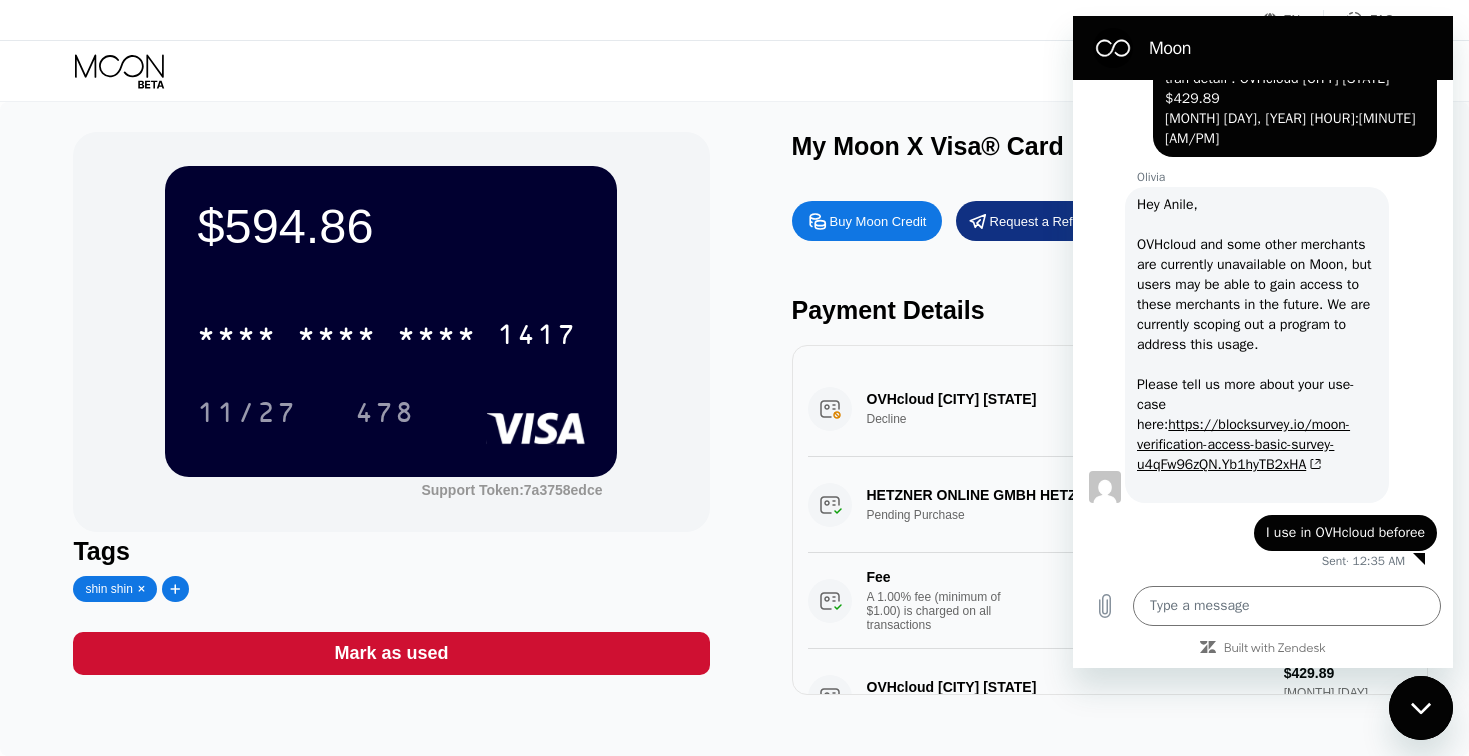 click 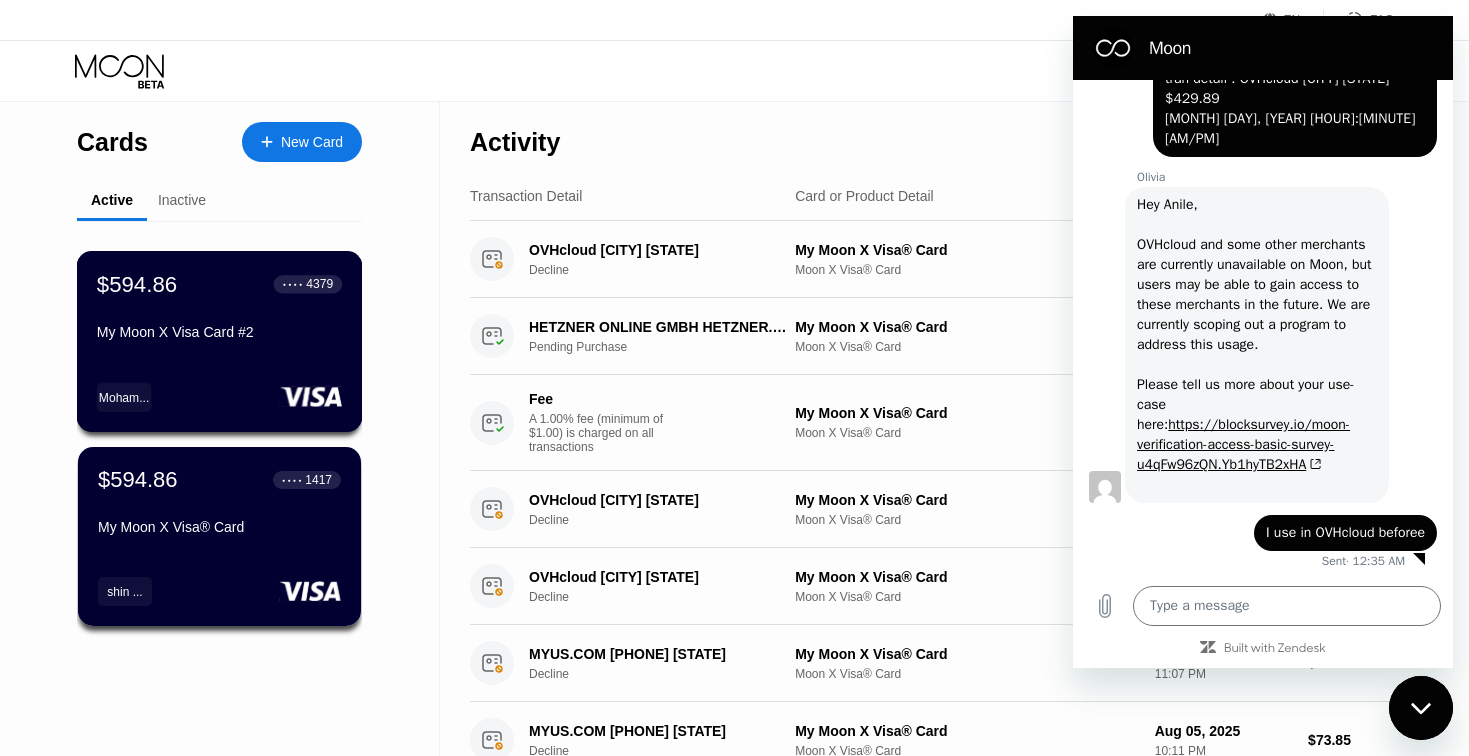 click on "My Moon X Visa Card #2" at bounding box center (219, 332) 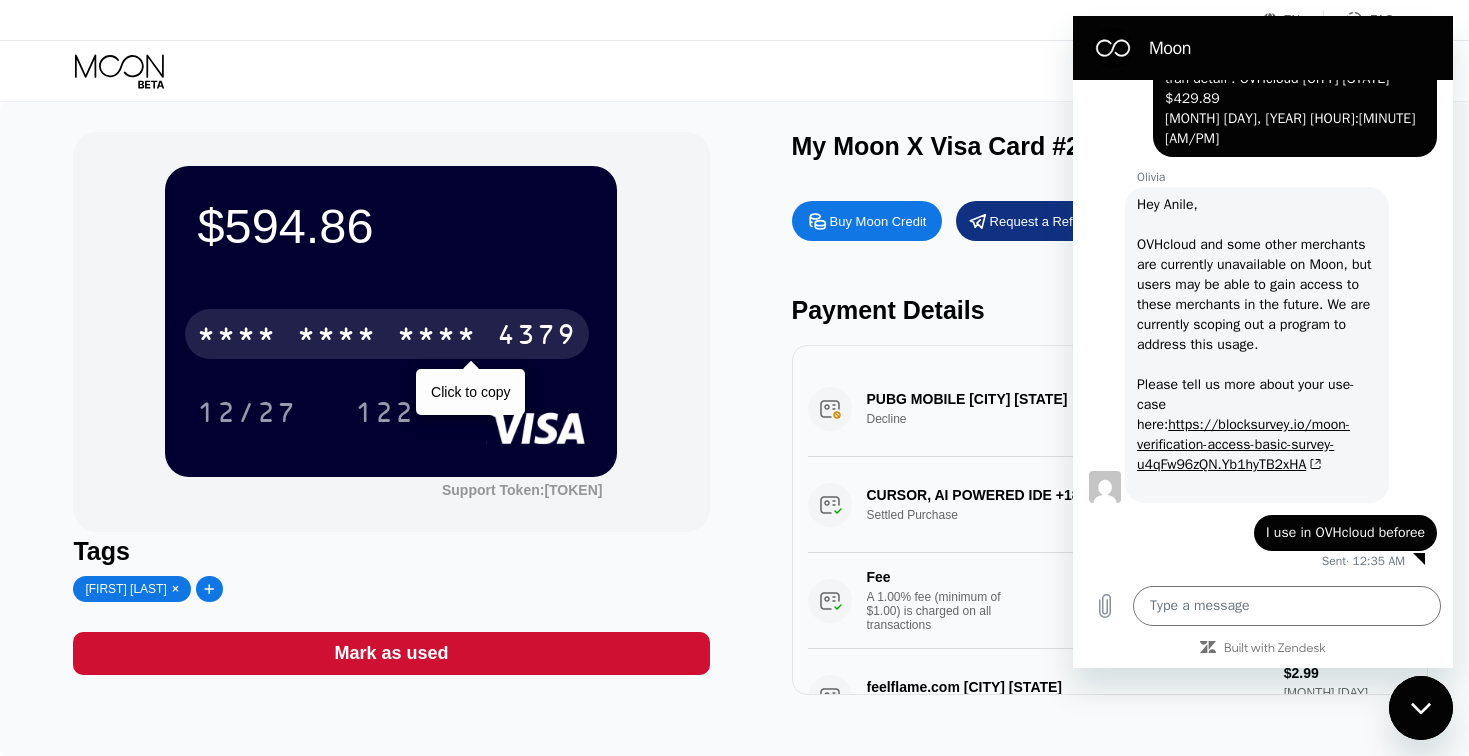 click on "4379" at bounding box center (537, 337) 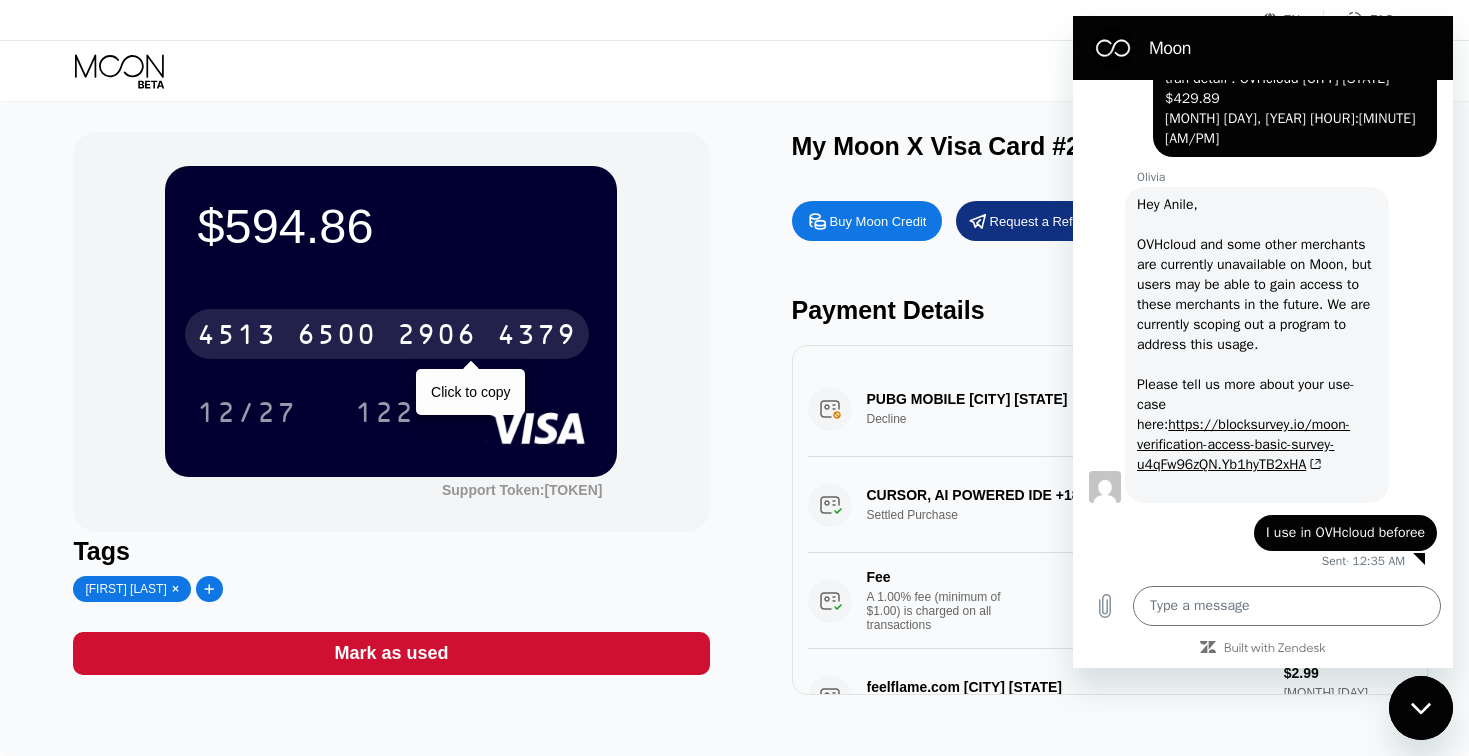 click on "4379" at bounding box center [537, 337] 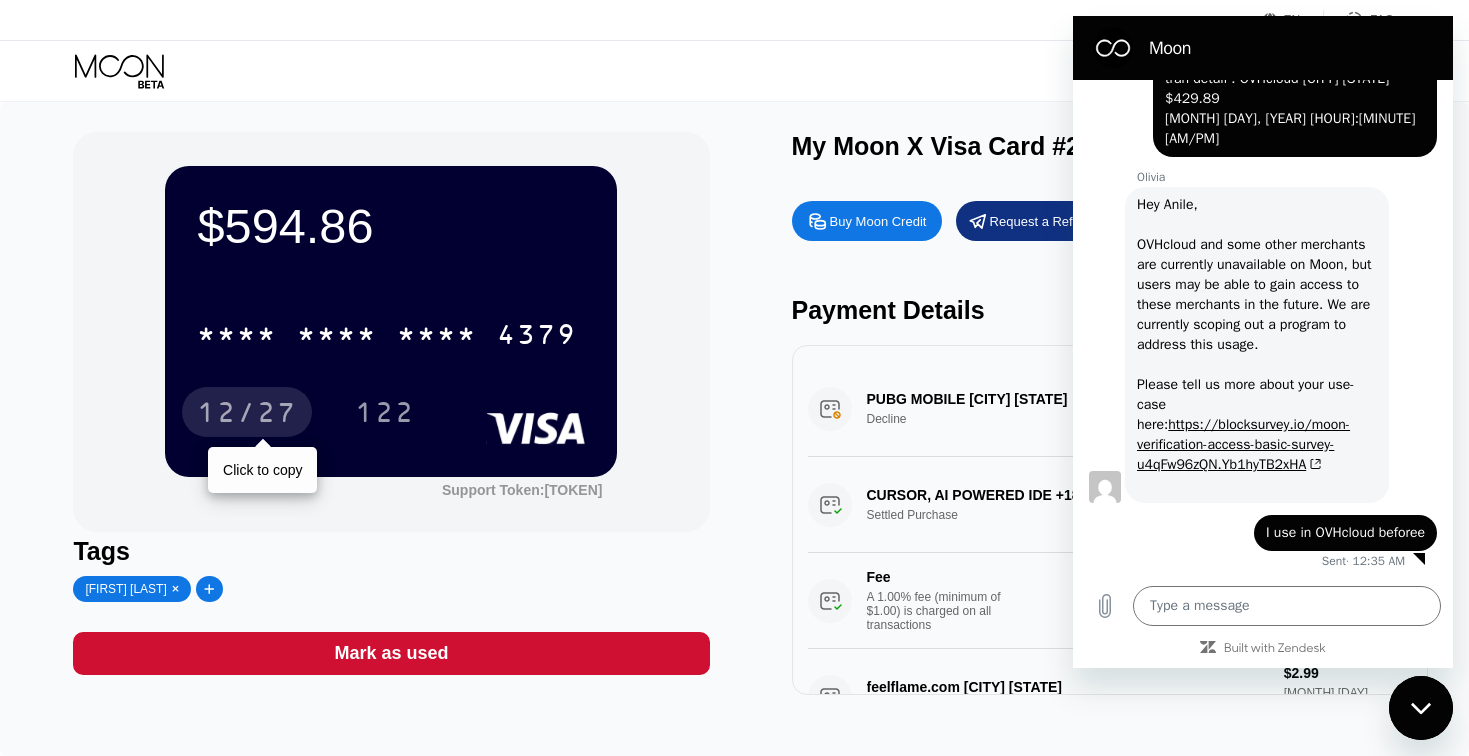 click on "12/27" at bounding box center (247, 415) 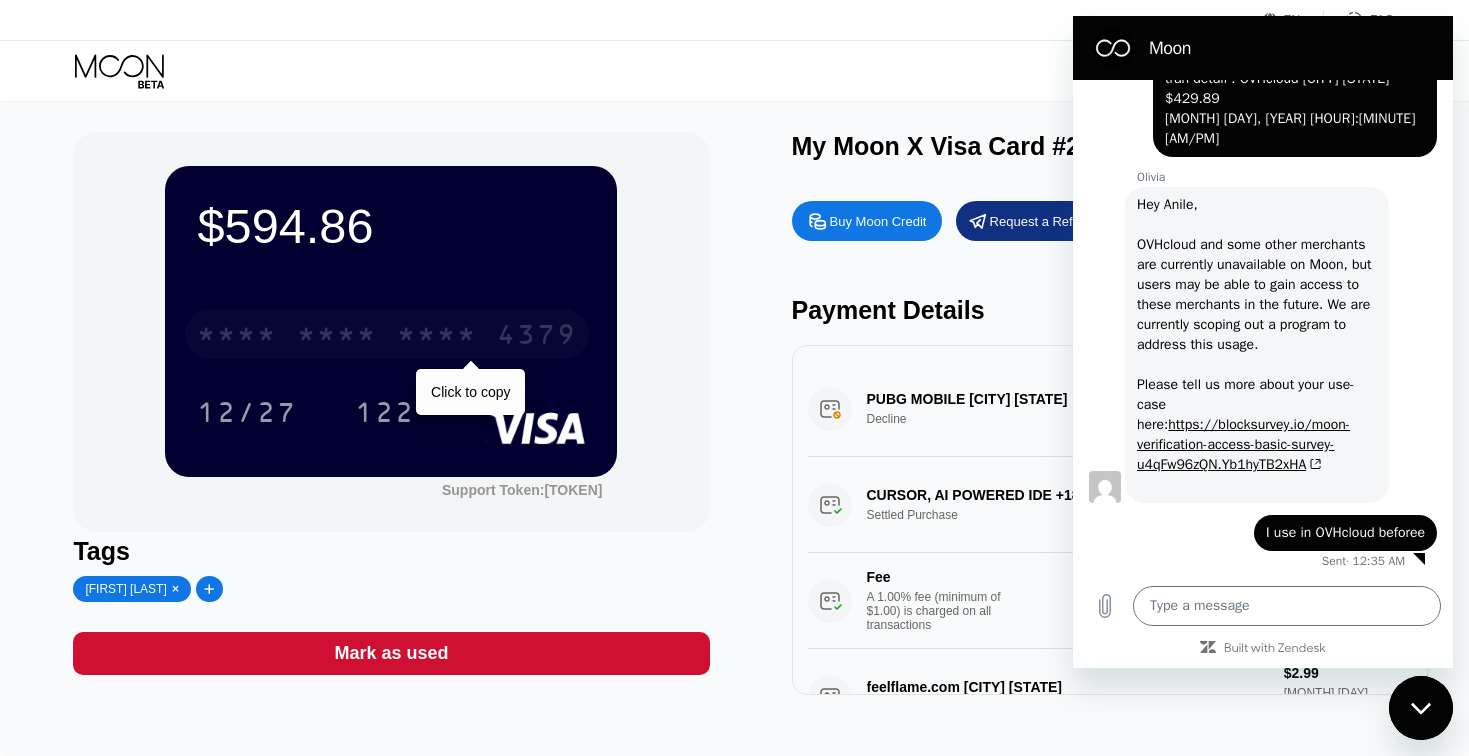 click on "4379" at bounding box center (537, 337) 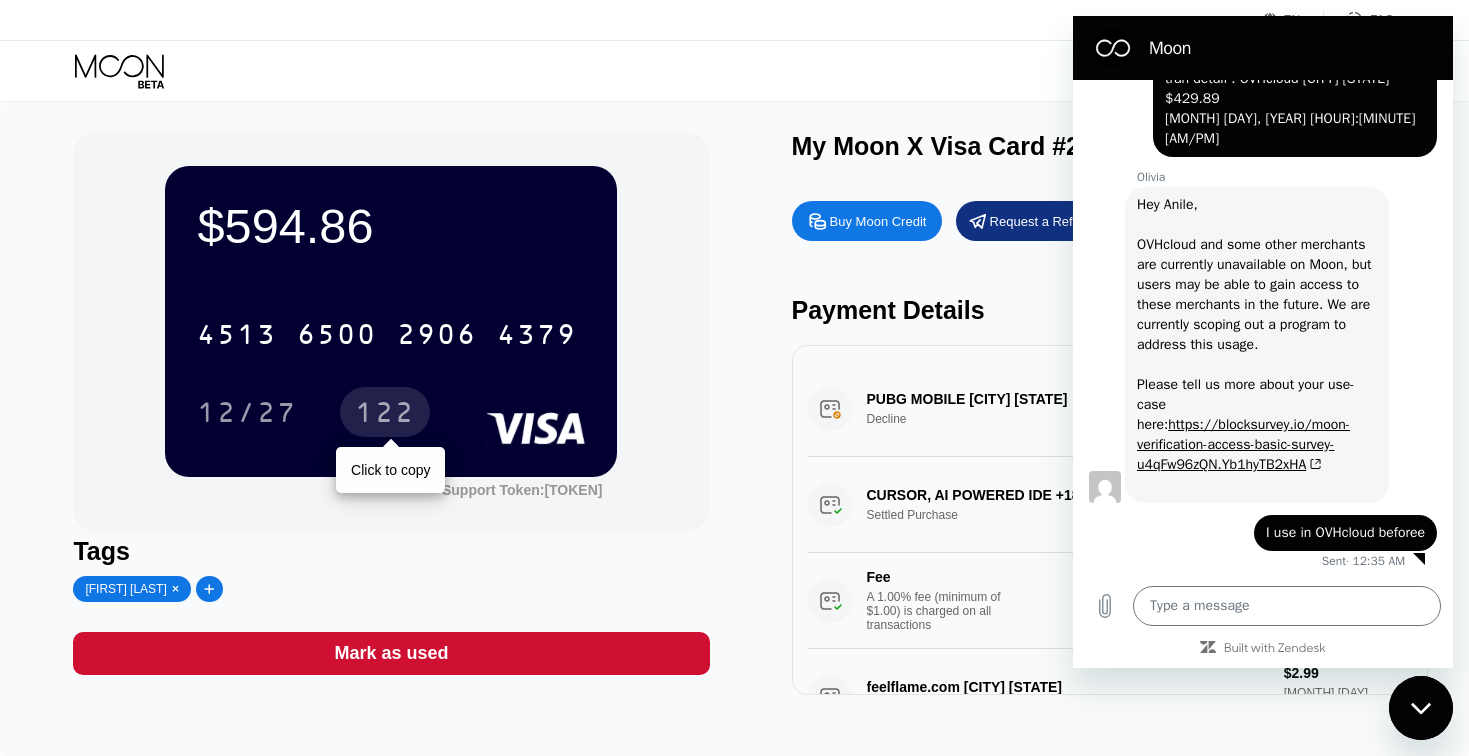 click on "122" at bounding box center [385, 415] 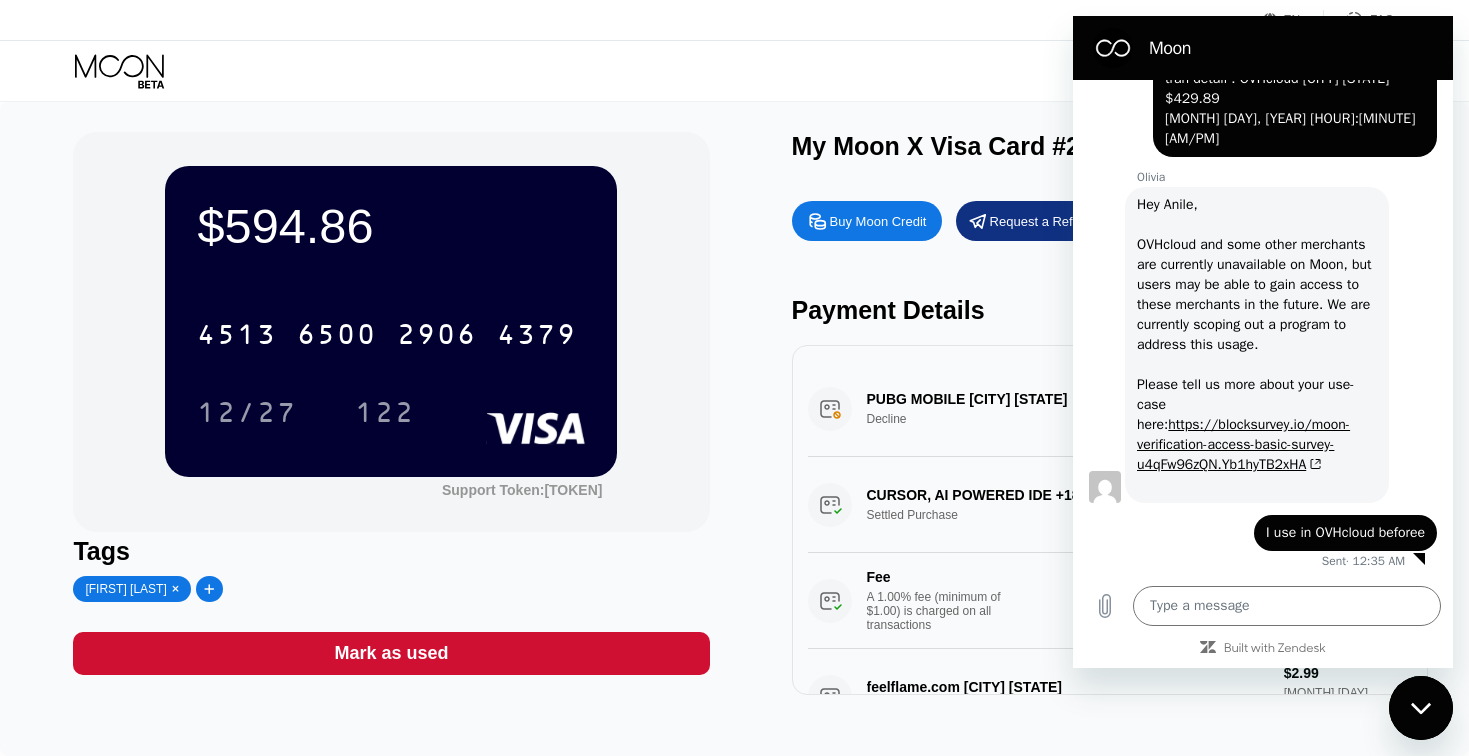 click 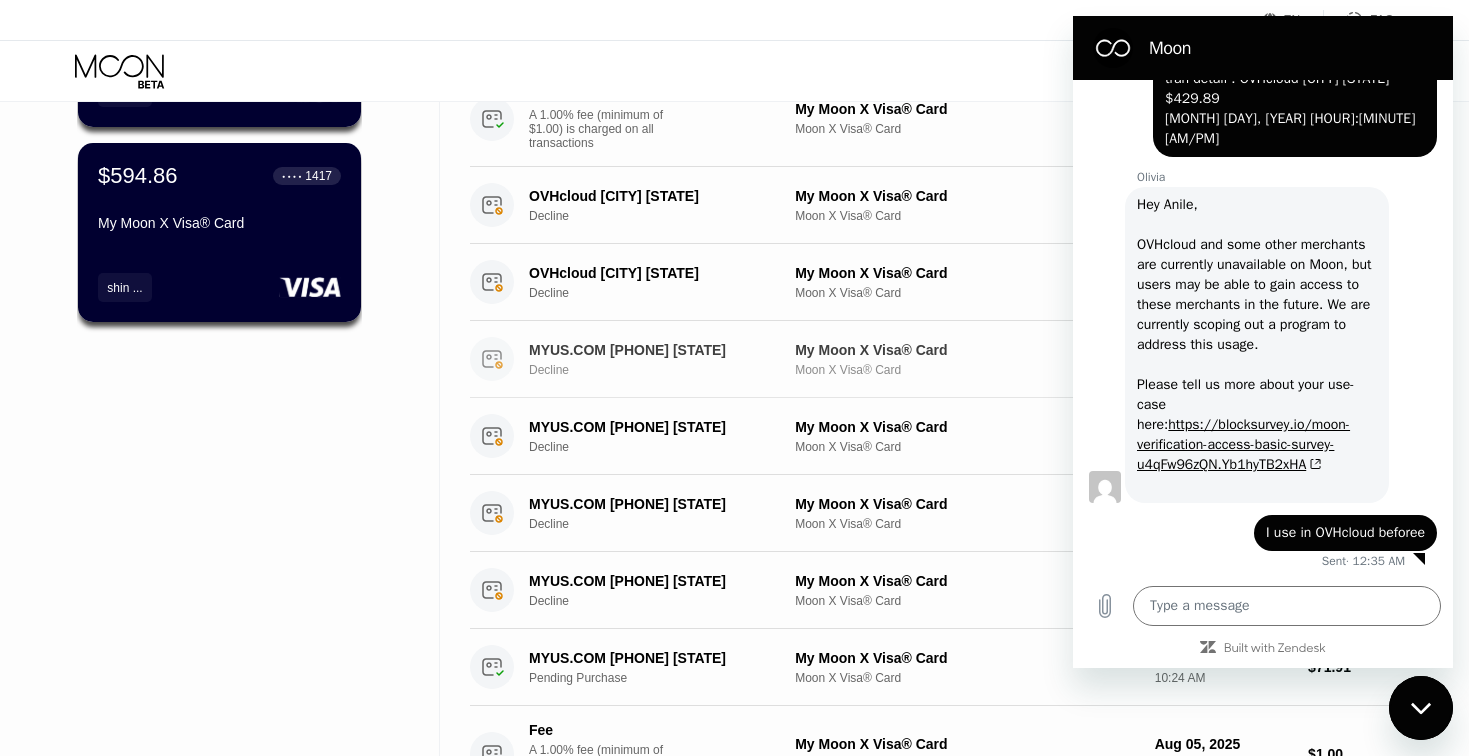 scroll, scrollTop: 307, scrollLeft: 0, axis: vertical 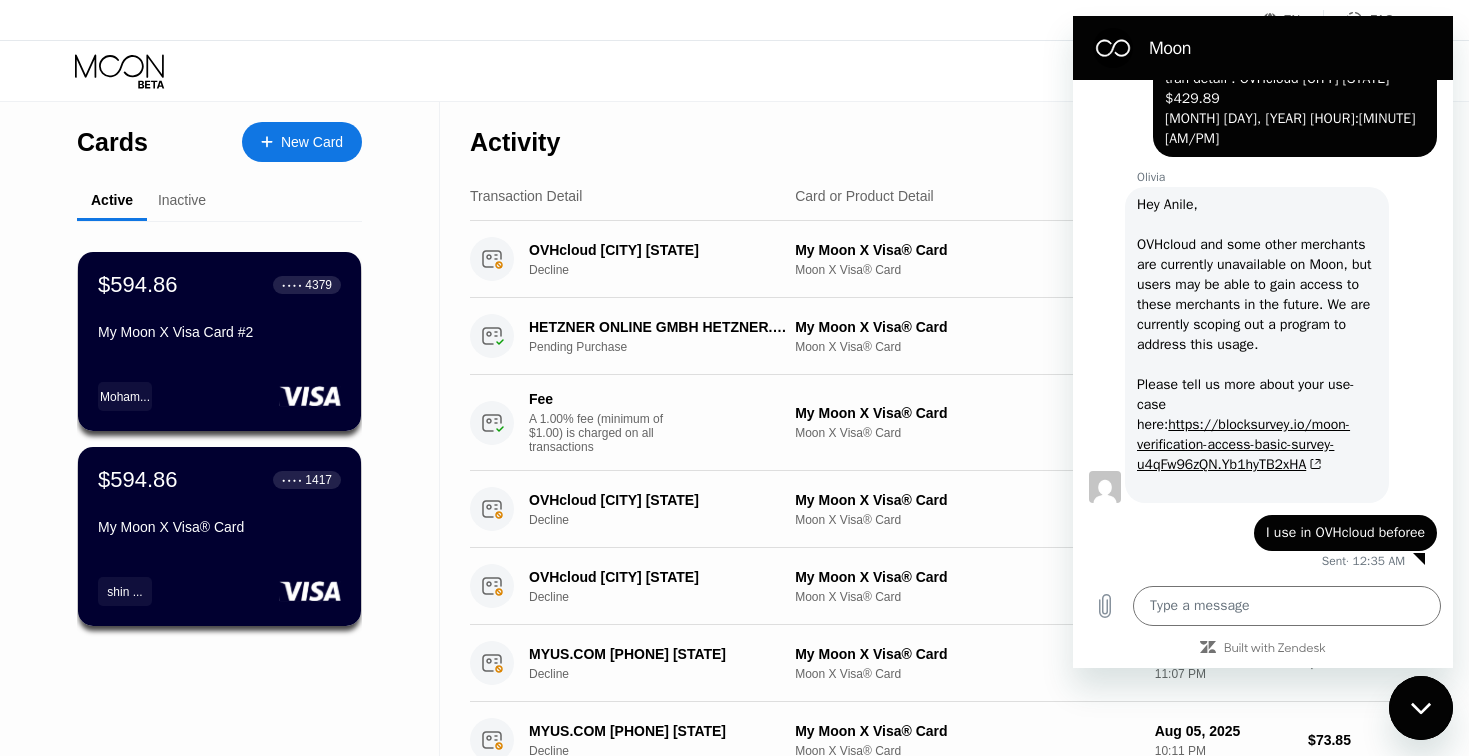 click 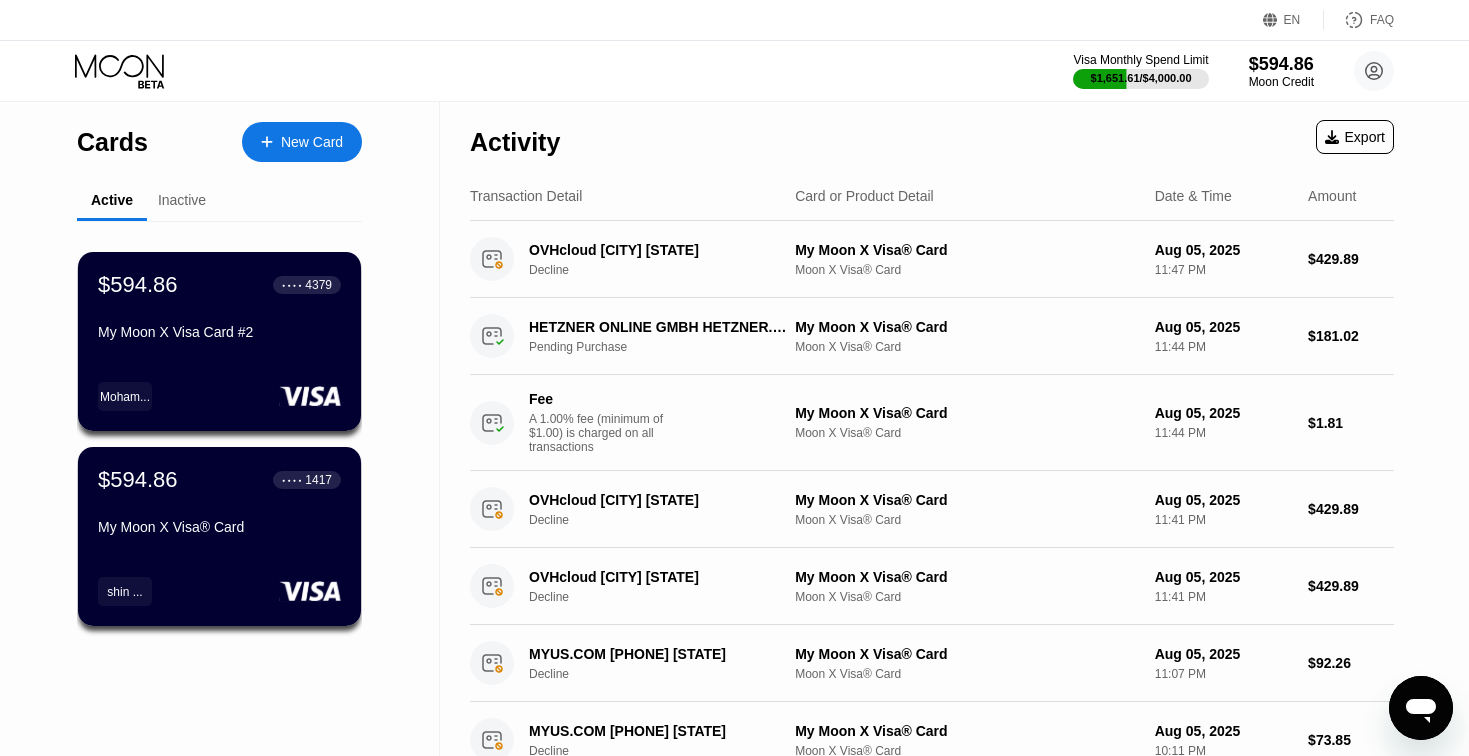 click 